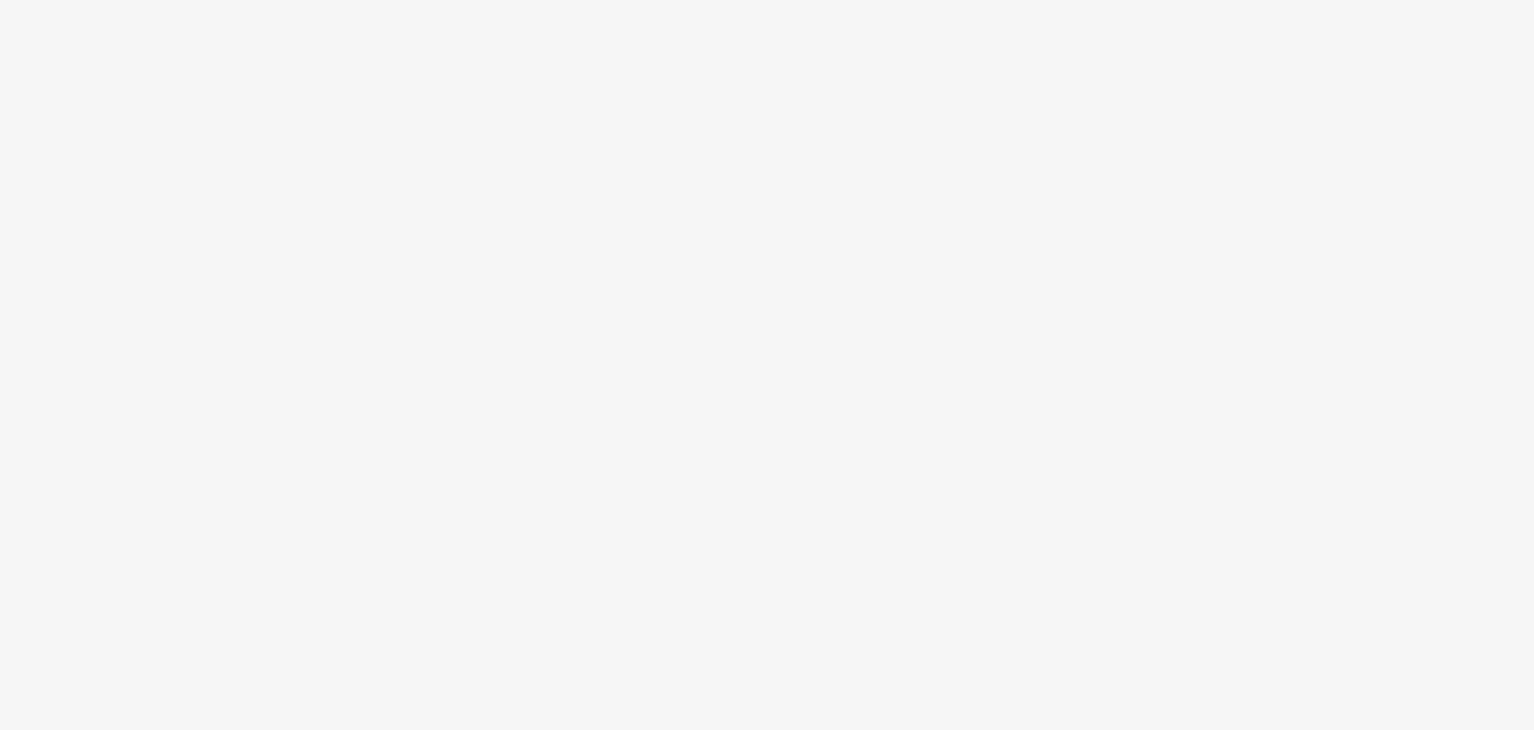 scroll, scrollTop: 0, scrollLeft: 0, axis: both 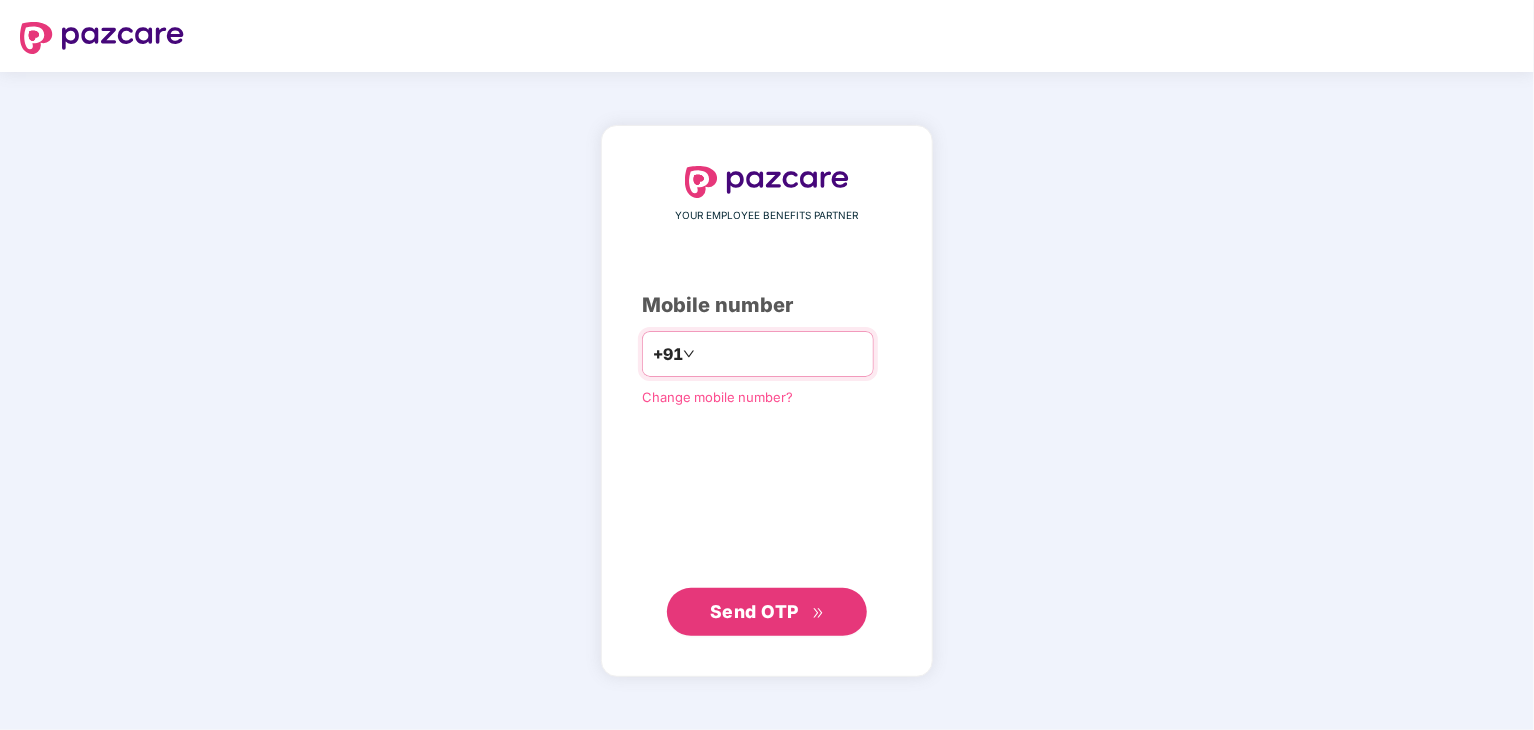 type on "**********" 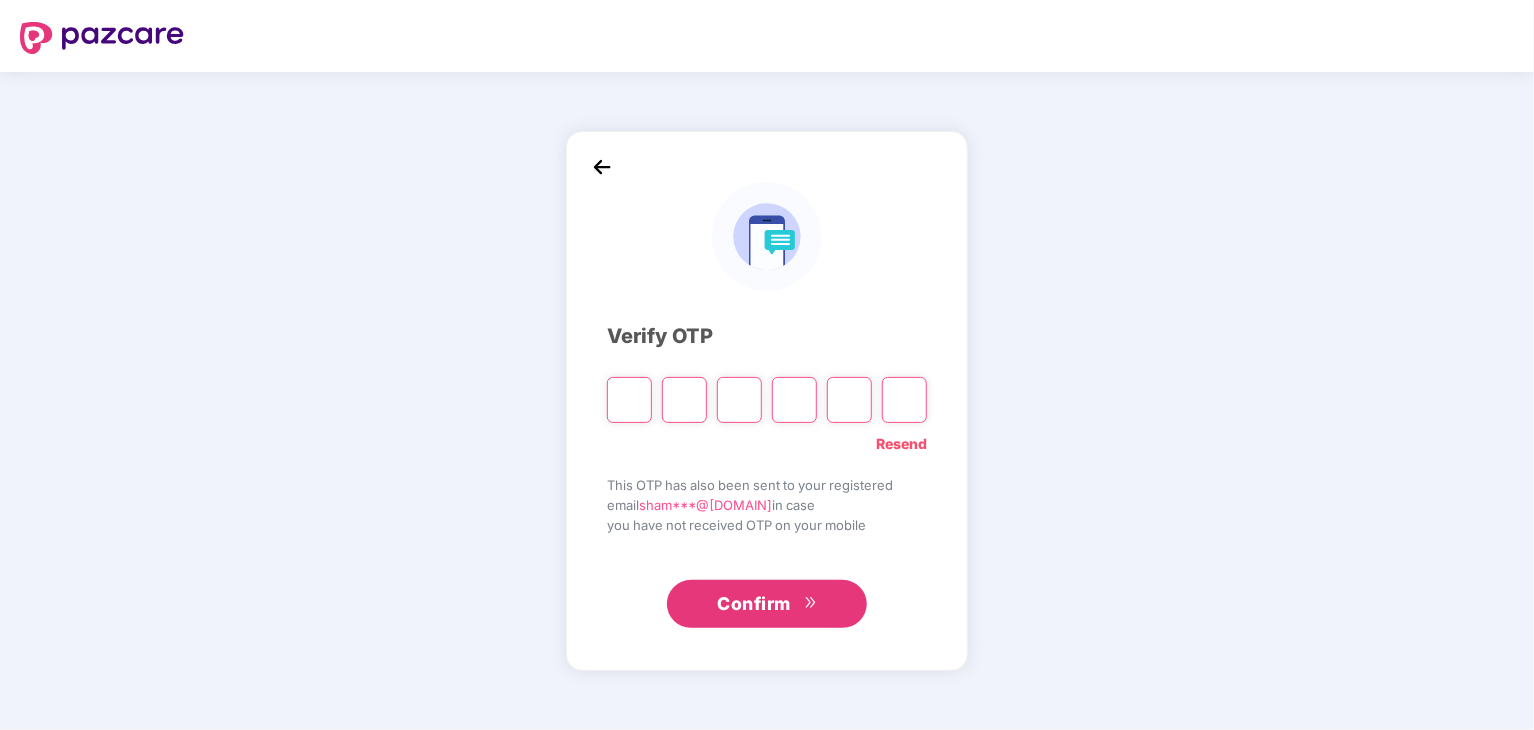 type on "*" 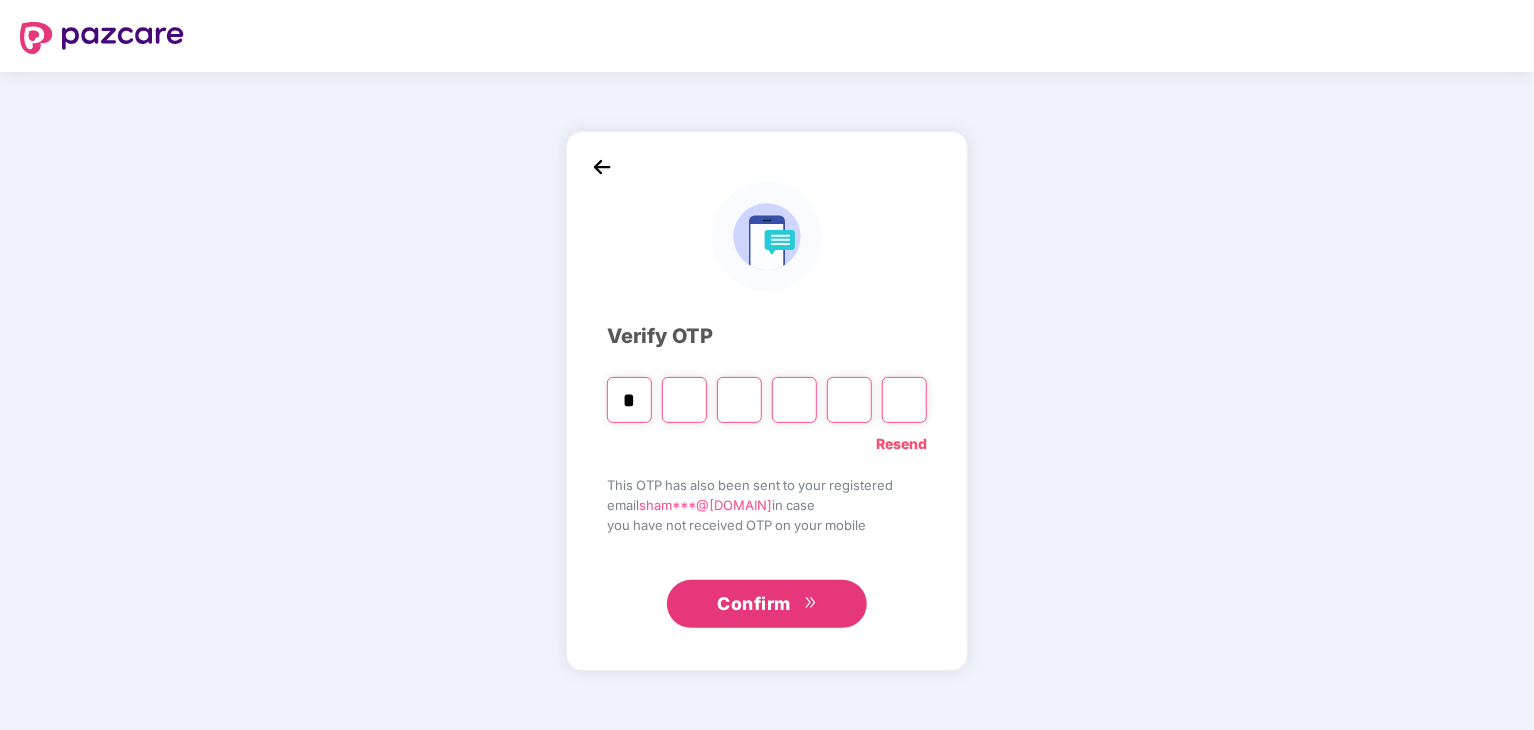 type on "*" 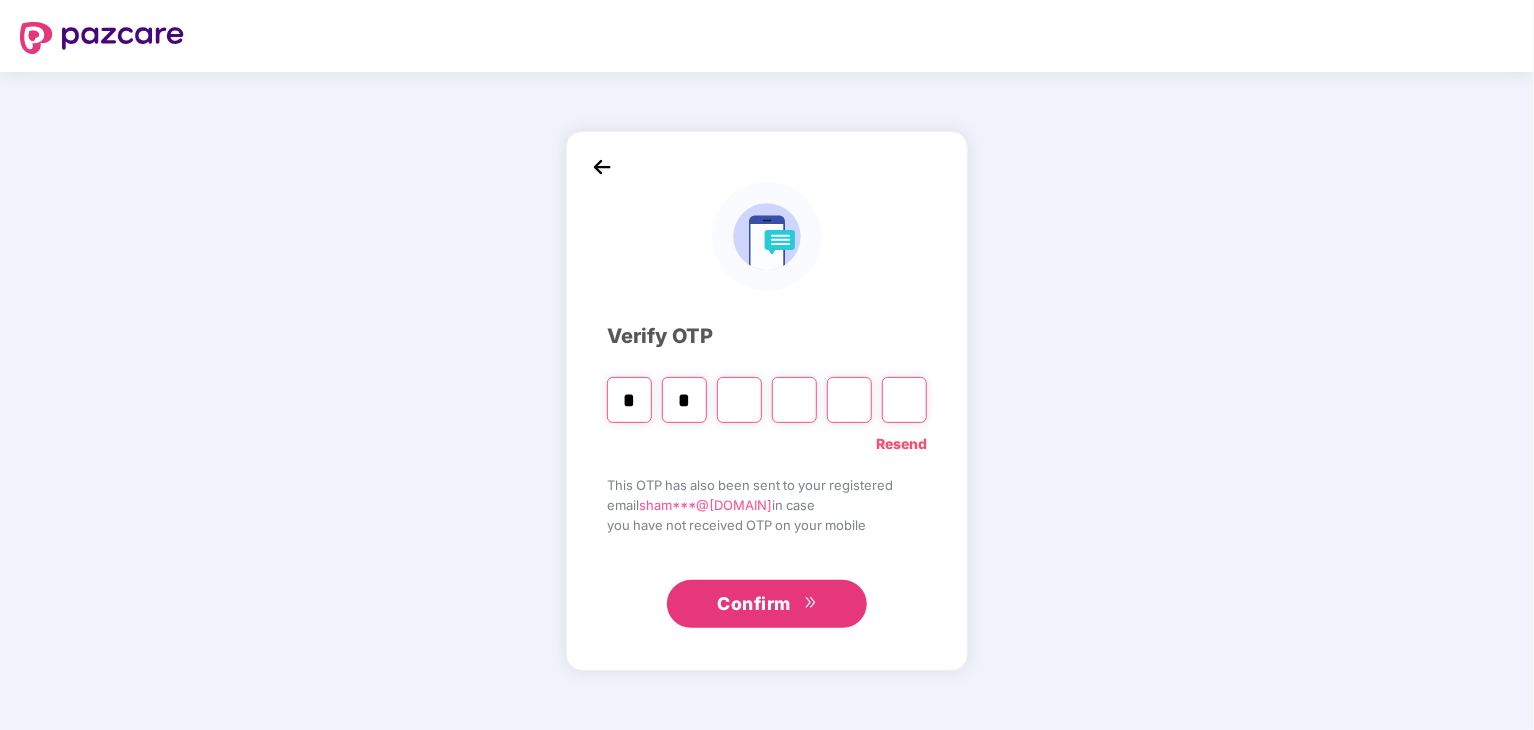 type on "*" 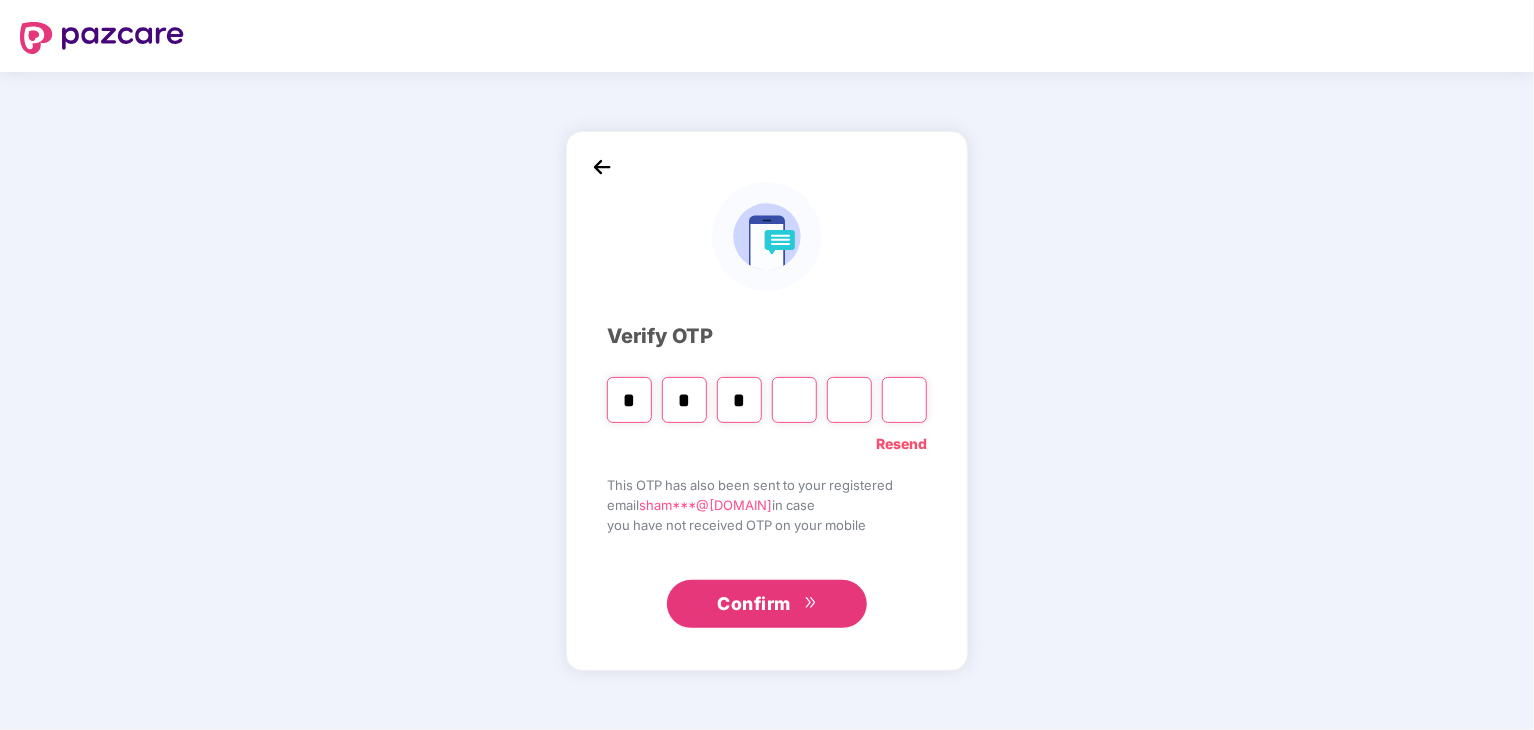 type on "*" 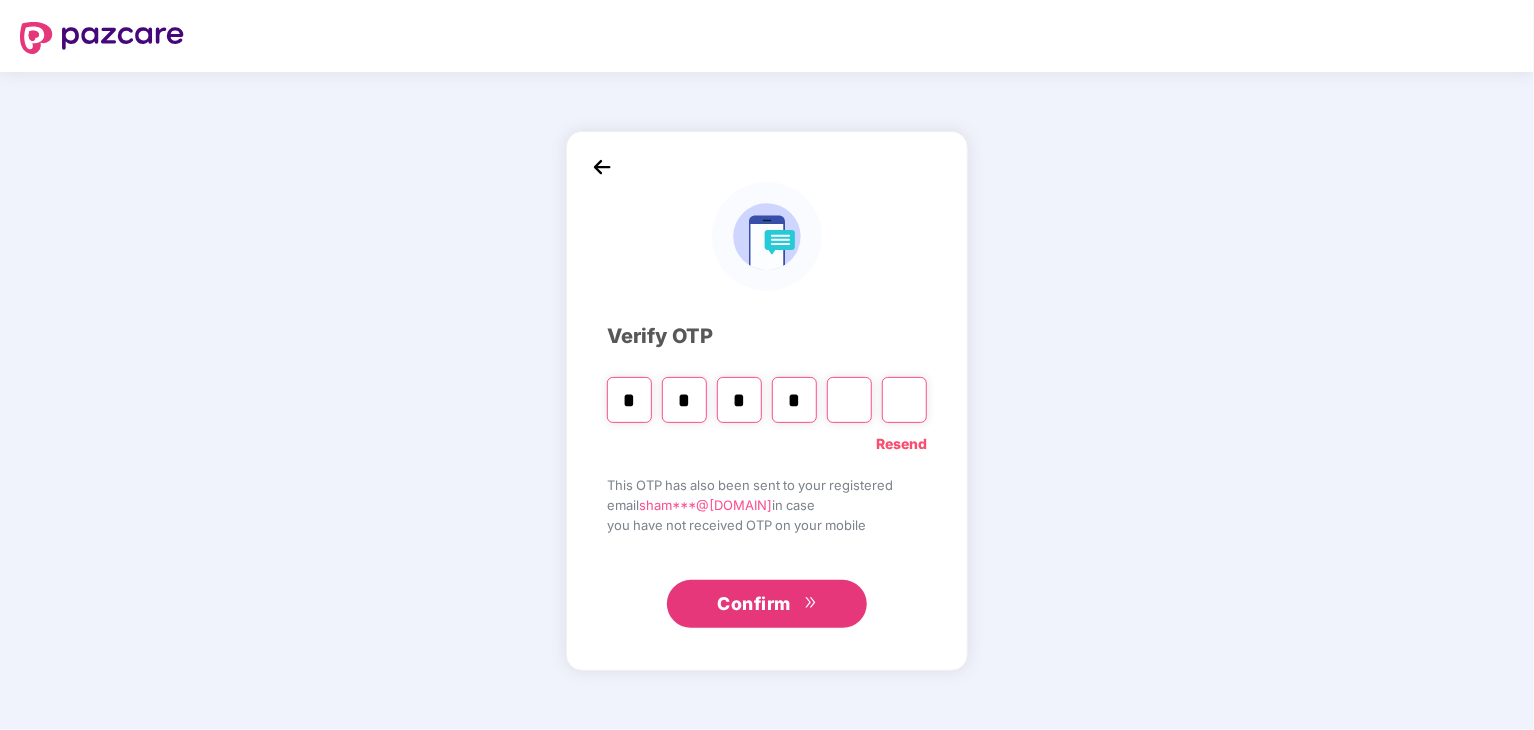 type on "*" 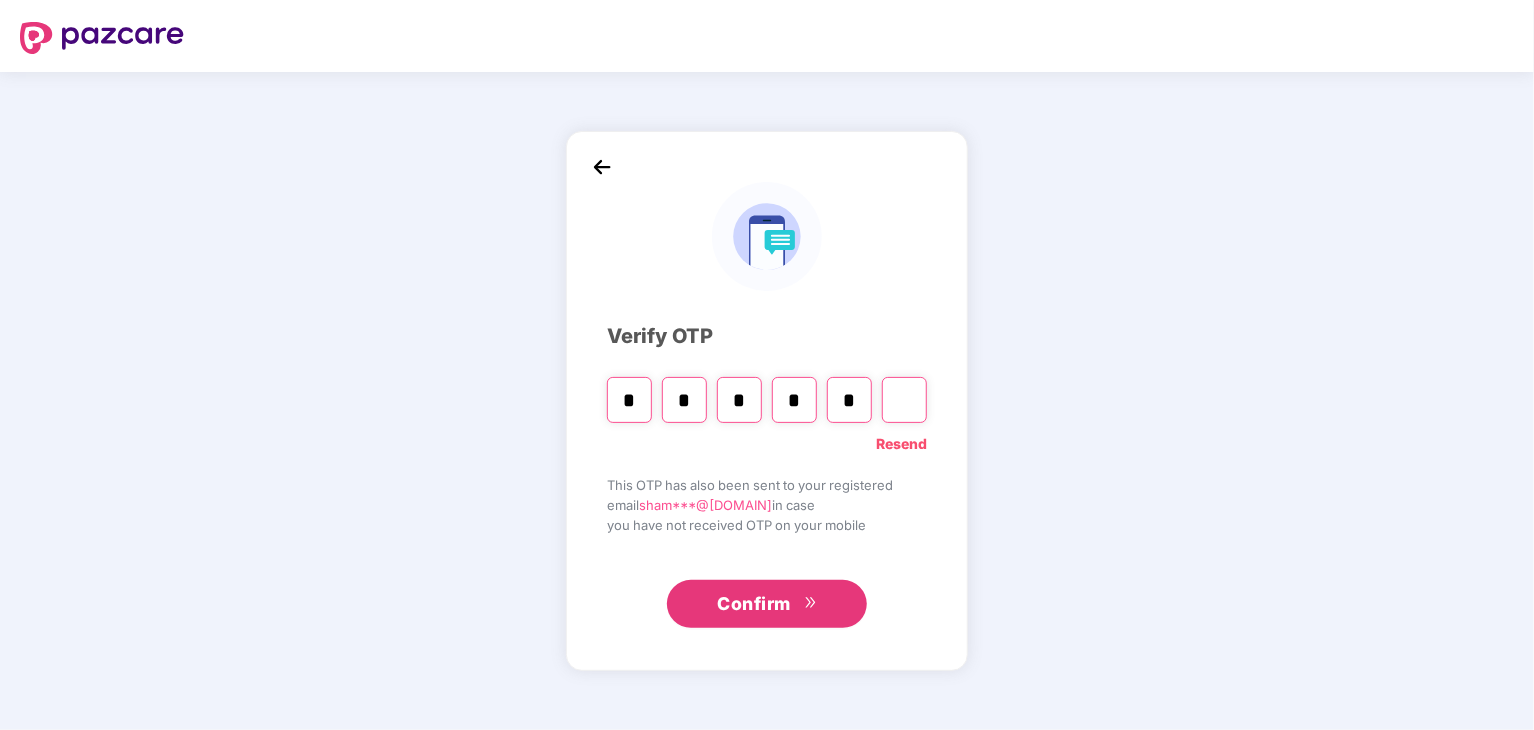 type on "*" 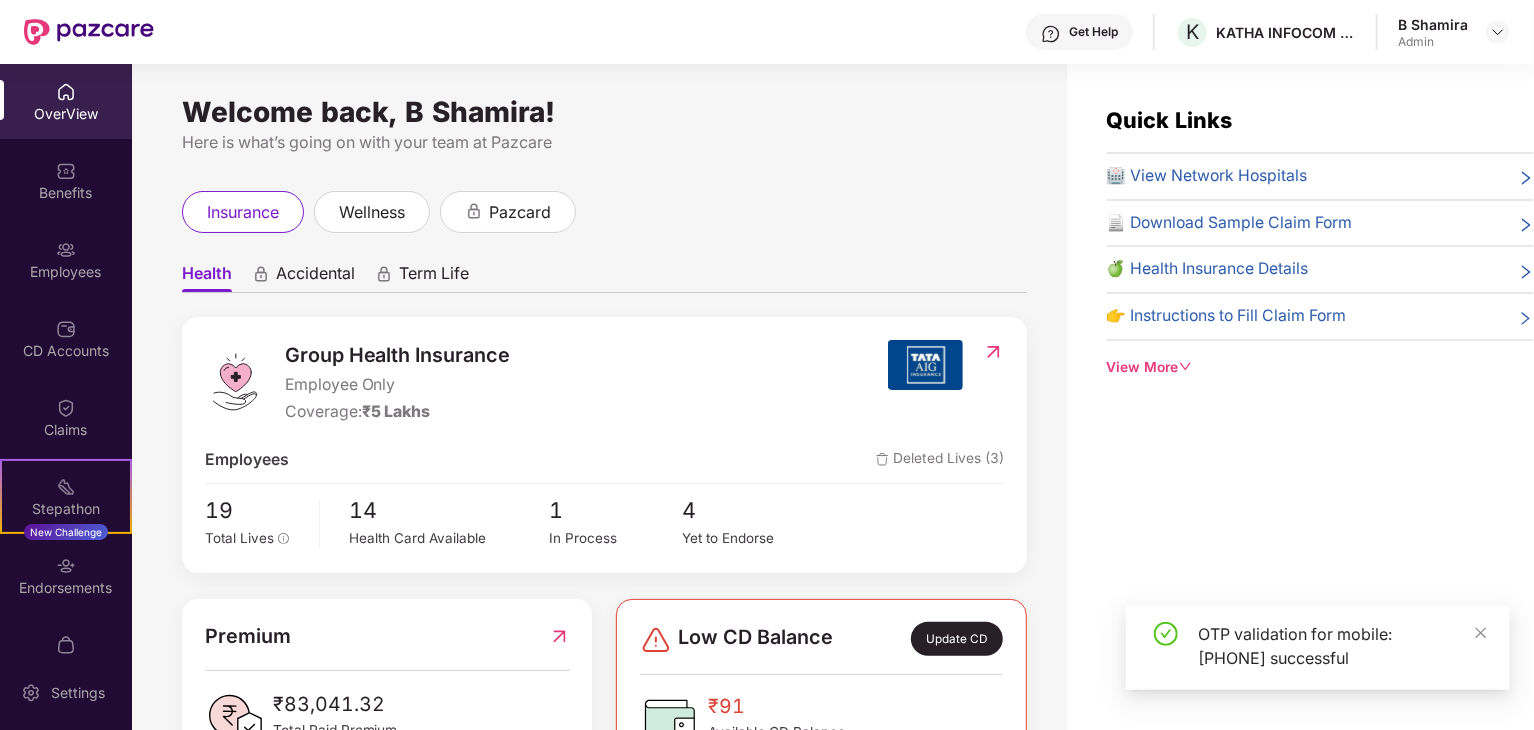 scroll, scrollTop: 80, scrollLeft: 0, axis: vertical 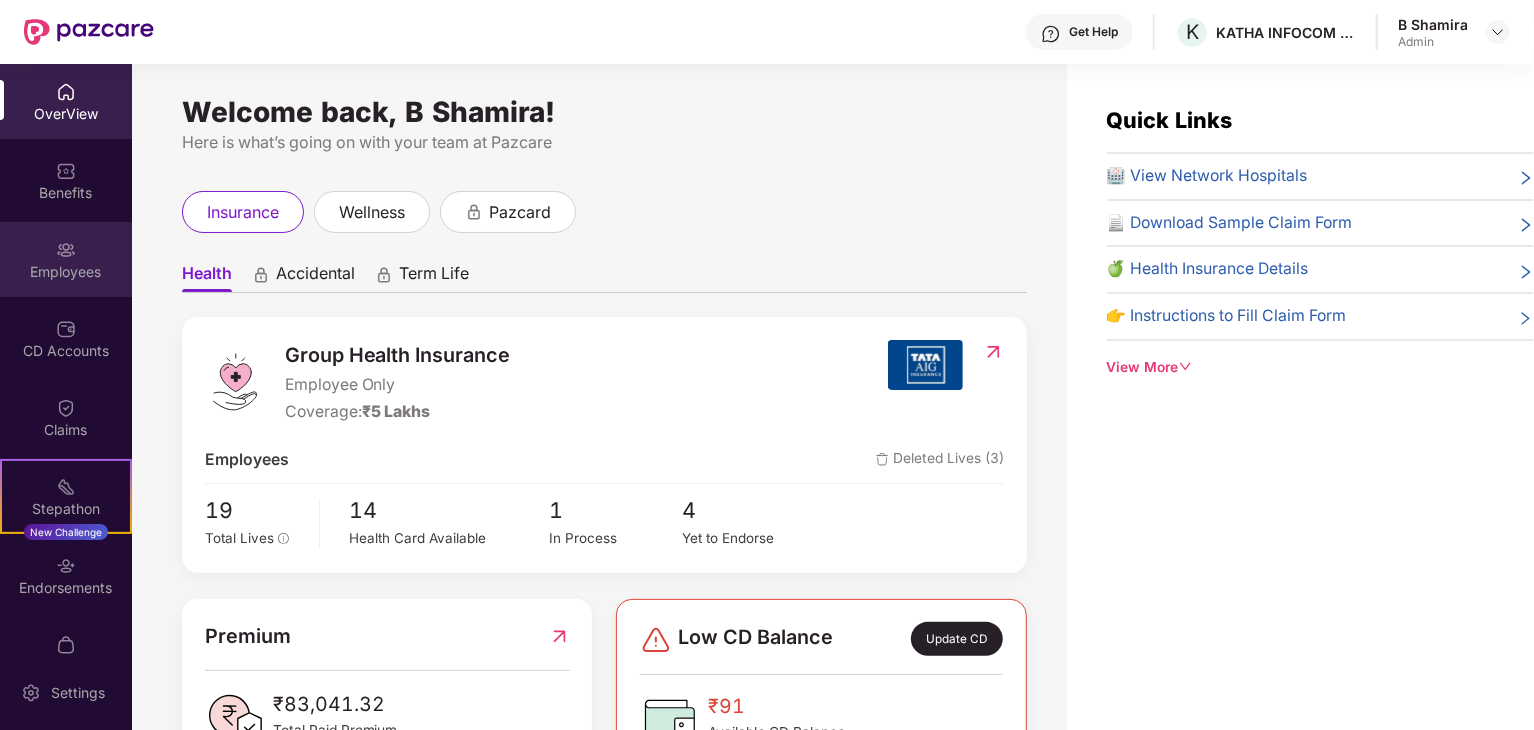 click on "Employees" at bounding box center [66, 272] 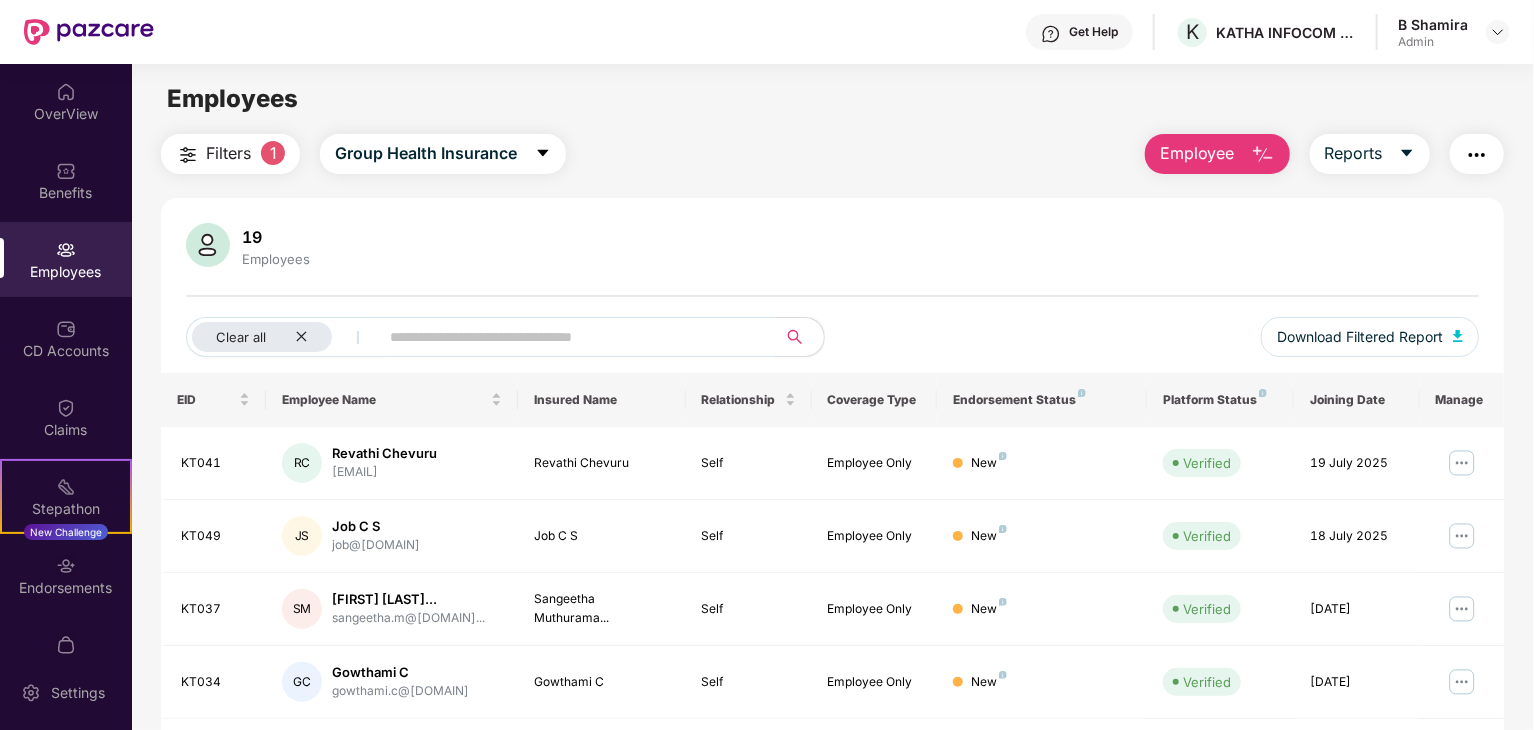 click on "Employee" at bounding box center (1197, 153) 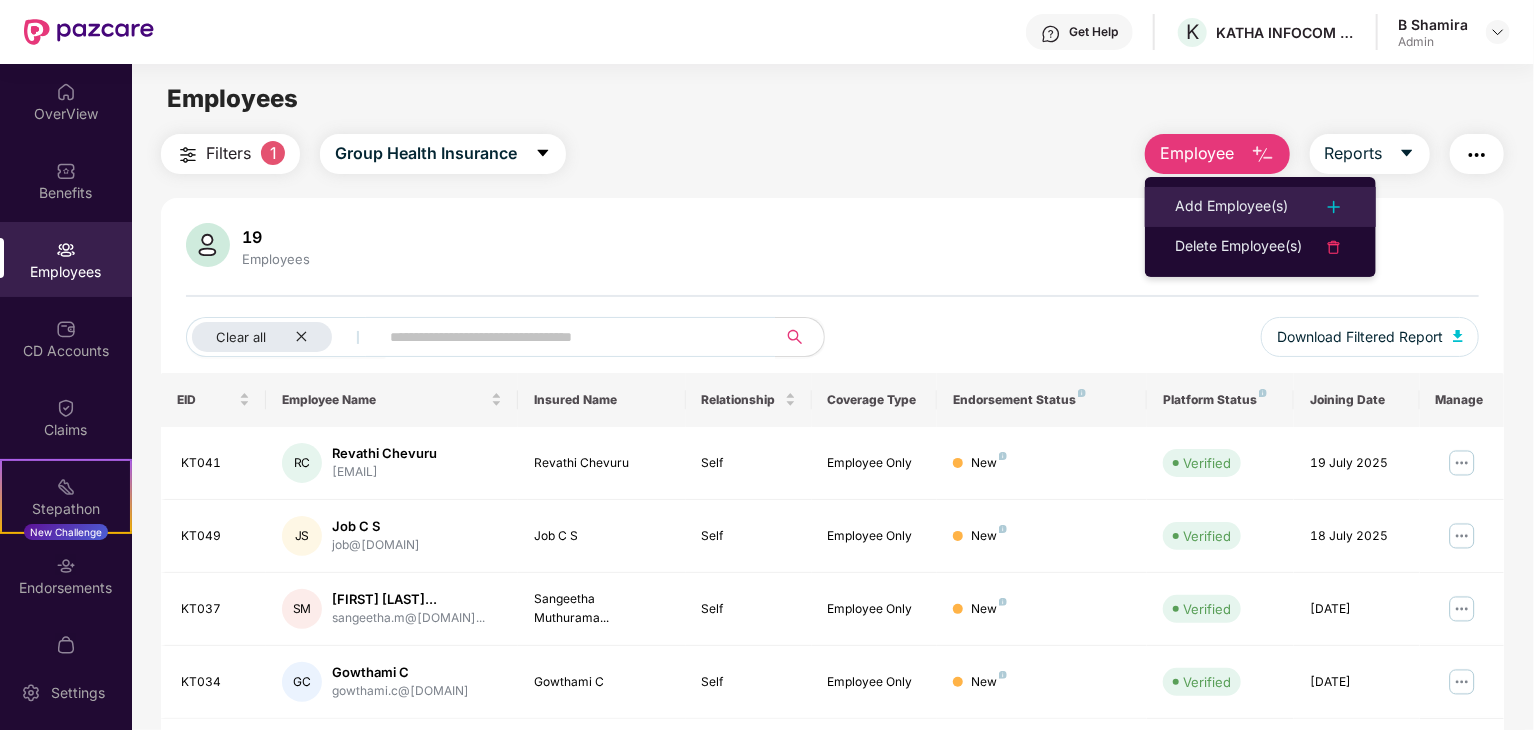 click on "Add Employee(s)" at bounding box center [1231, 207] 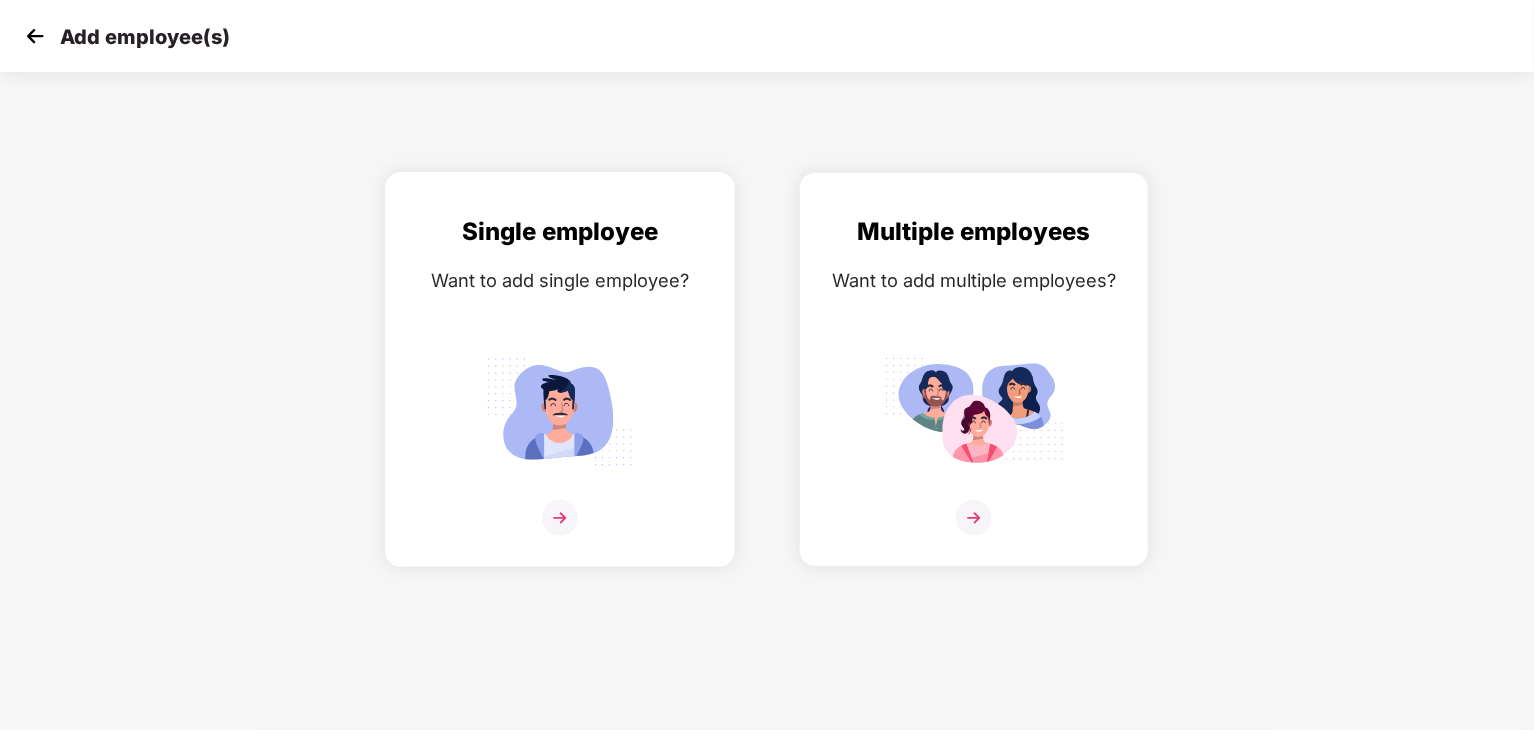 click at bounding box center (560, 411) 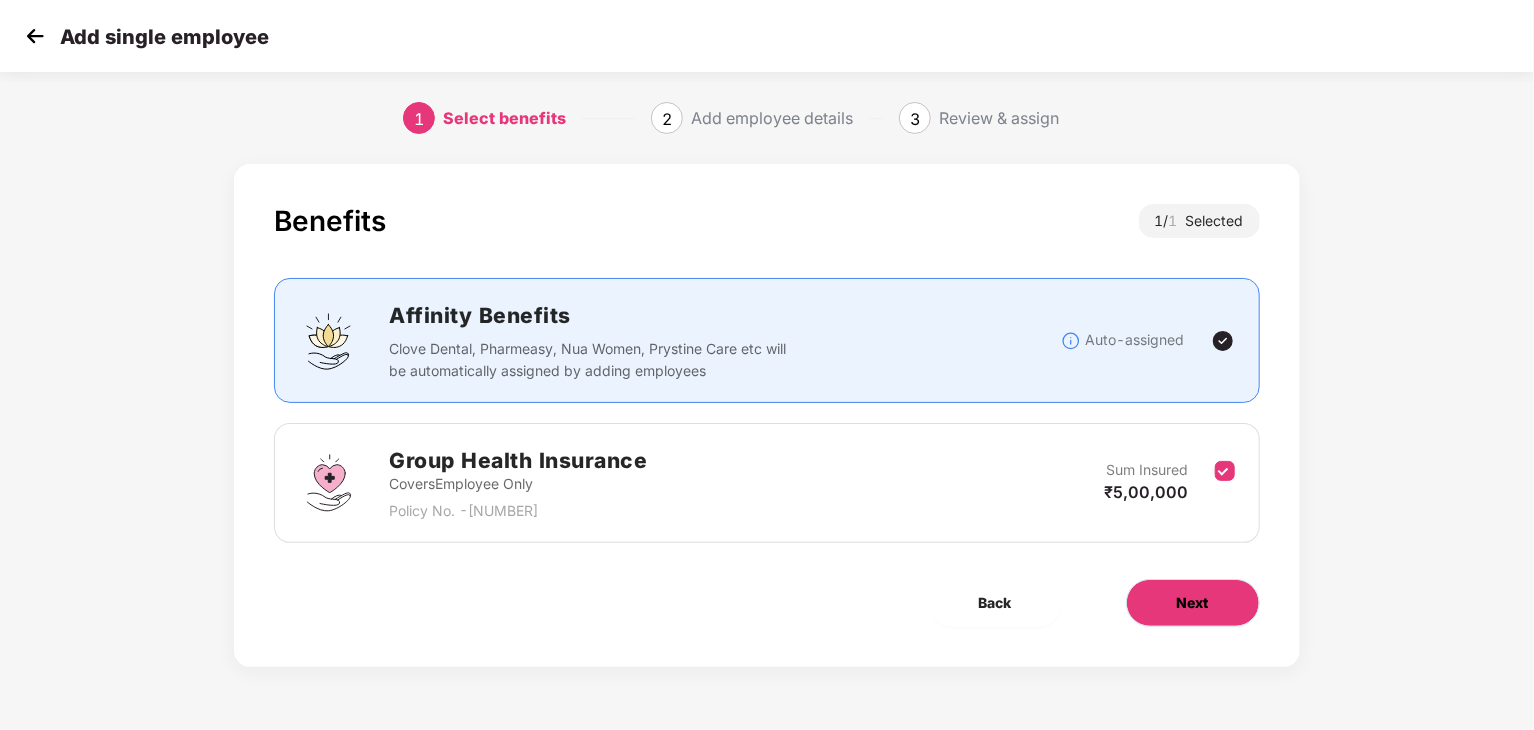 click on "Next" at bounding box center [1193, 603] 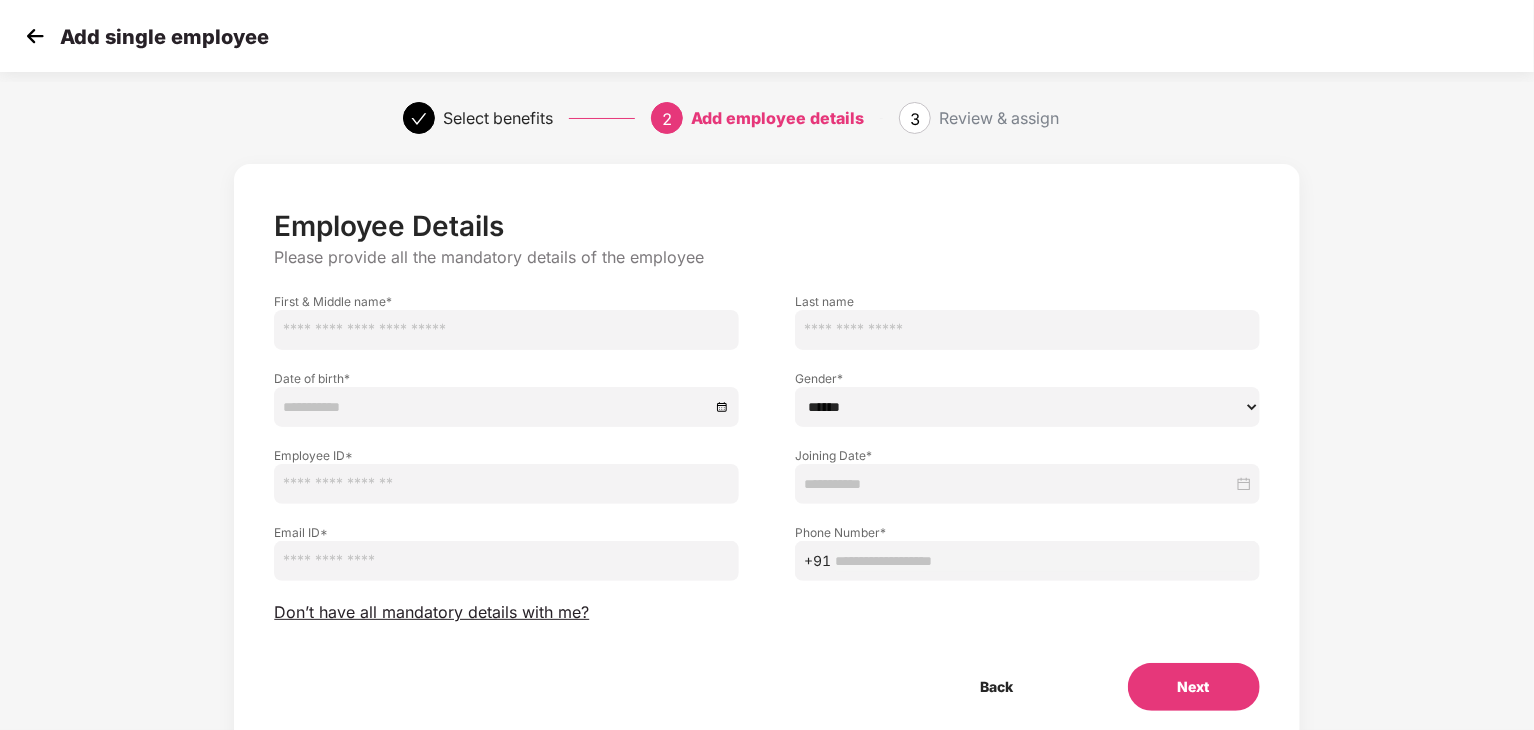 click at bounding box center [506, 330] 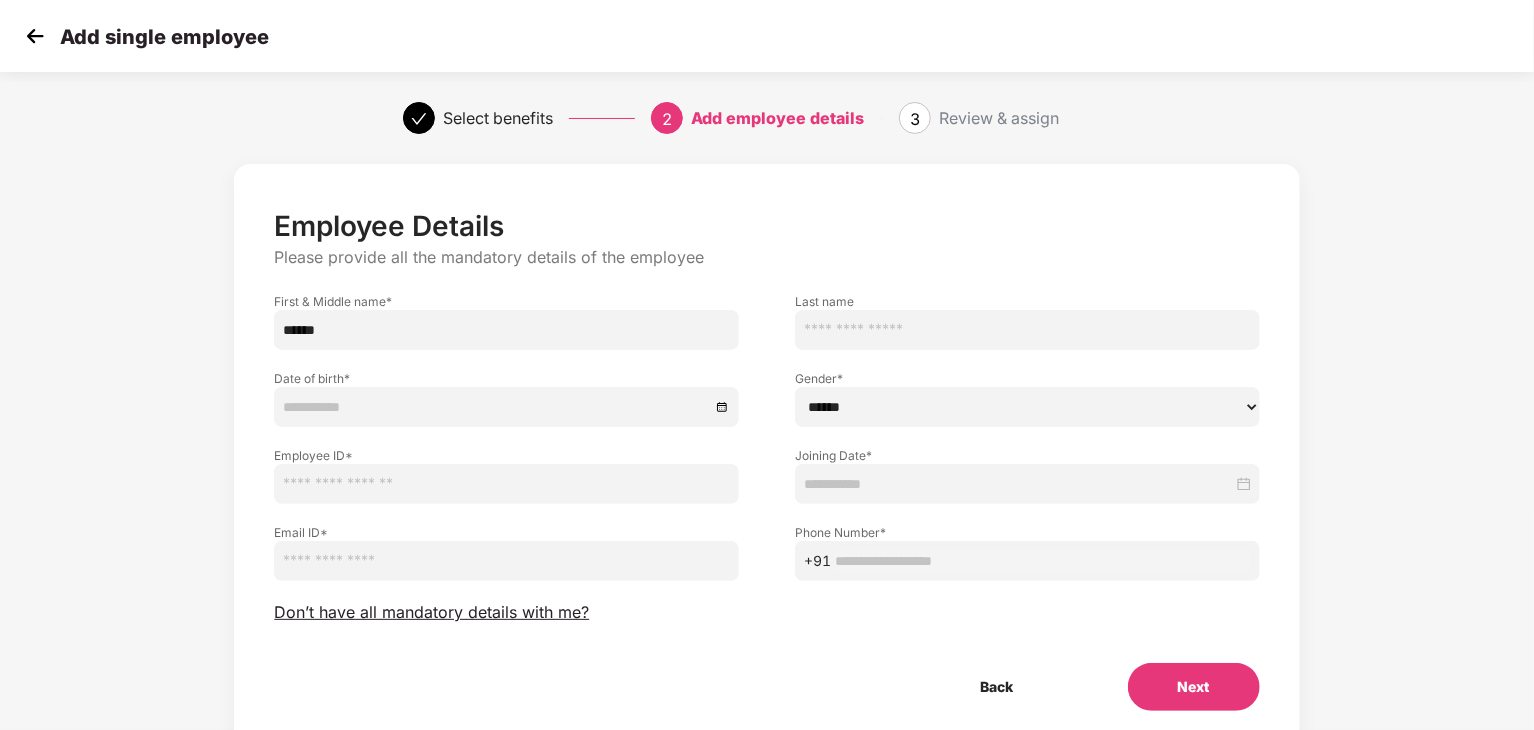 type on "******" 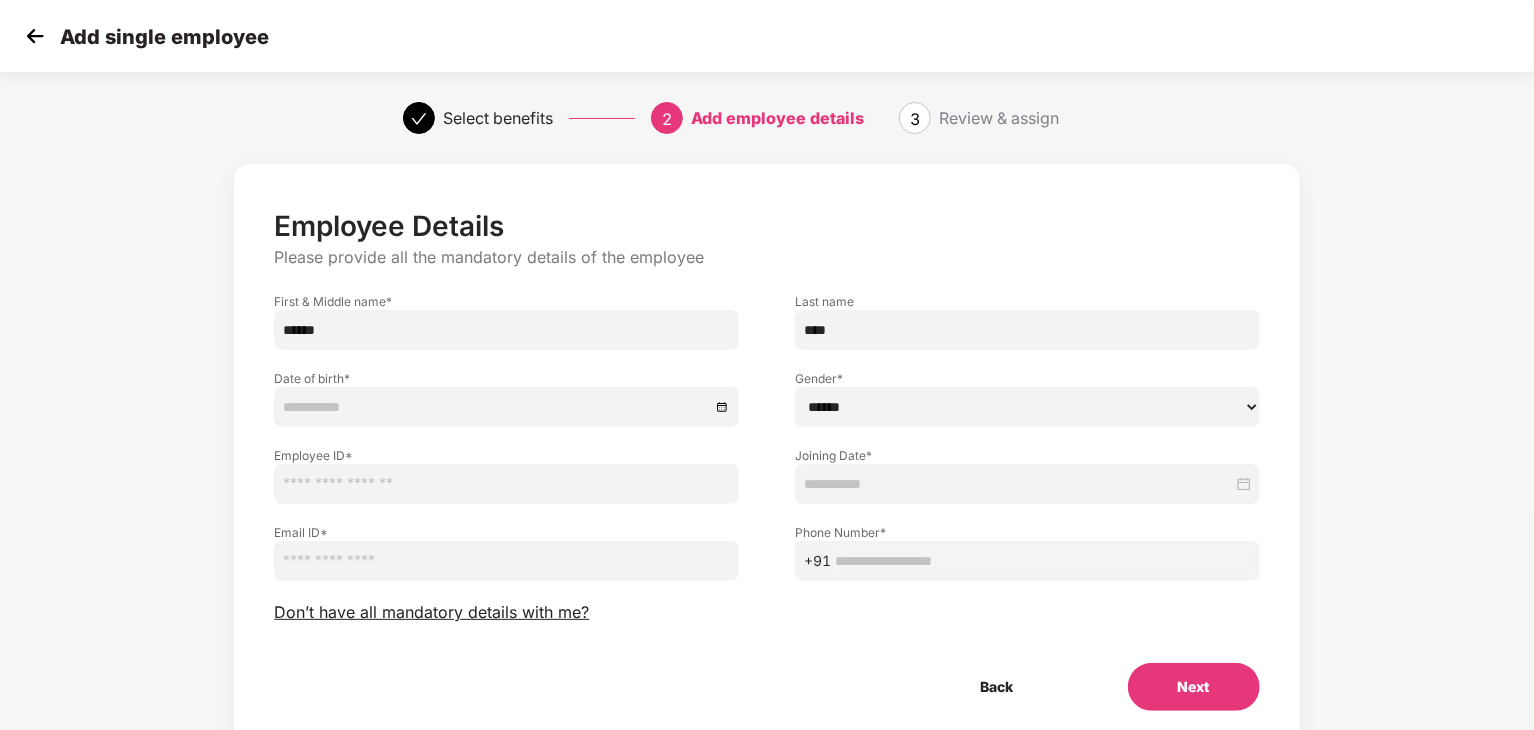 type on "****" 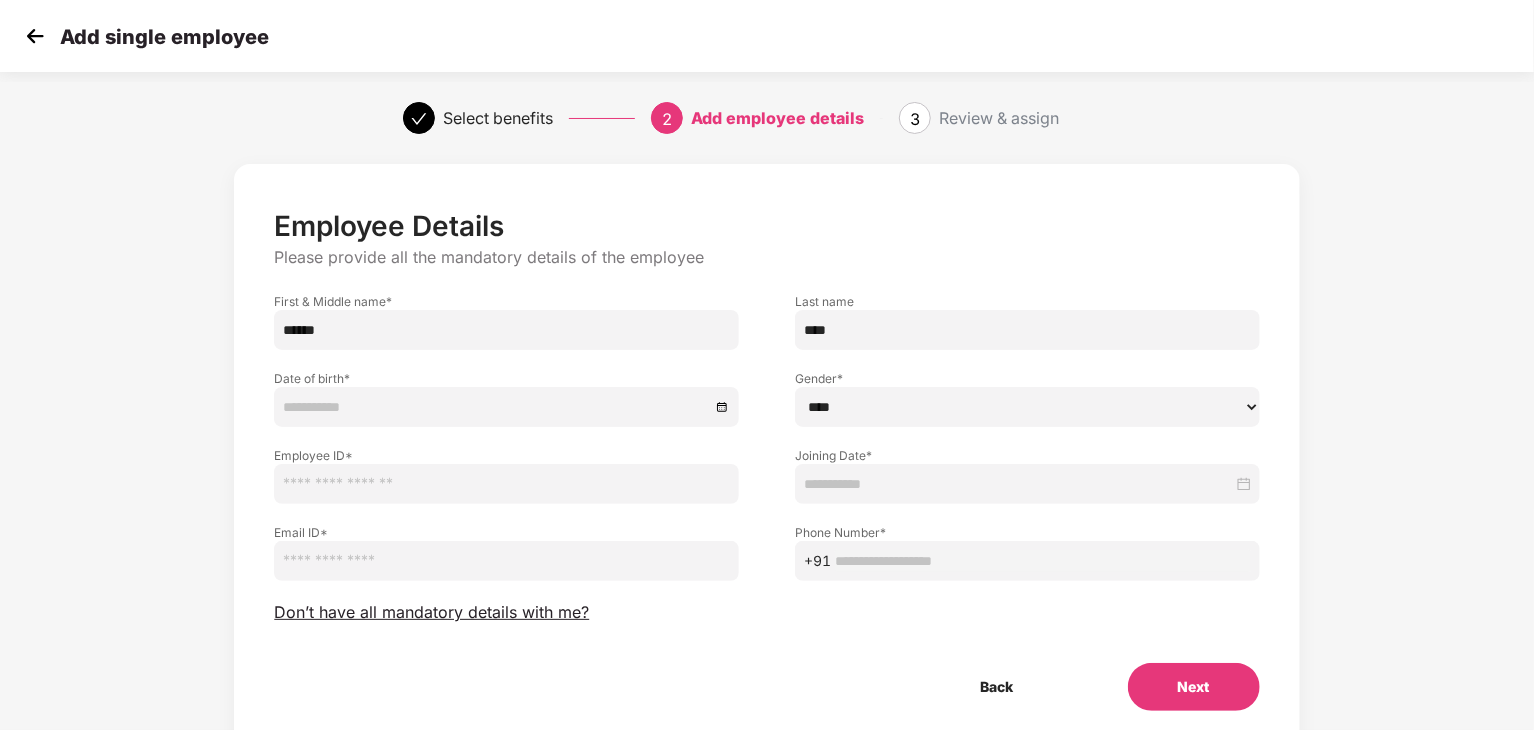 click on "****** **** ******" at bounding box center [1027, 407] 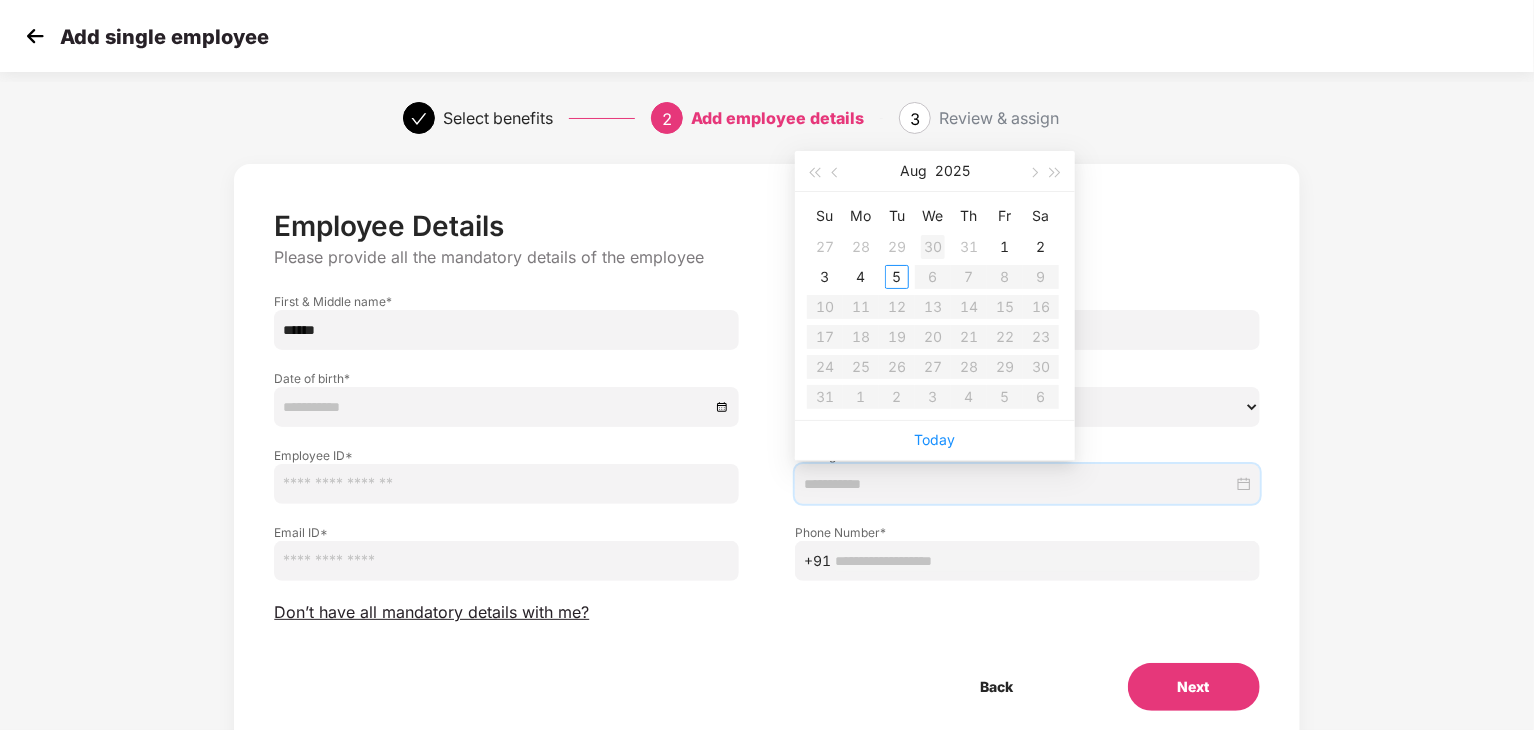 type on "**********" 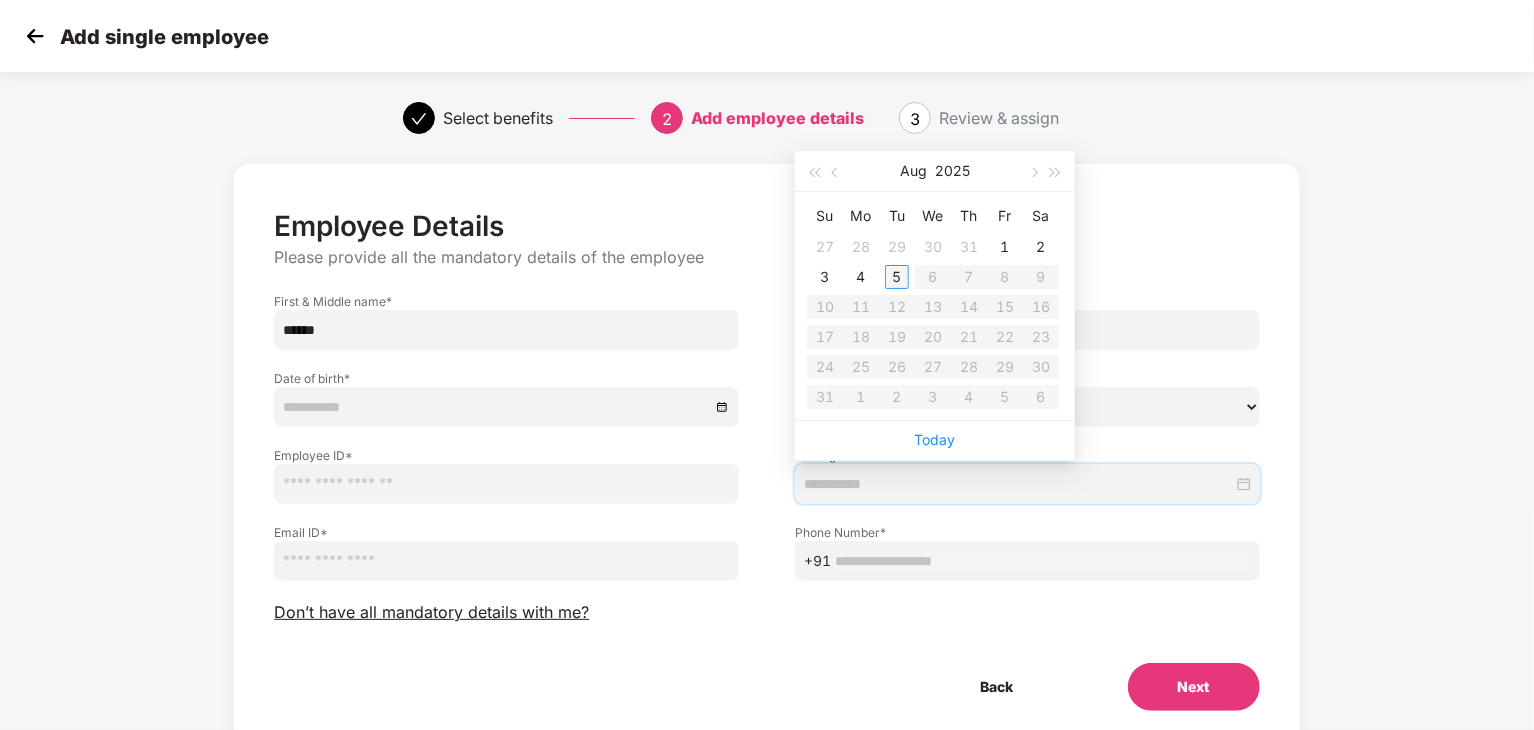 type on "**********" 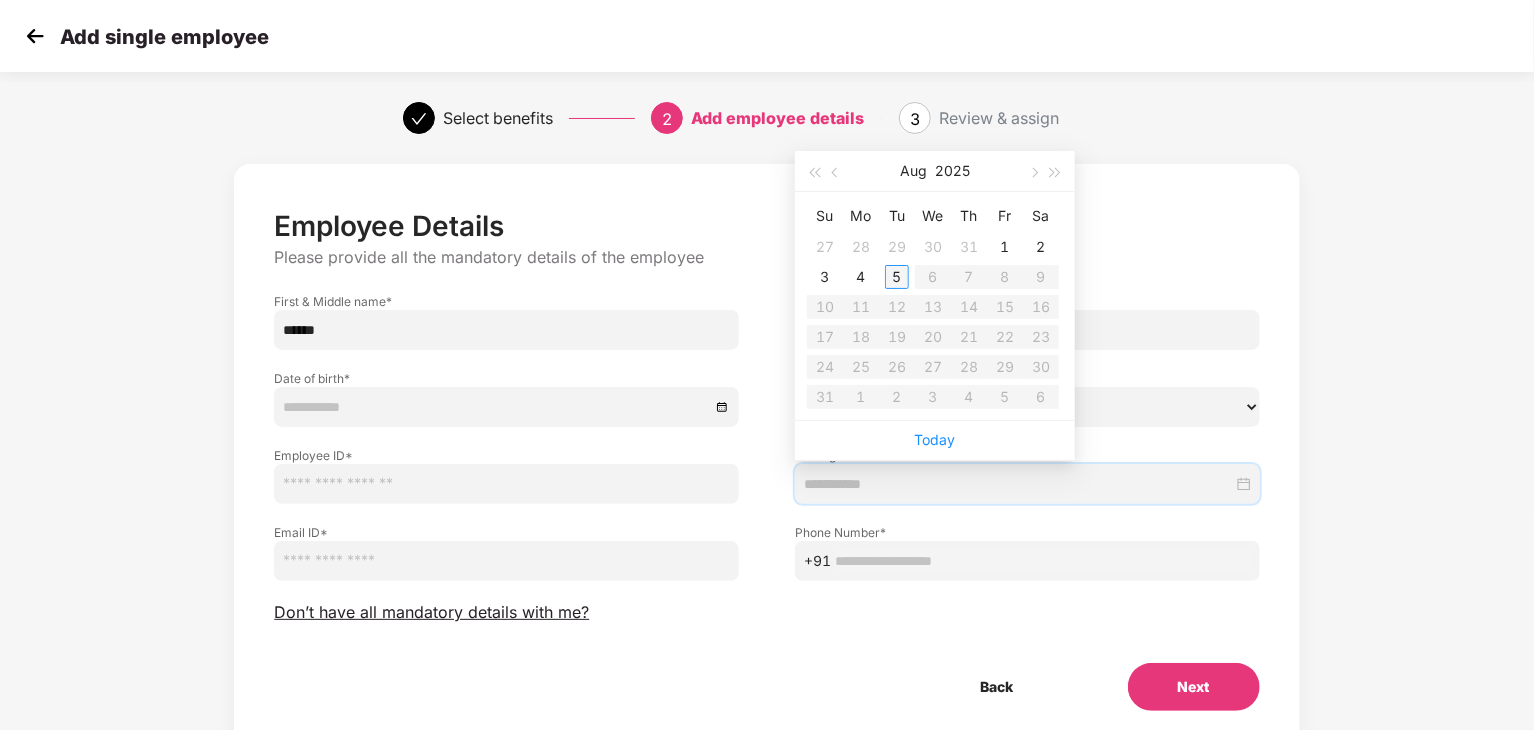 click on "5" at bounding box center [897, 277] 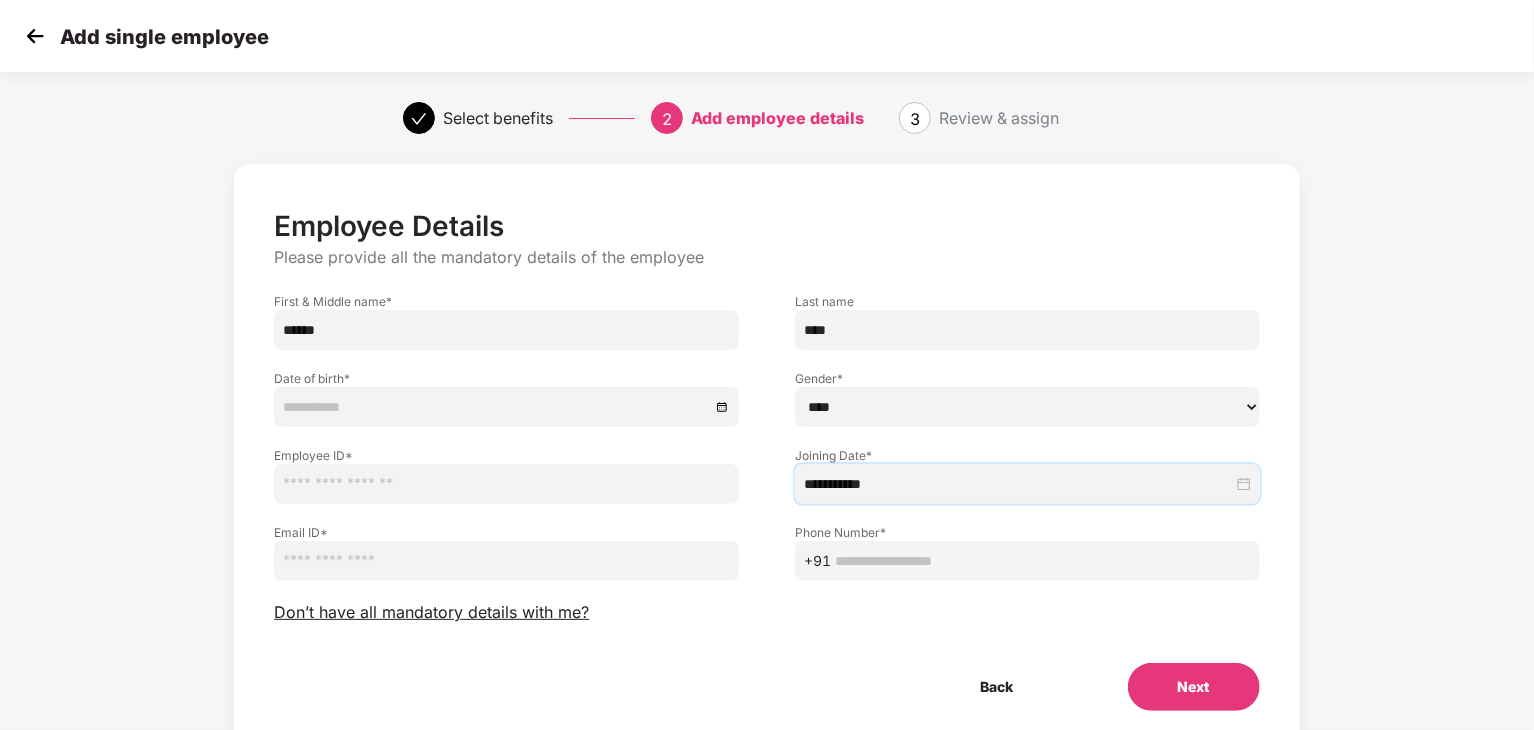 click at bounding box center (506, 484) 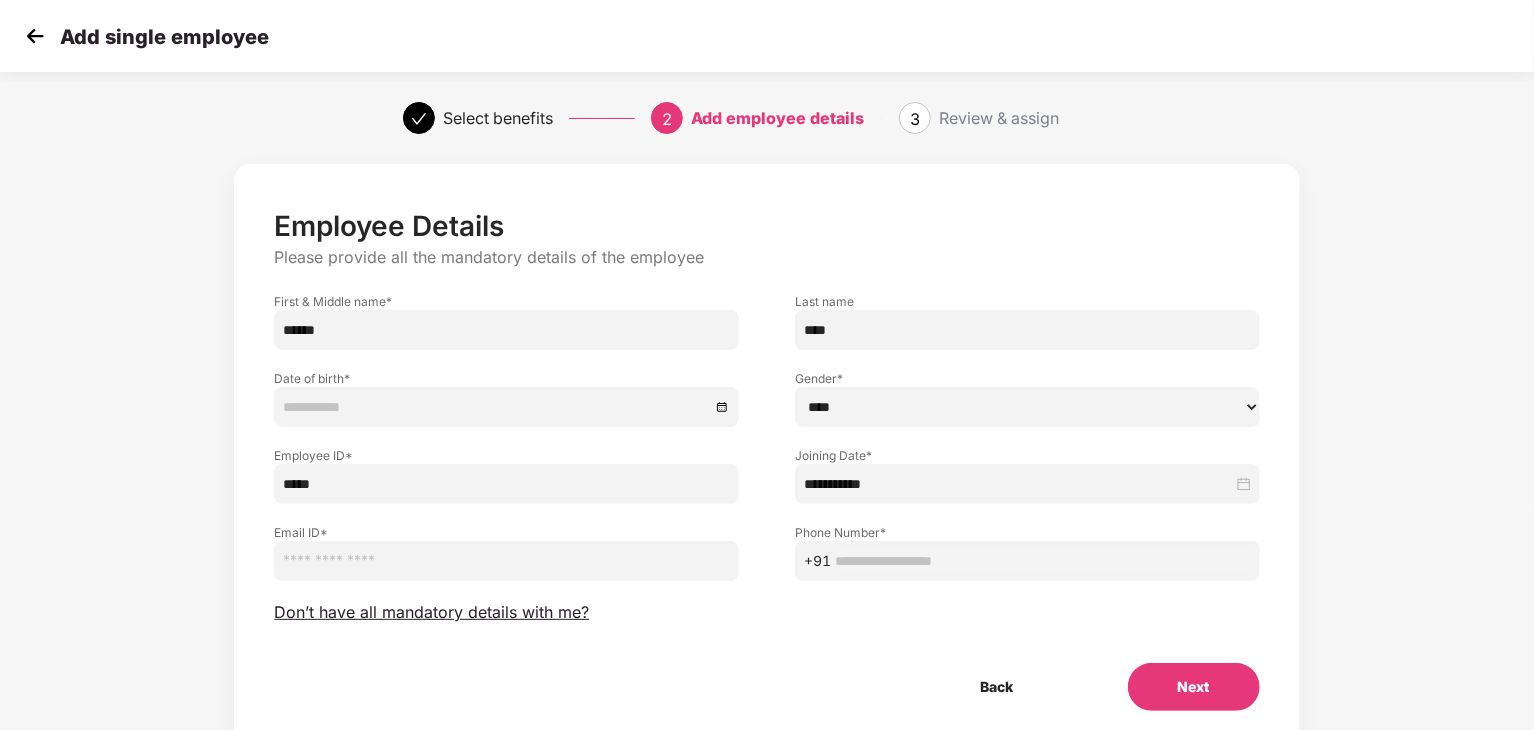 type on "*****" 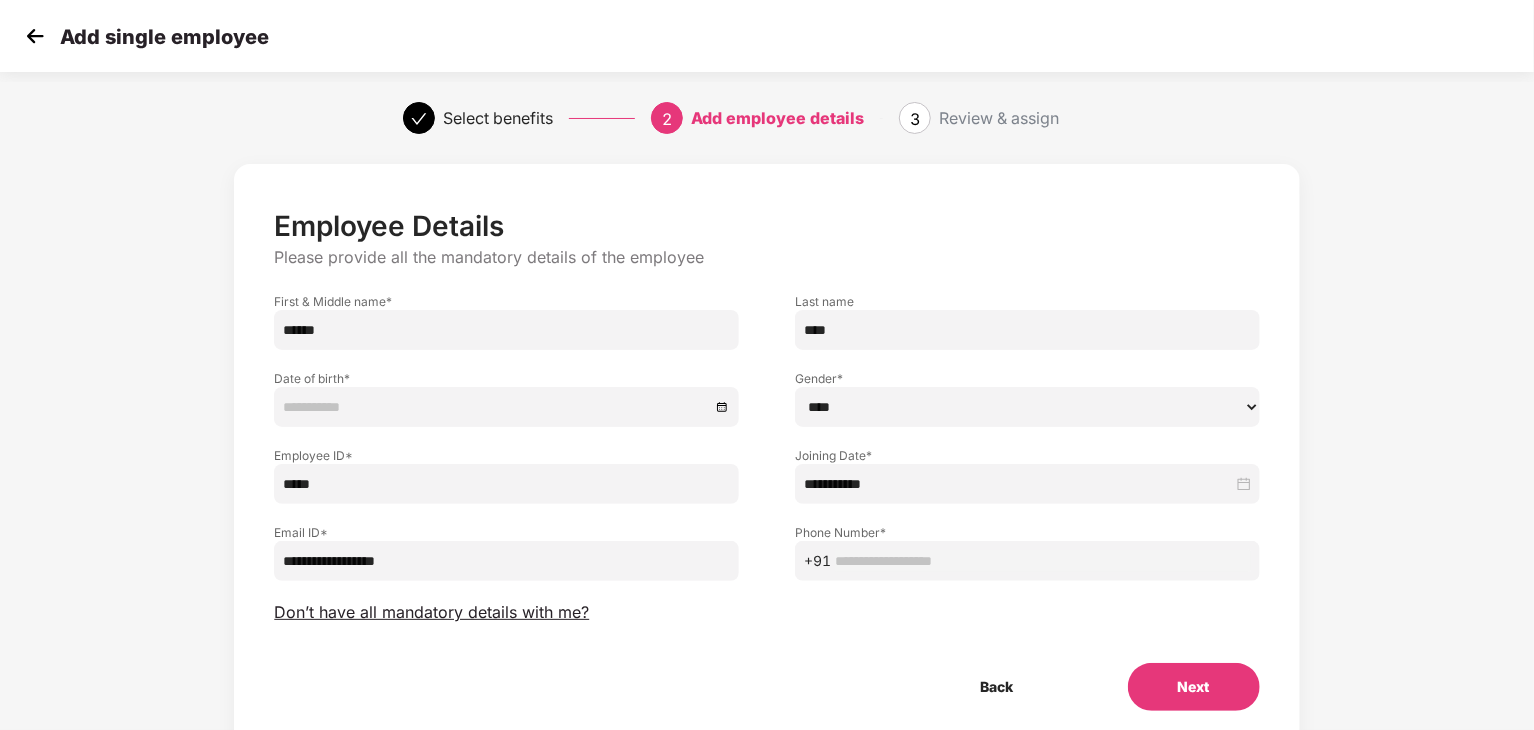 type on "**********" 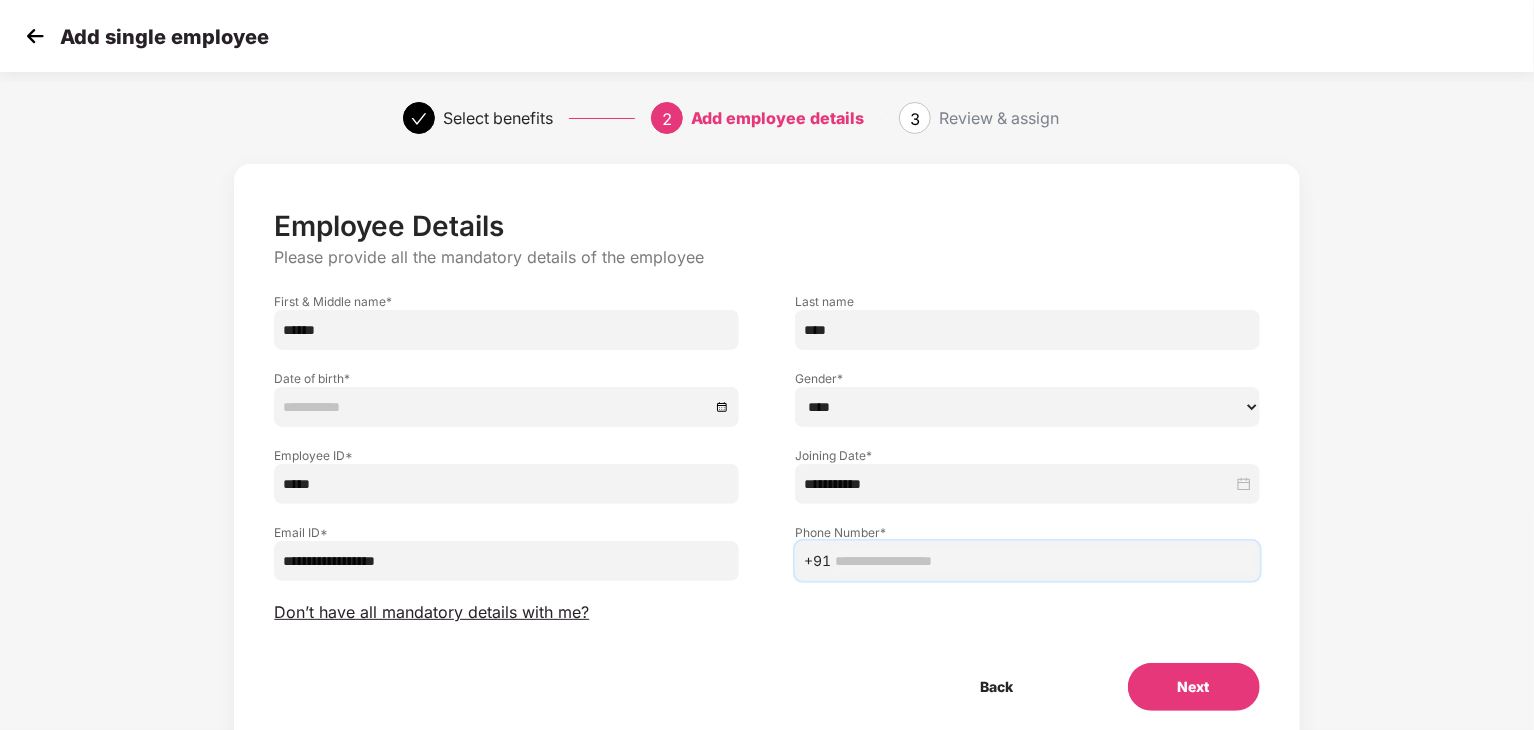 click at bounding box center (1043, 561) 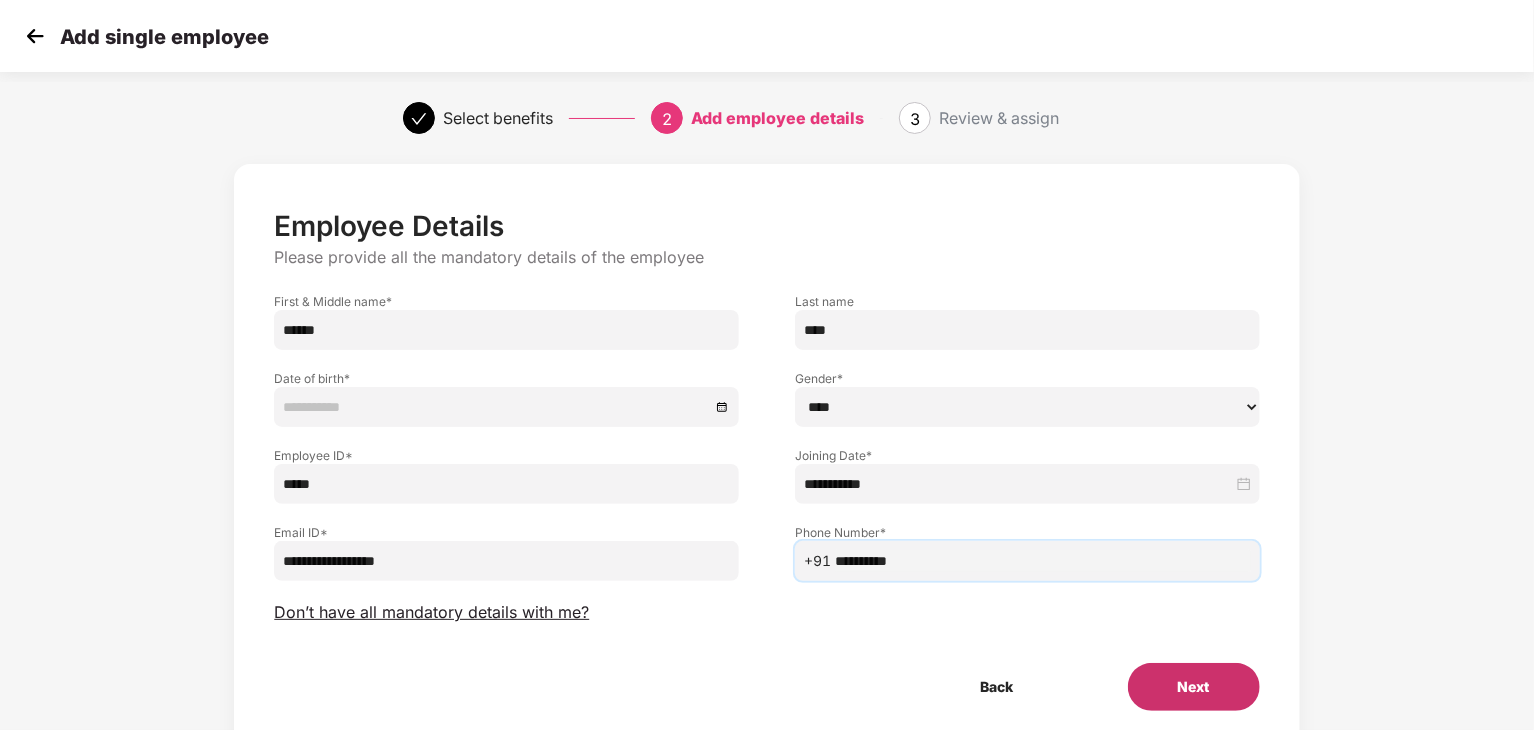 type on "**********" 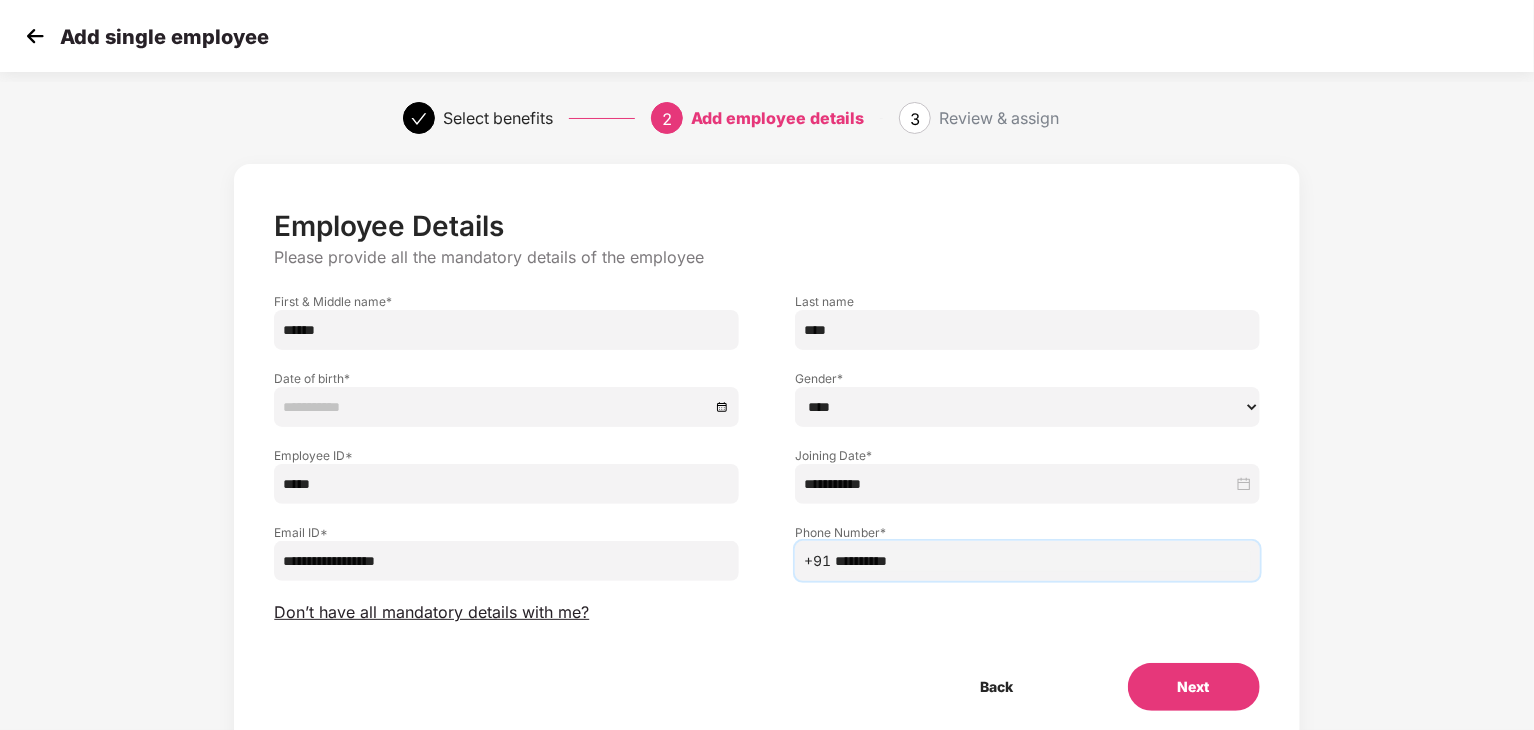 click on "Next" at bounding box center (1194, 687) 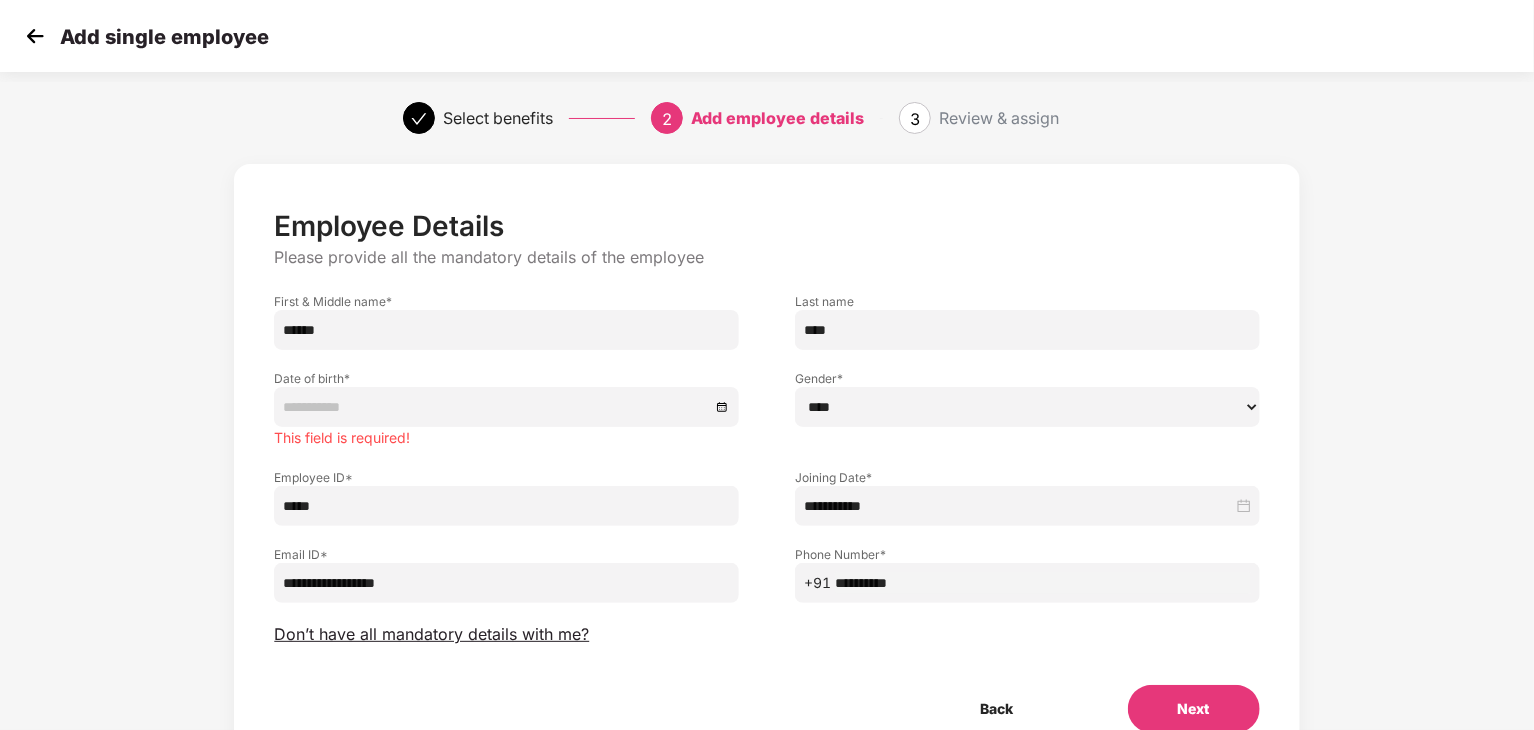 click at bounding box center [496, 407] 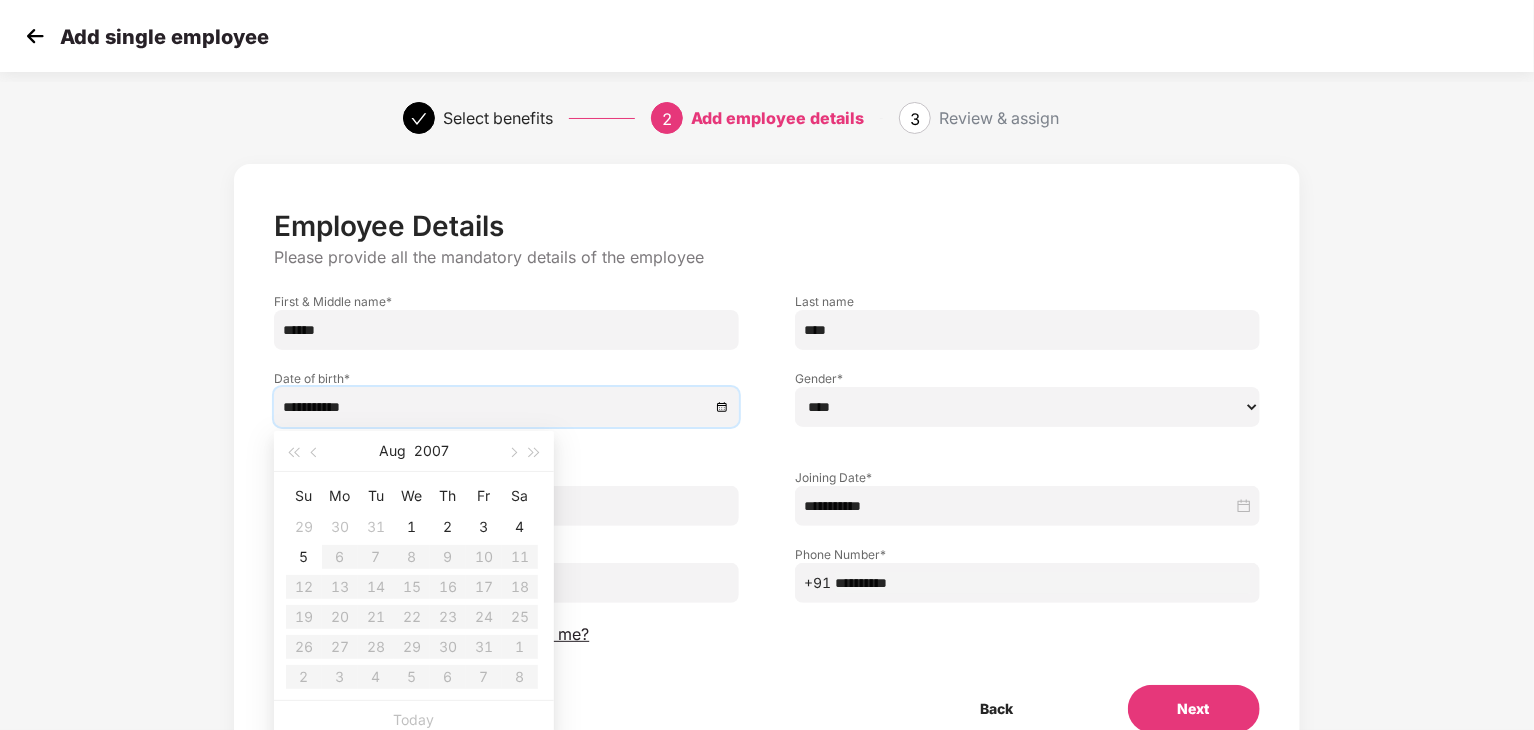 type on "**********" 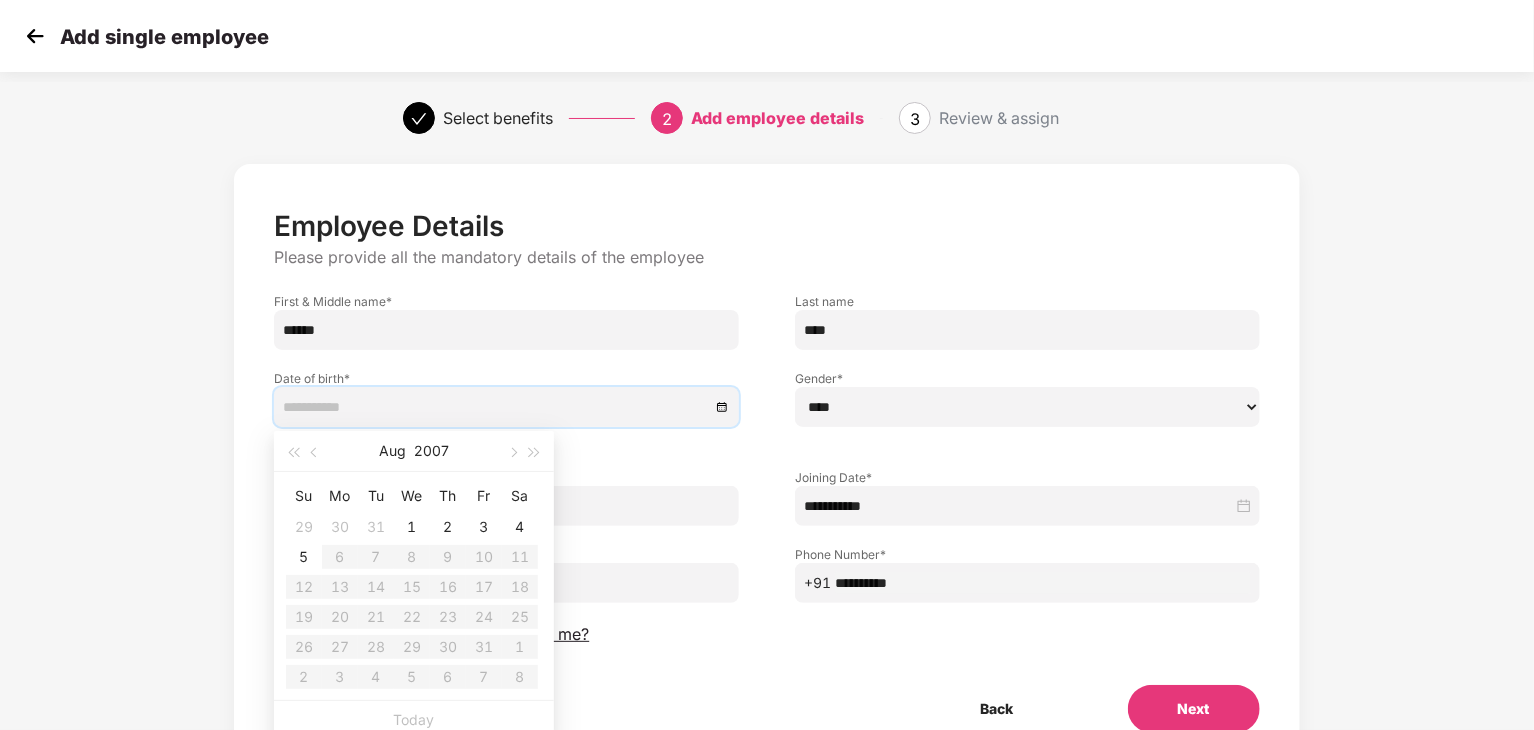 type on "**********" 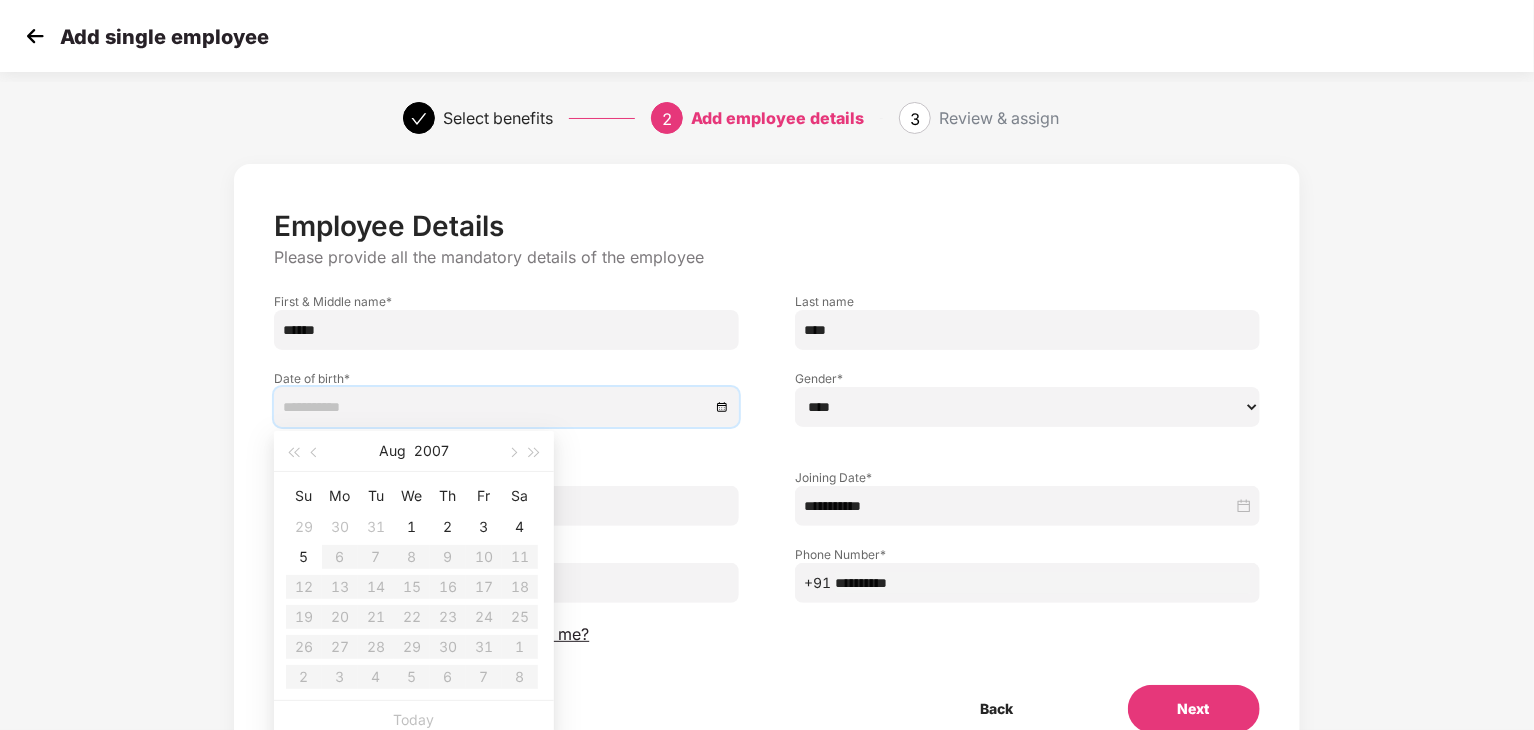 type on "**********" 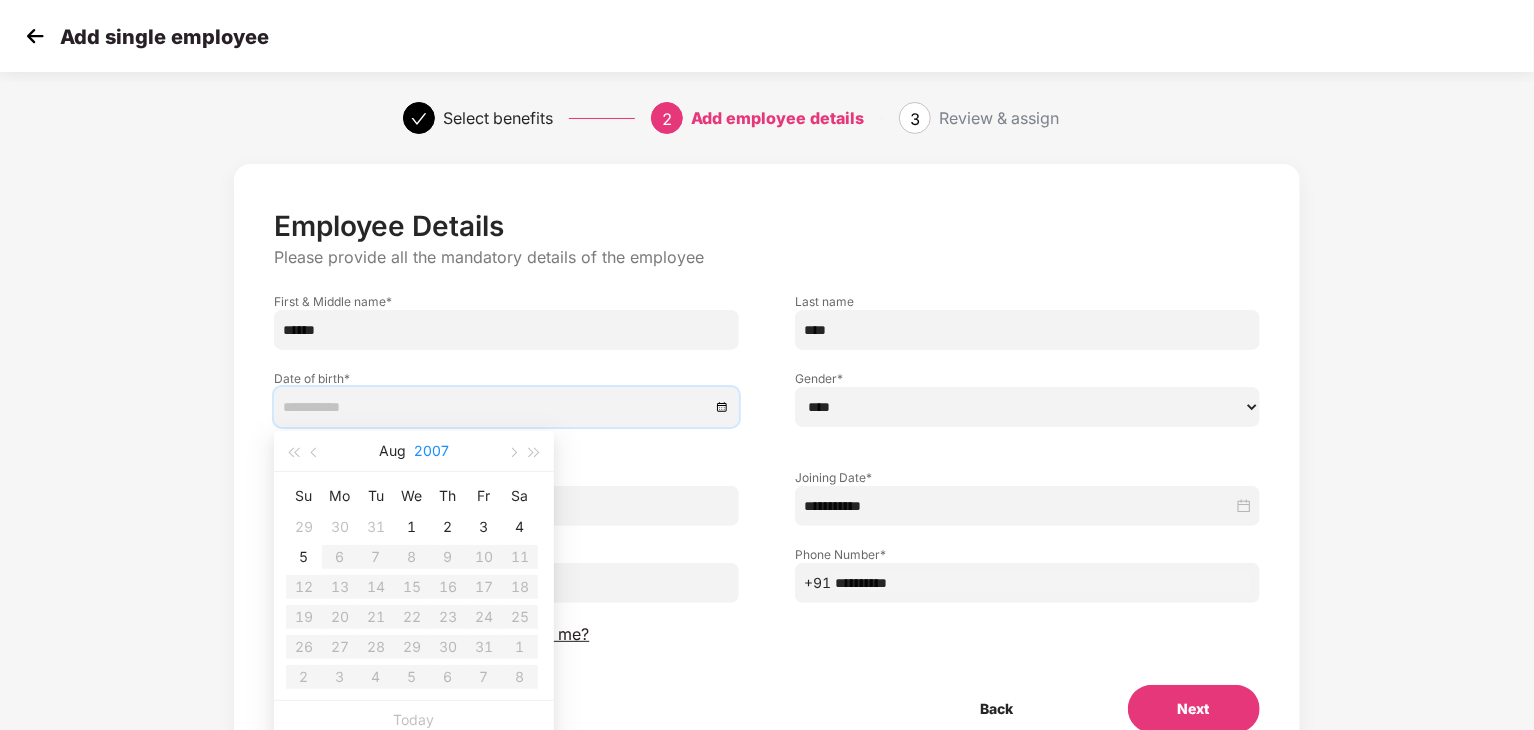 click on "2007" at bounding box center [431, 451] 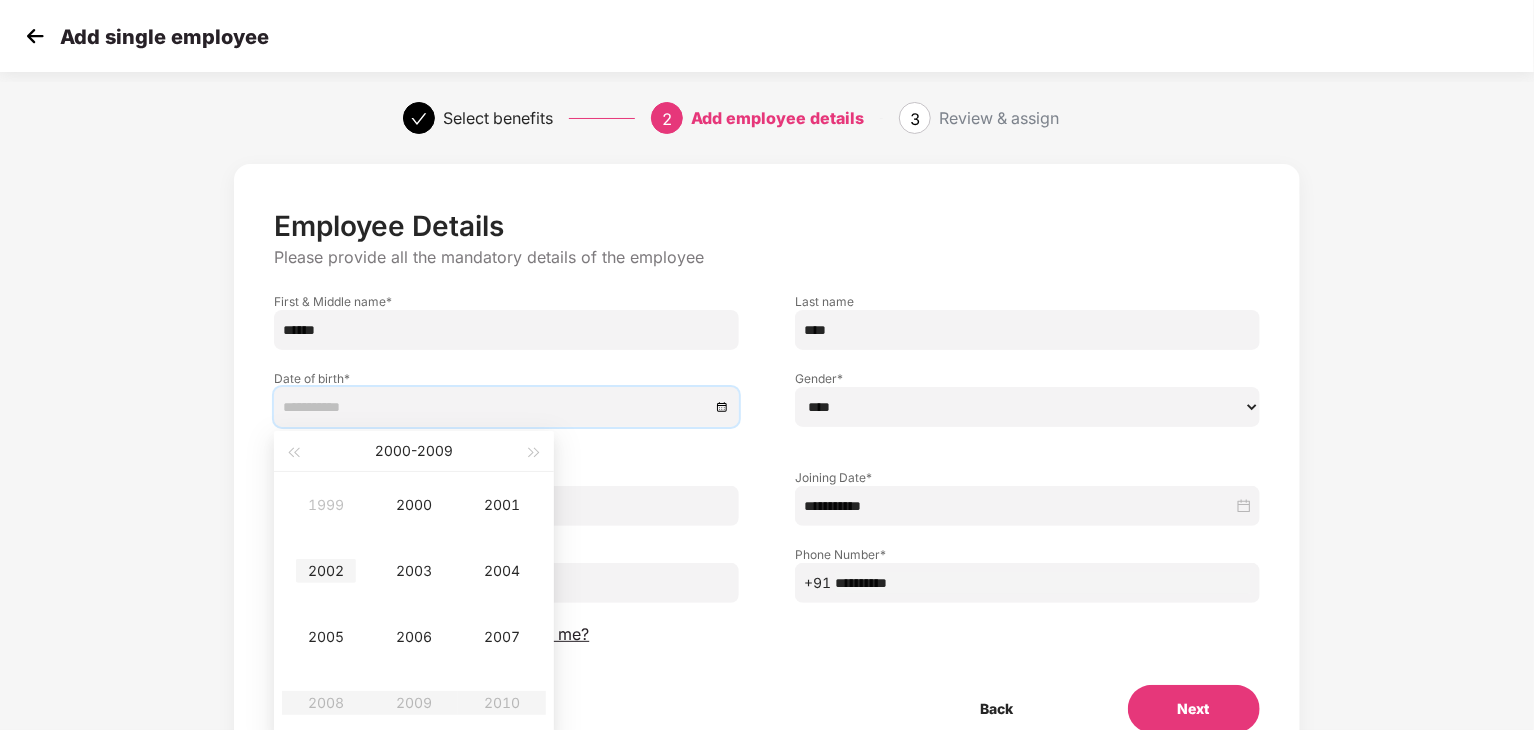 type on "**********" 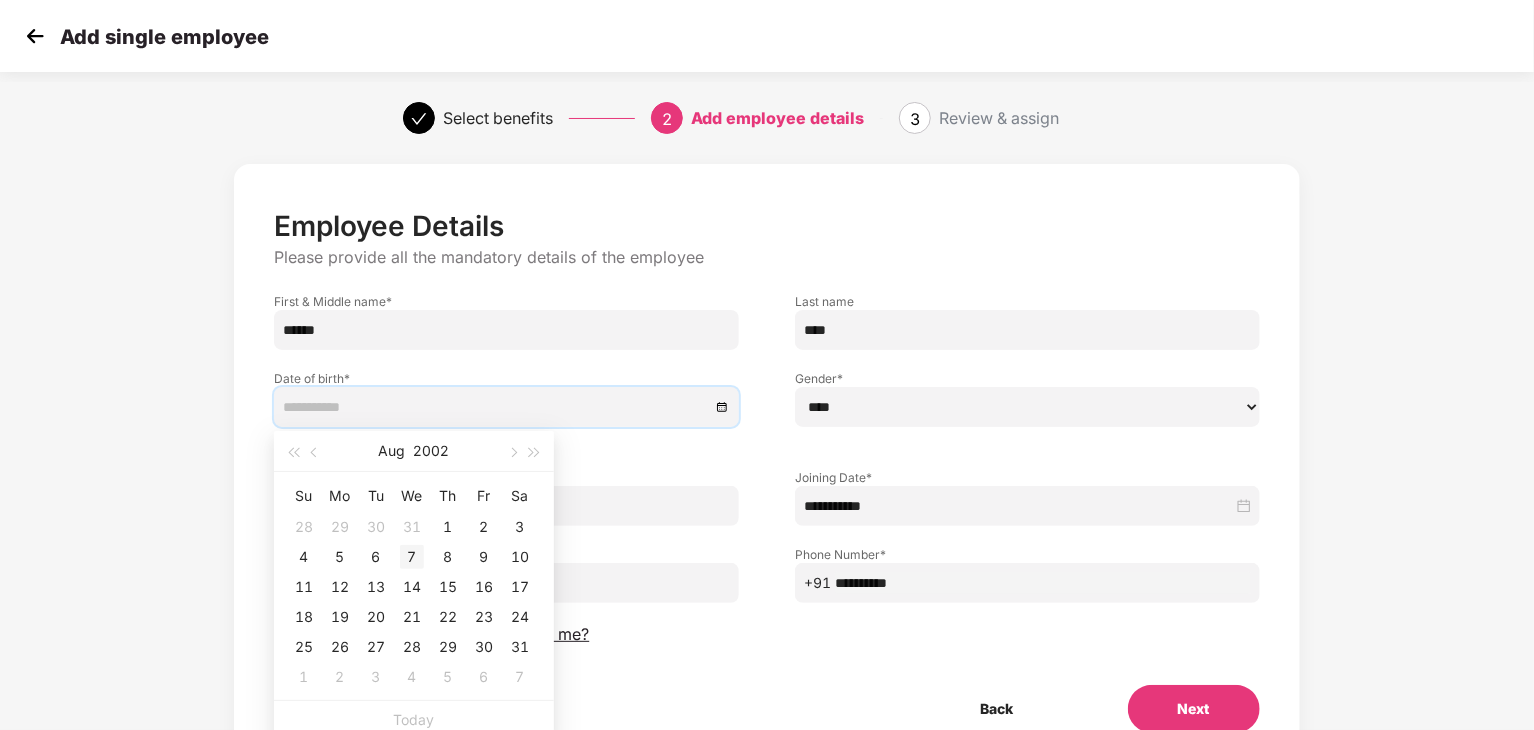 type on "**********" 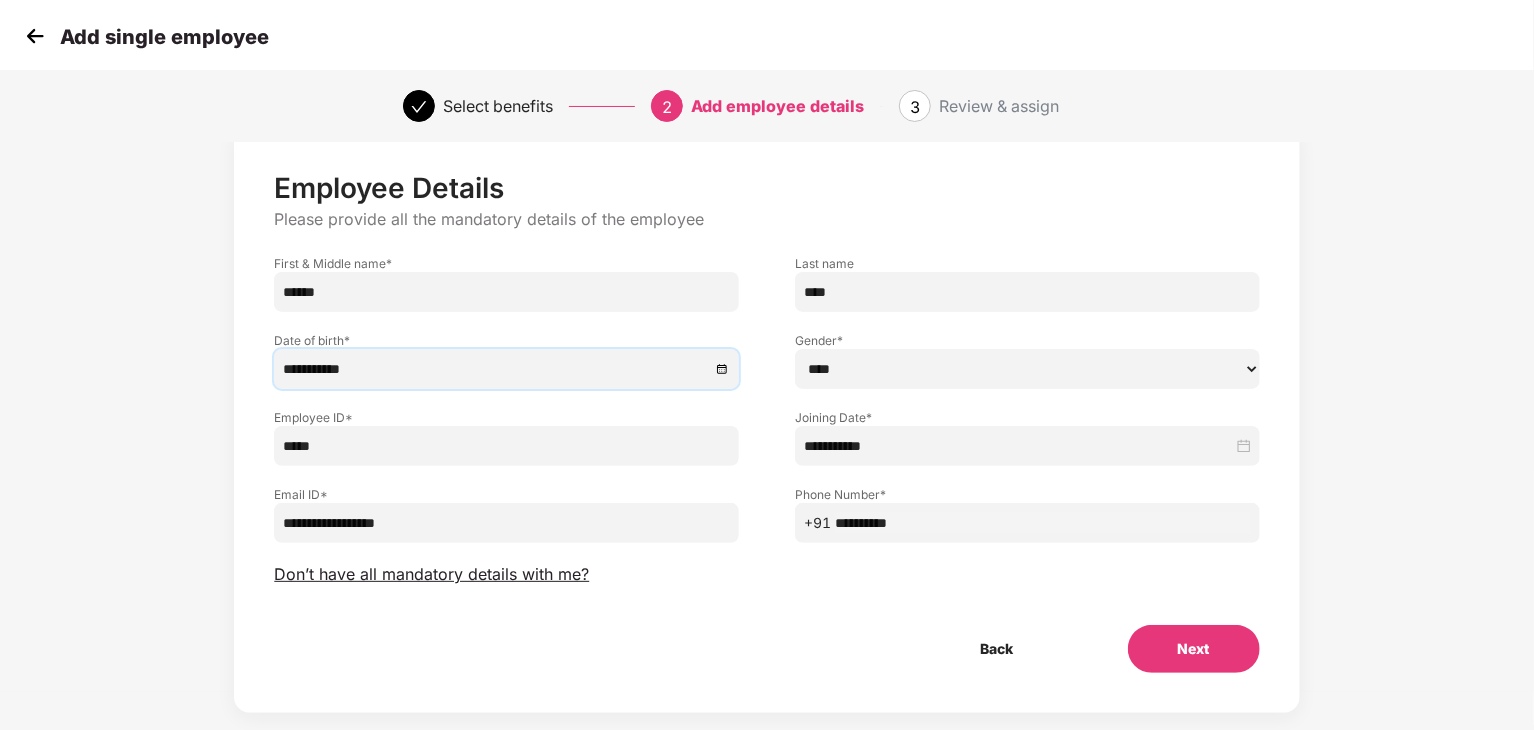 scroll, scrollTop: 71, scrollLeft: 0, axis: vertical 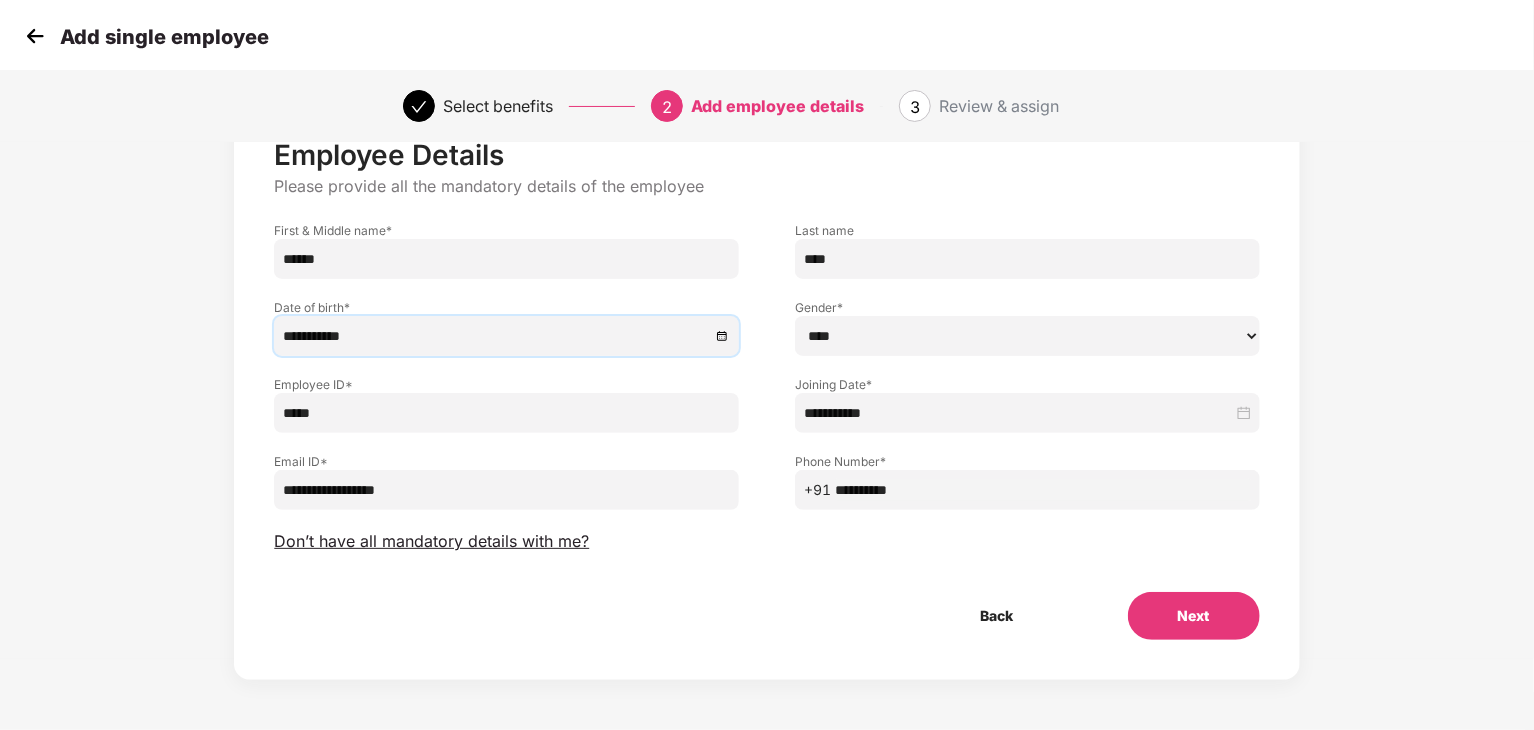 click on "Next" at bounding box center (1194, 616) 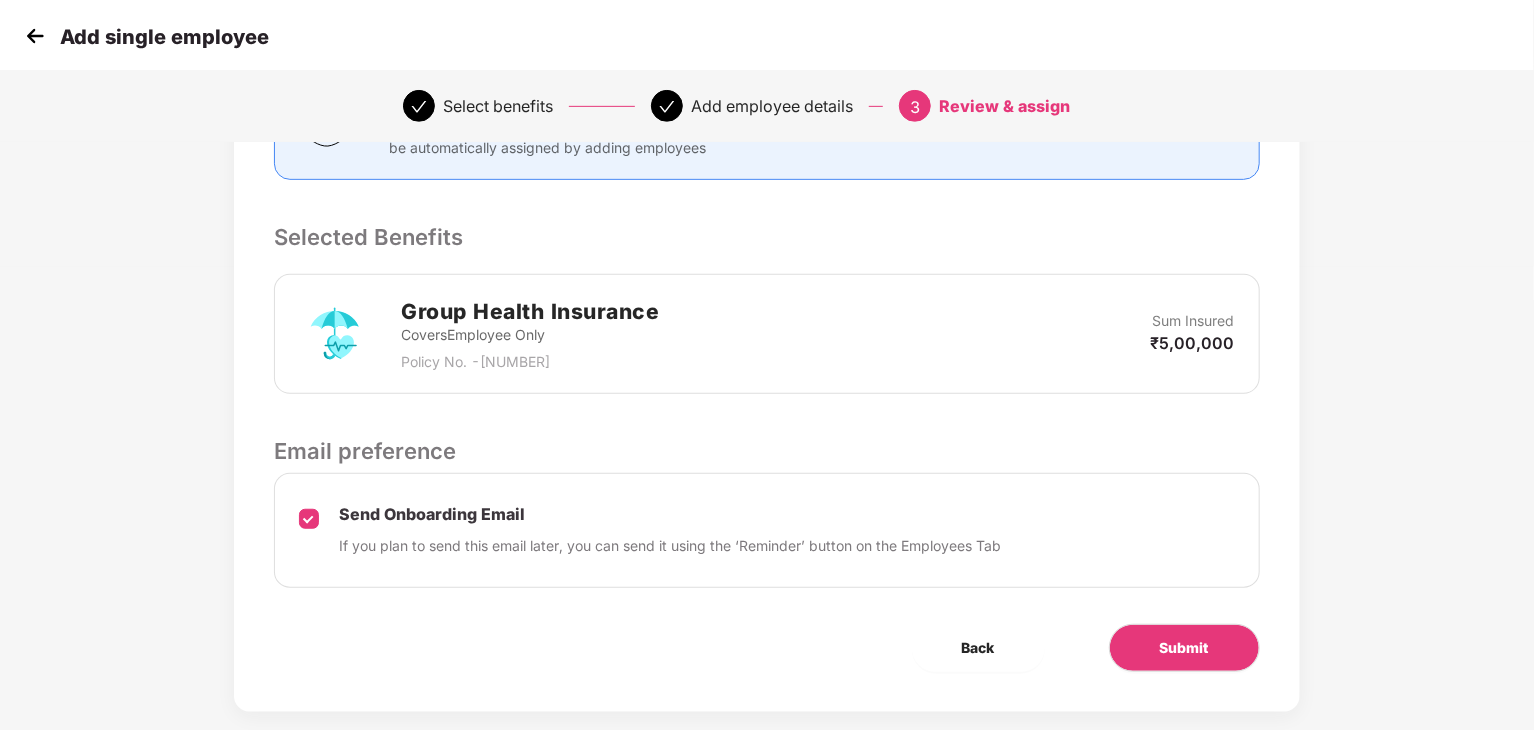 scroll, scrollTop: 493, scrollLeft: 0, axis: vertical 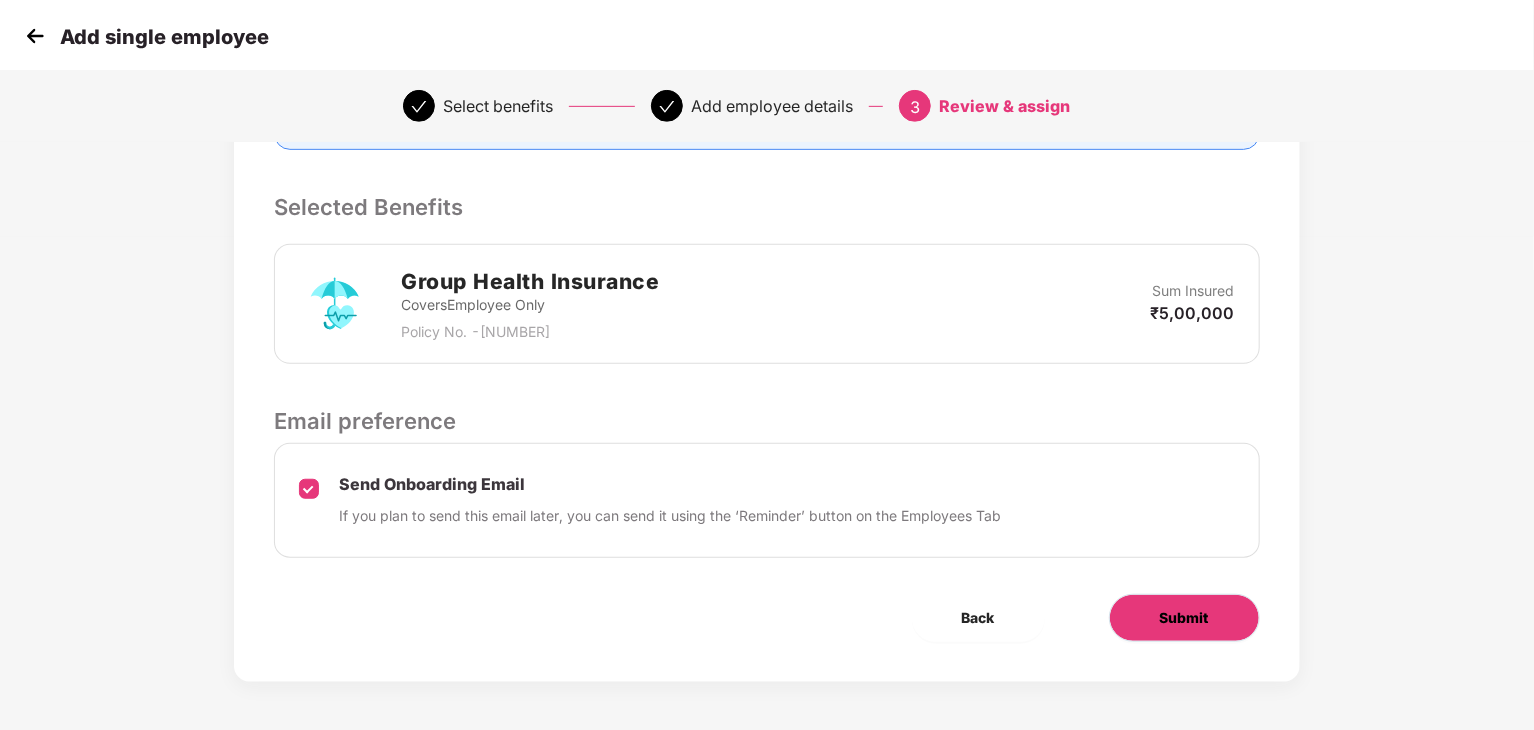 click on "Submit" at bounding box center [1184, 618] 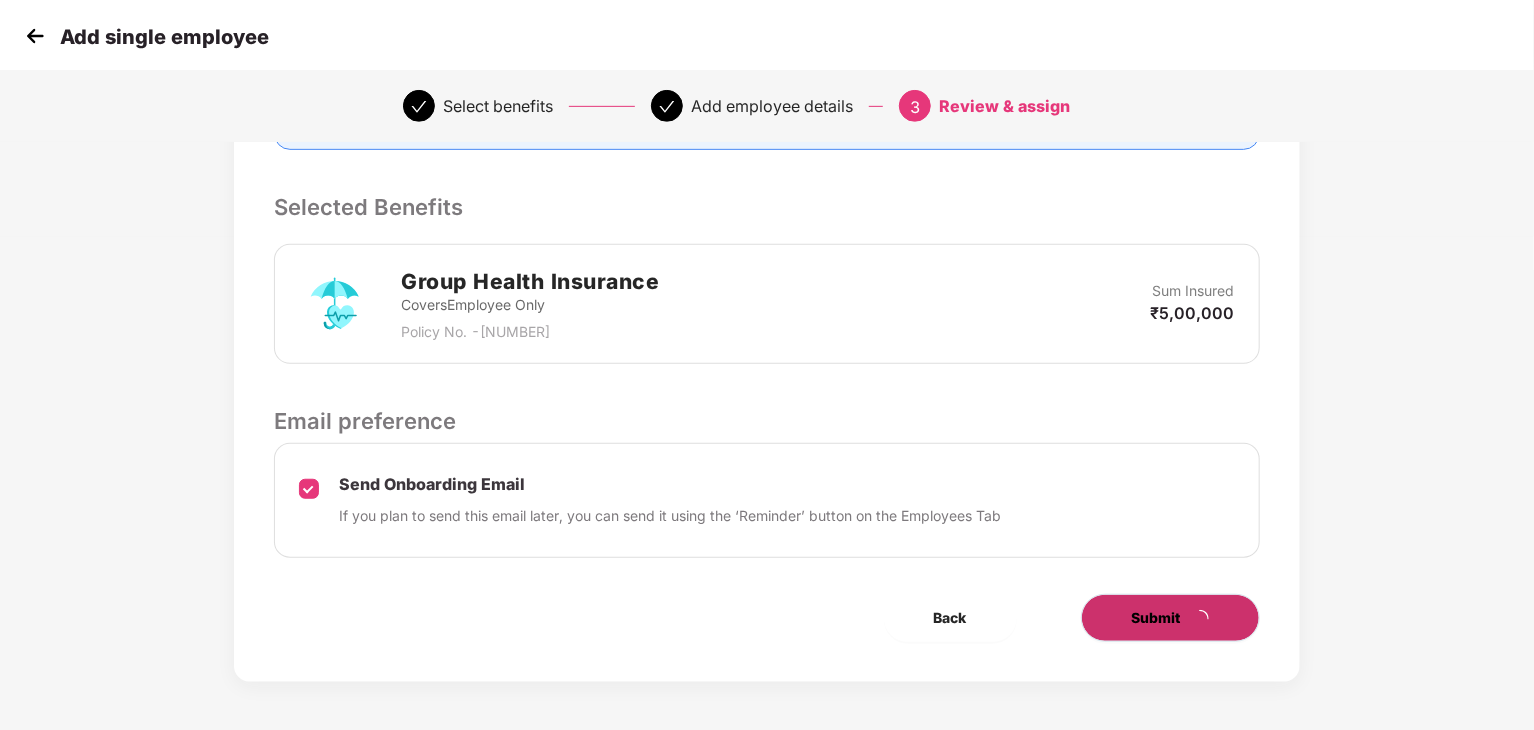 scroll, scrollTop: 0, scrollLeft: 0, axis: both 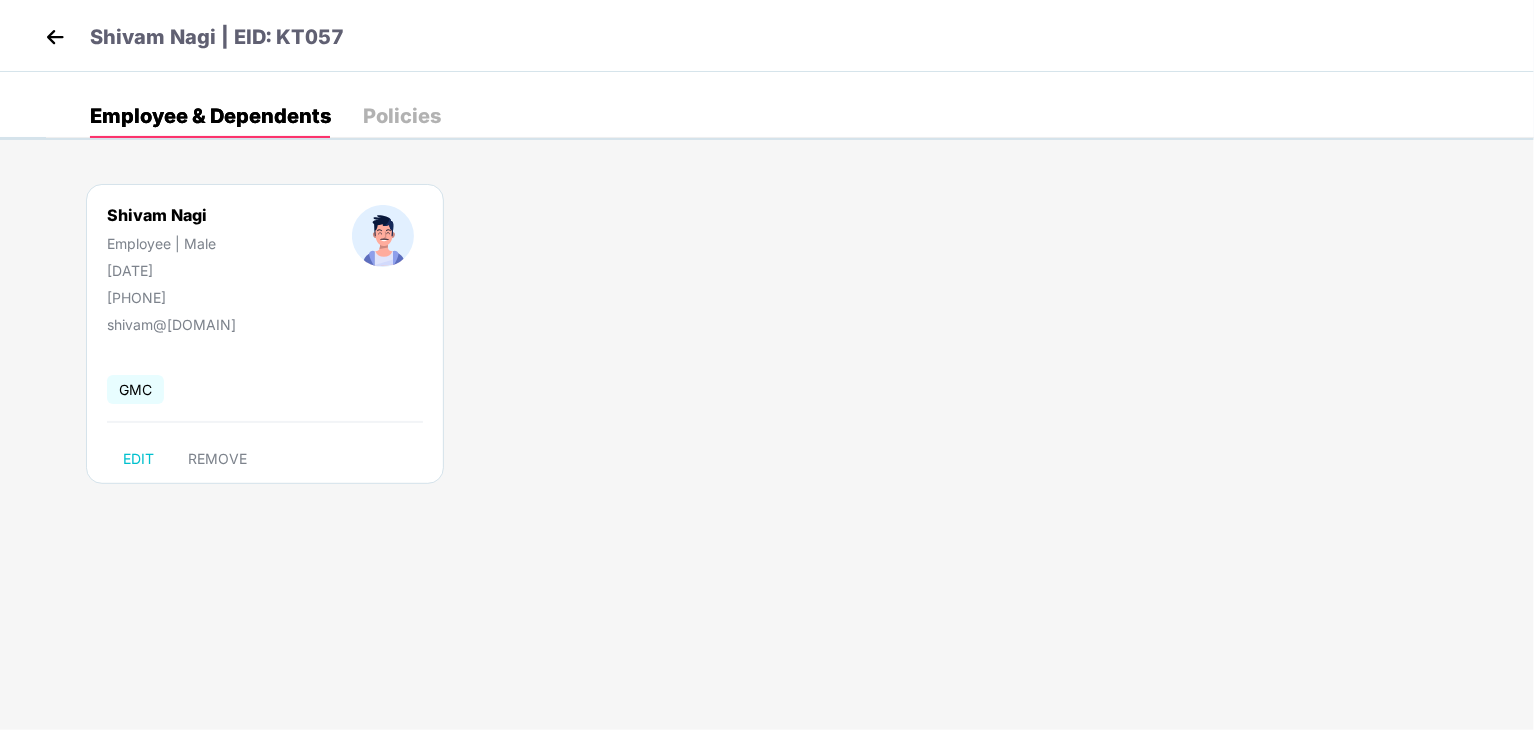 click at bounding box center [55, 37] 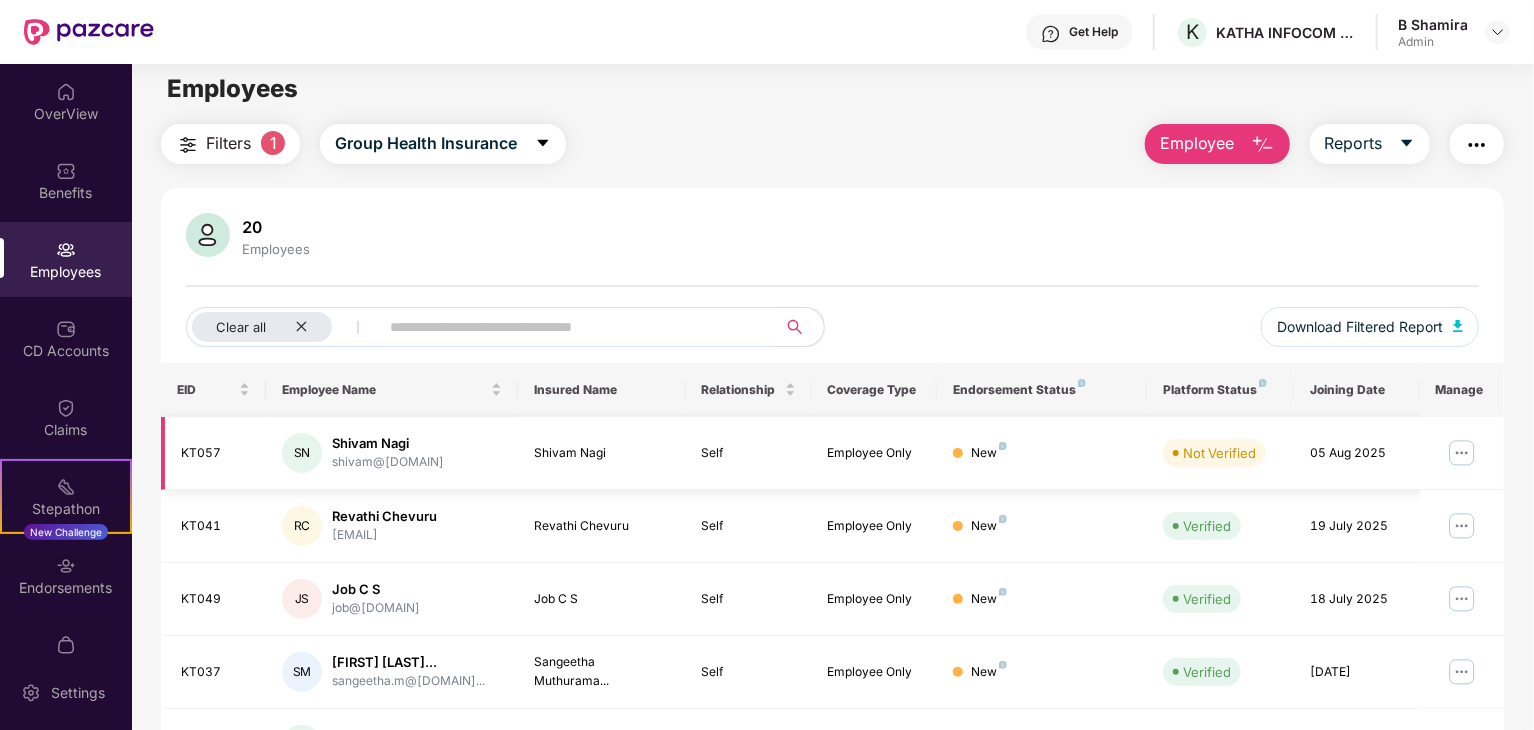 scroll, scrollTop: 0, scrollLeft: 0, axis: both 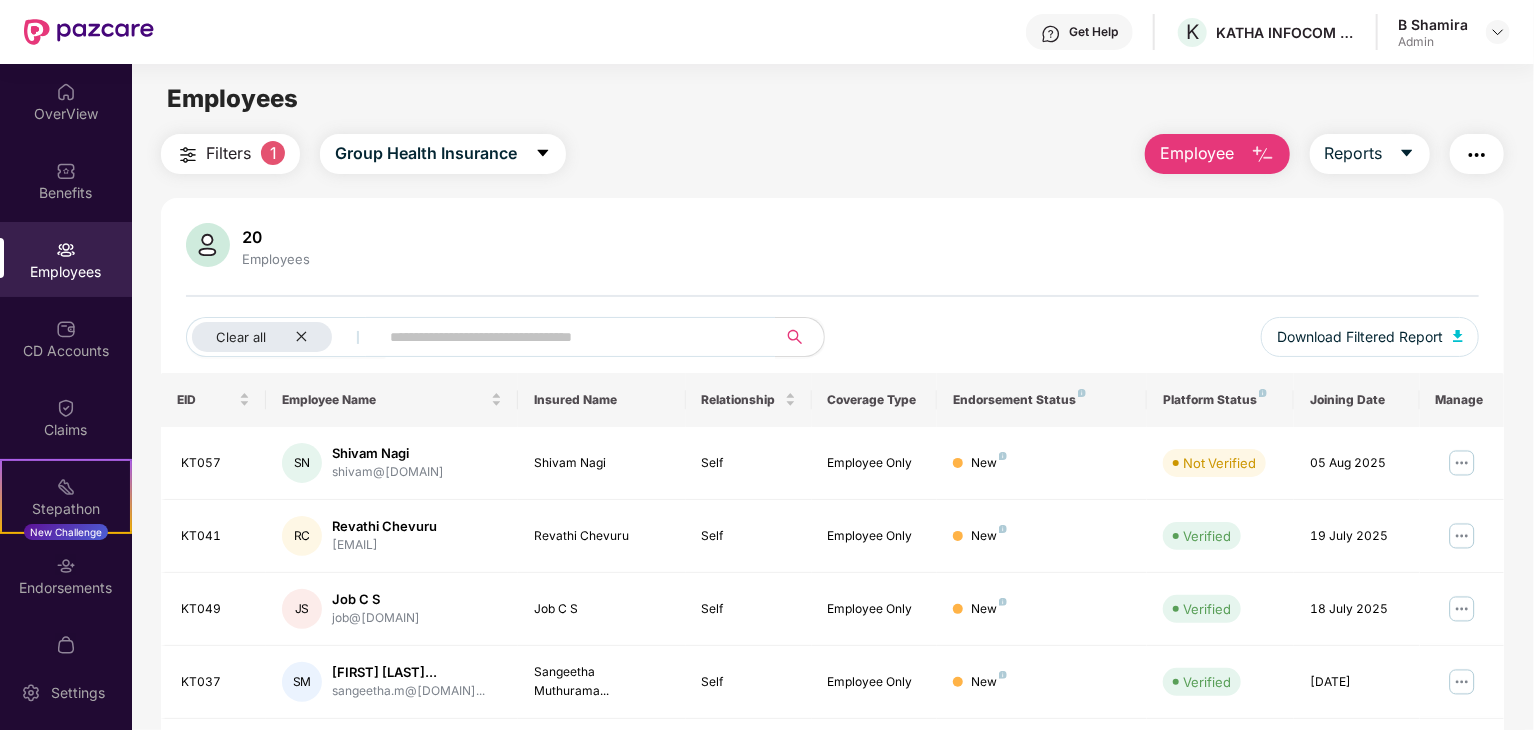 click on "Employee" at bounding box center (1197, 153) 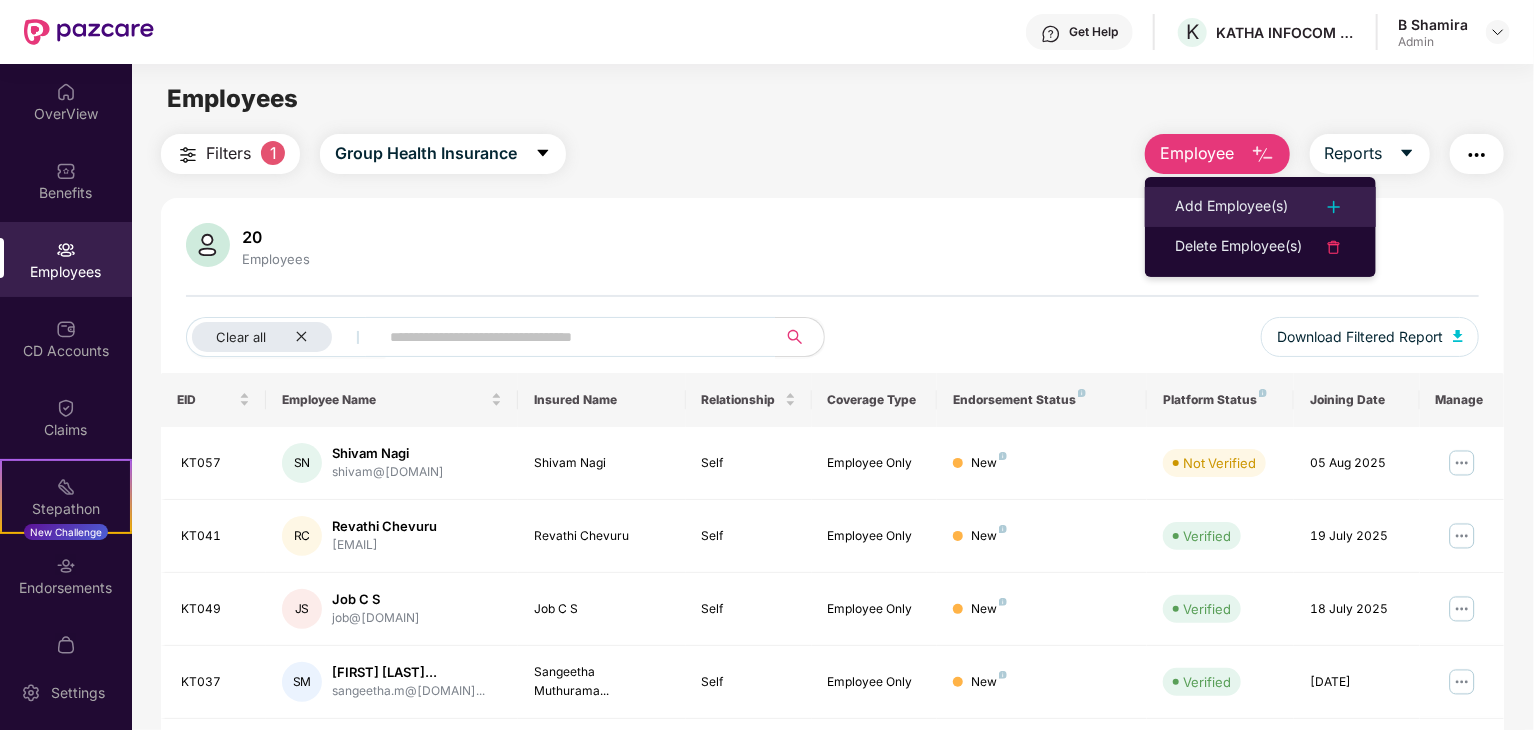 click on "Add Employee(s)" at bounding box center [1231, 207] 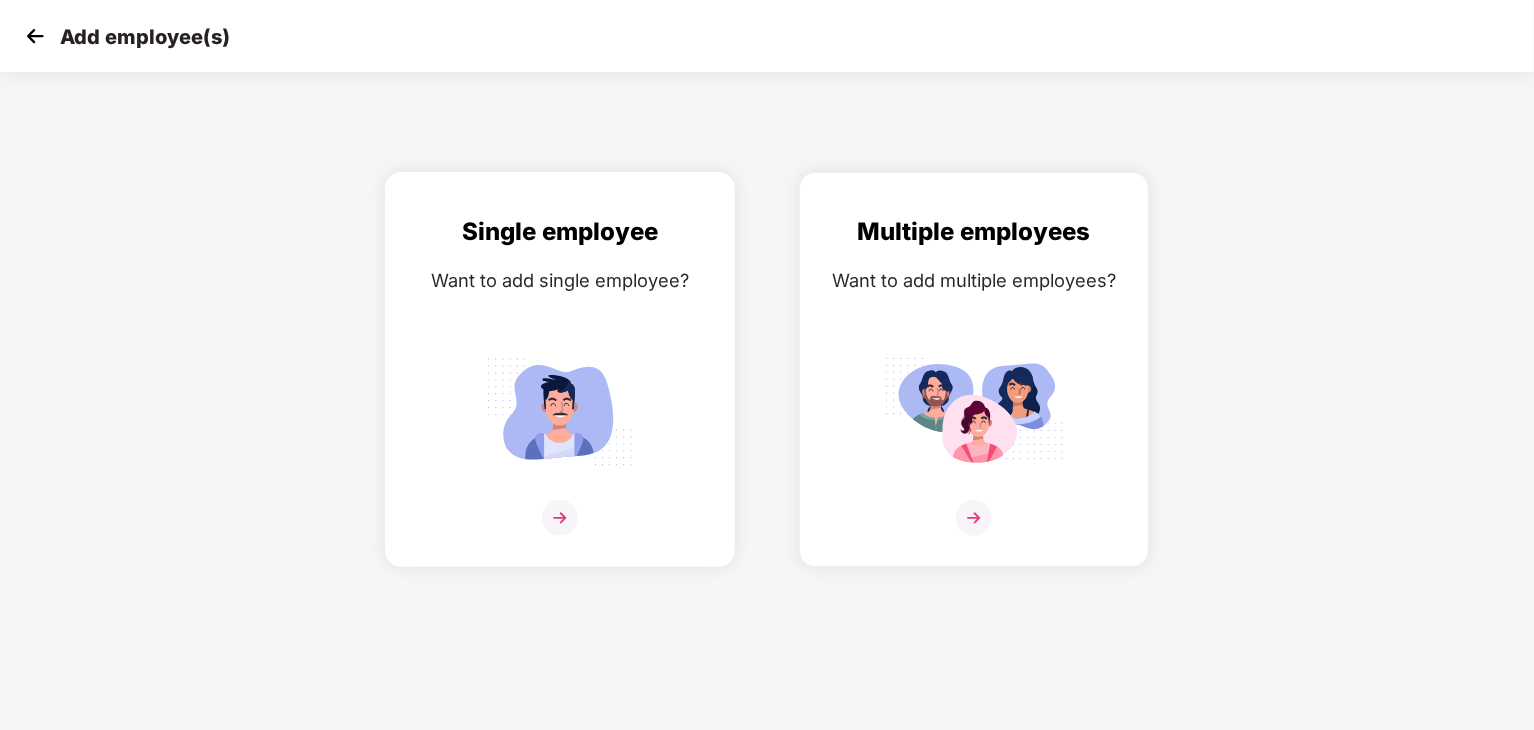 click at bounding box center [560, 411] 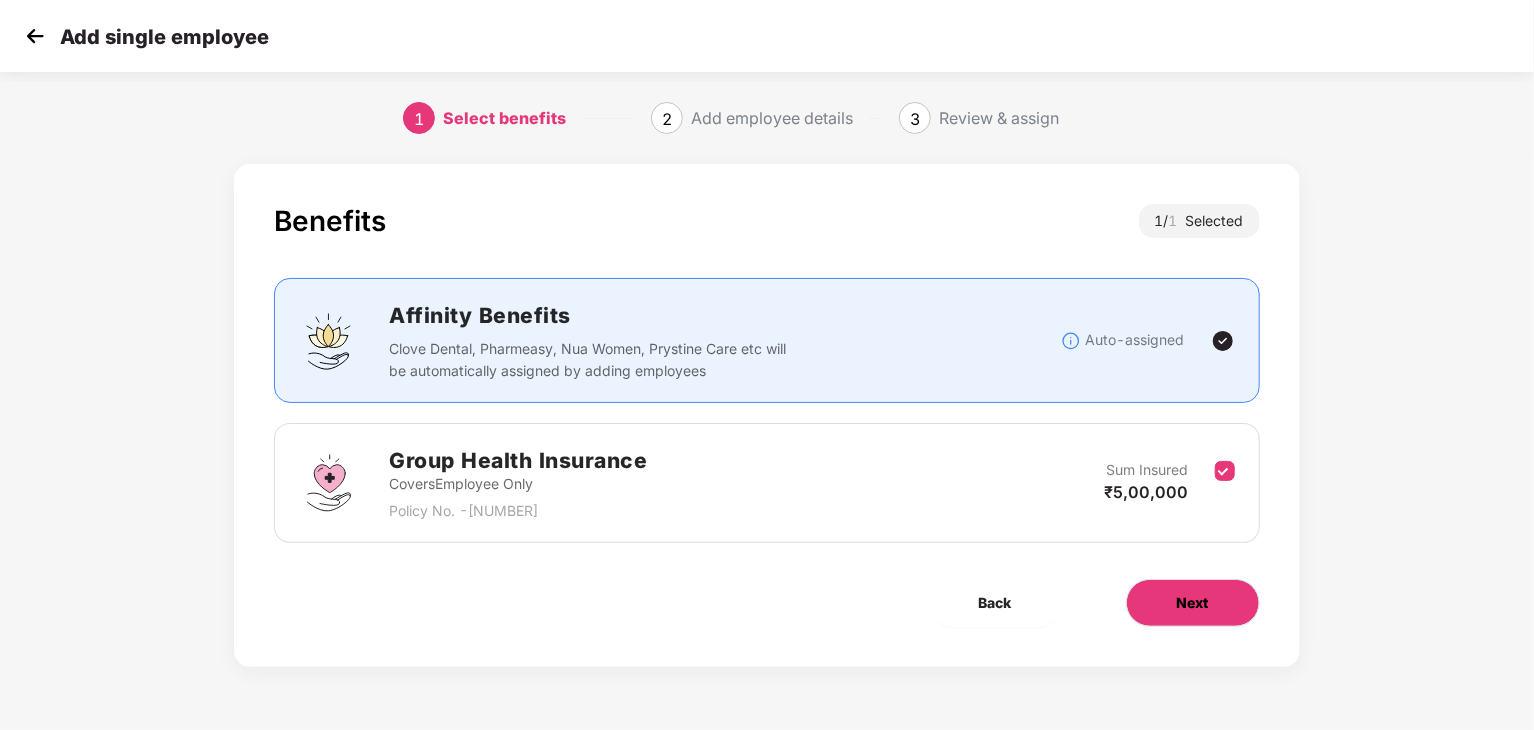 click on "Next" at bounding box center [1193, 603] 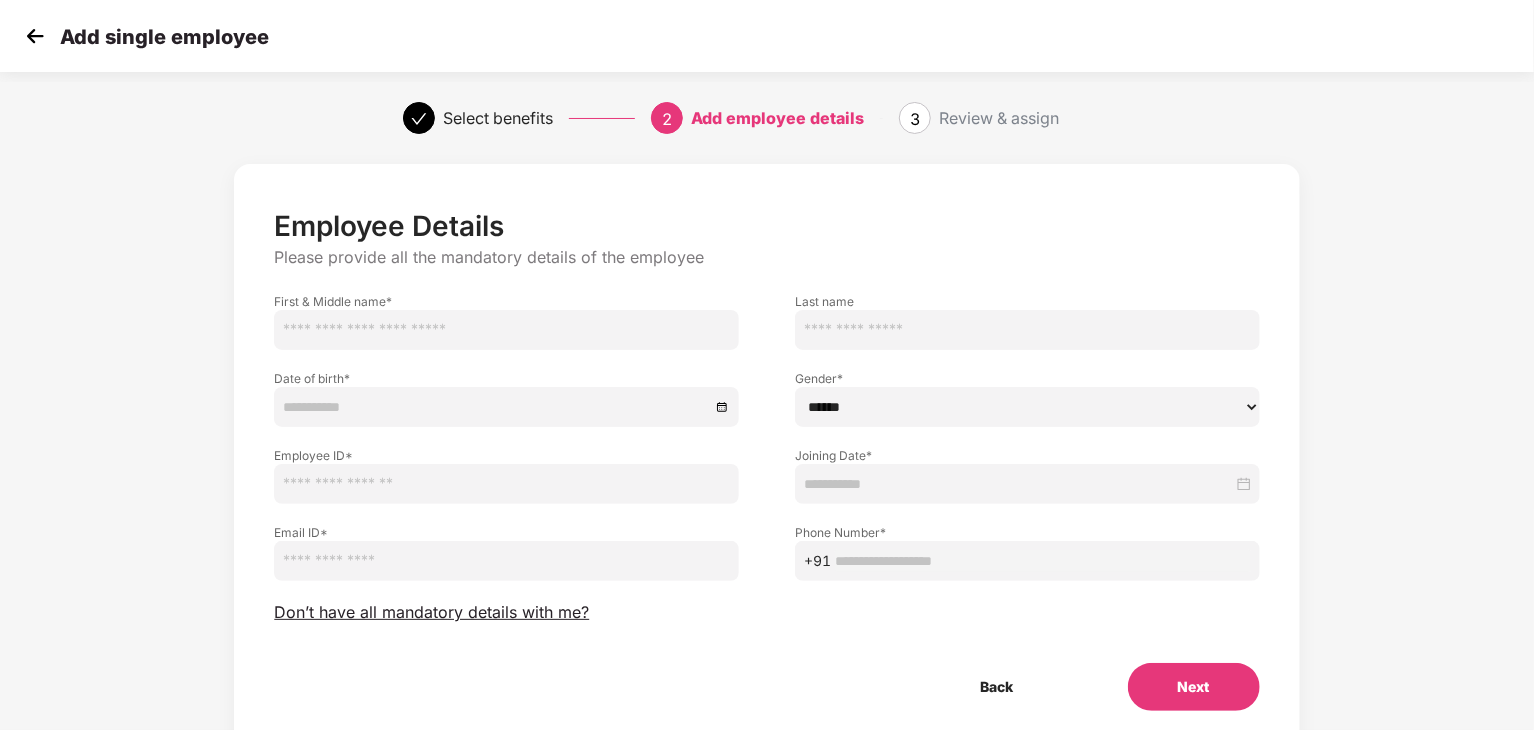 click at bounding box center [506, 330] 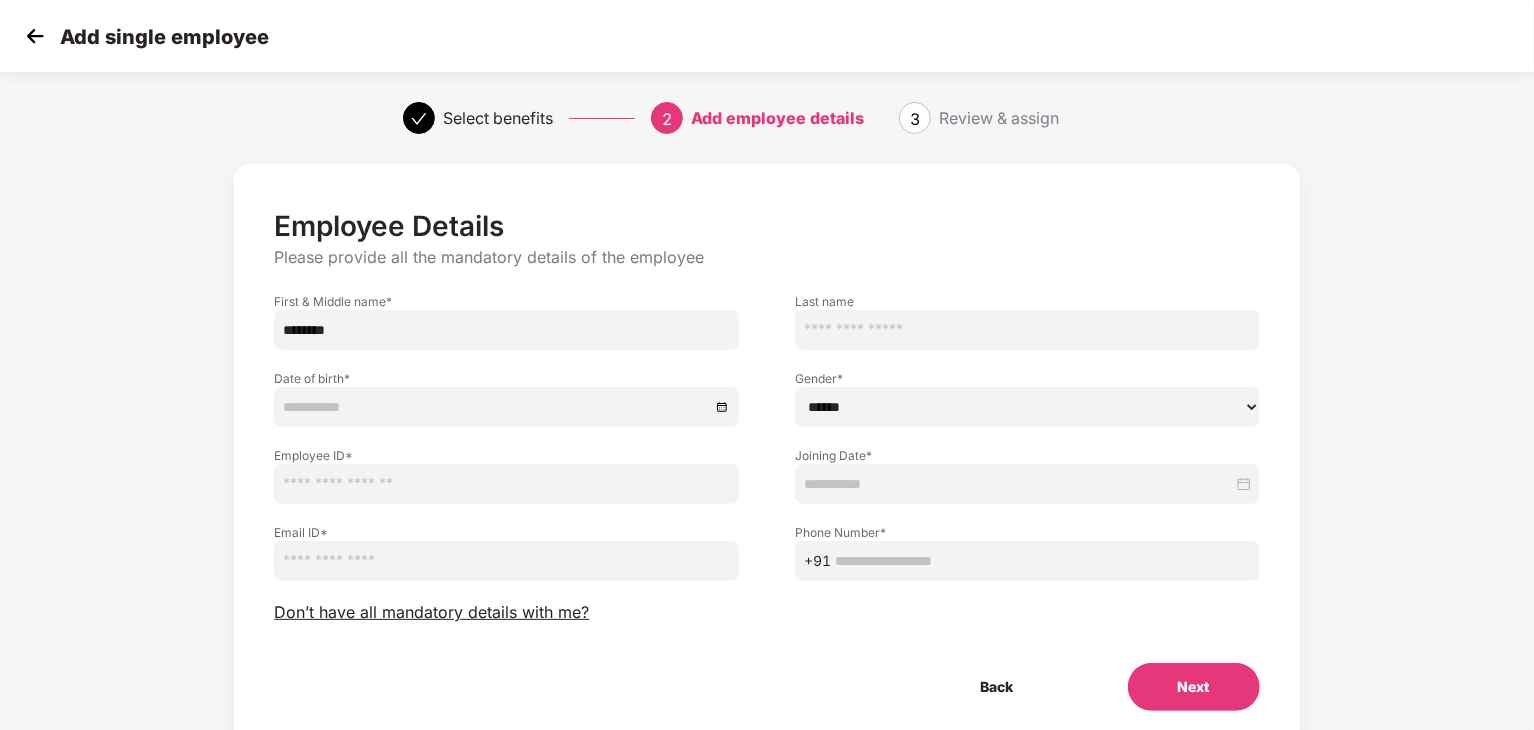 click on "Last name" at bounding box center [1027, 301] 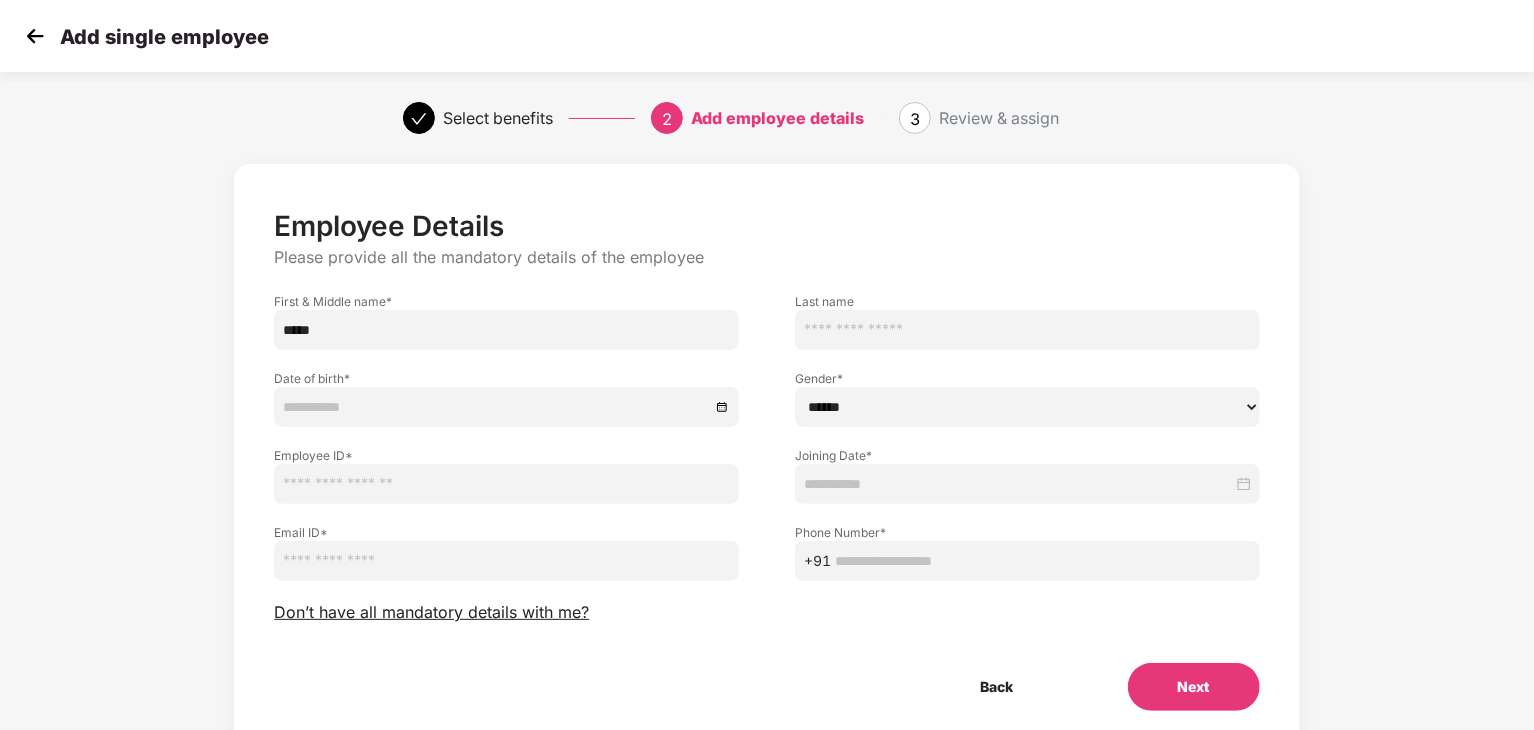 type on "****" 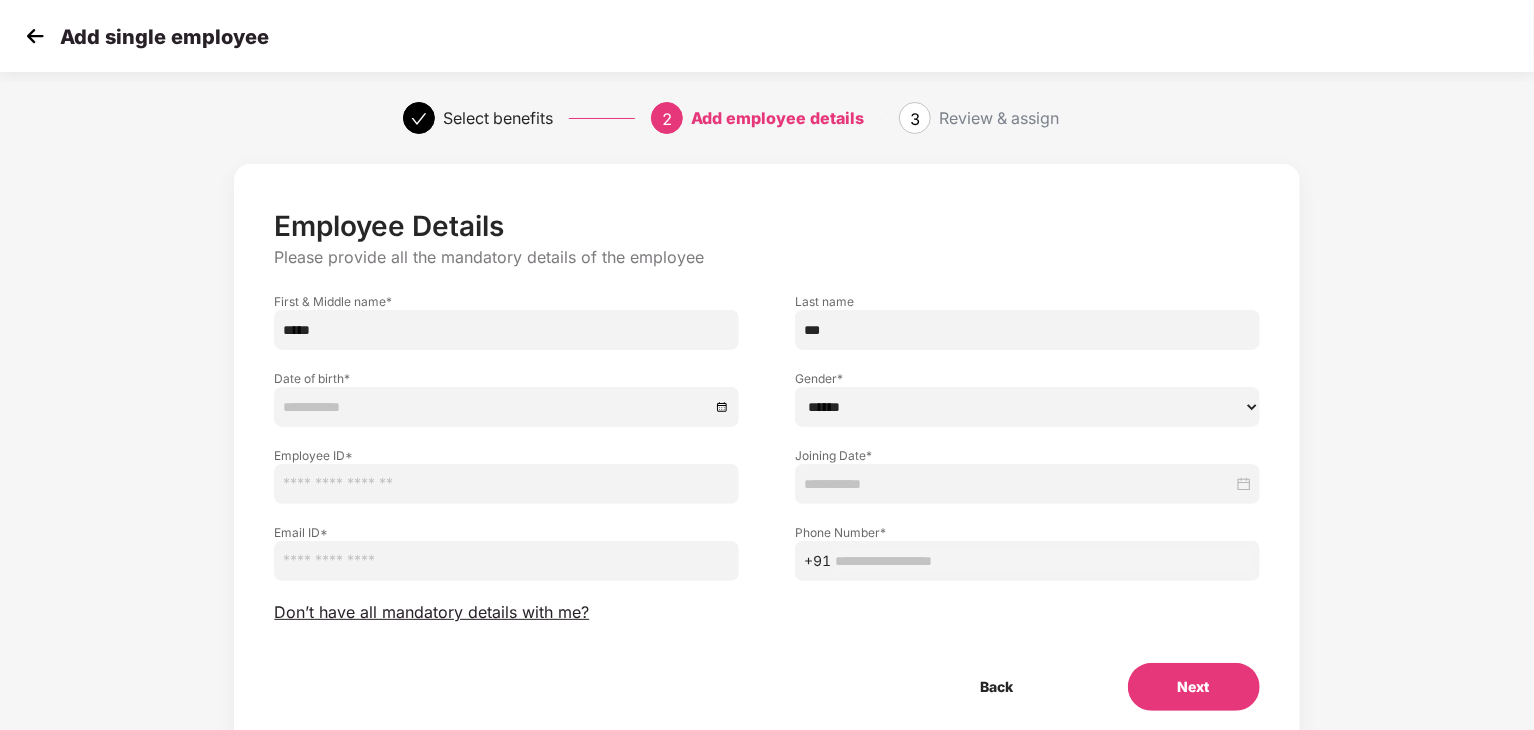 type on "***" 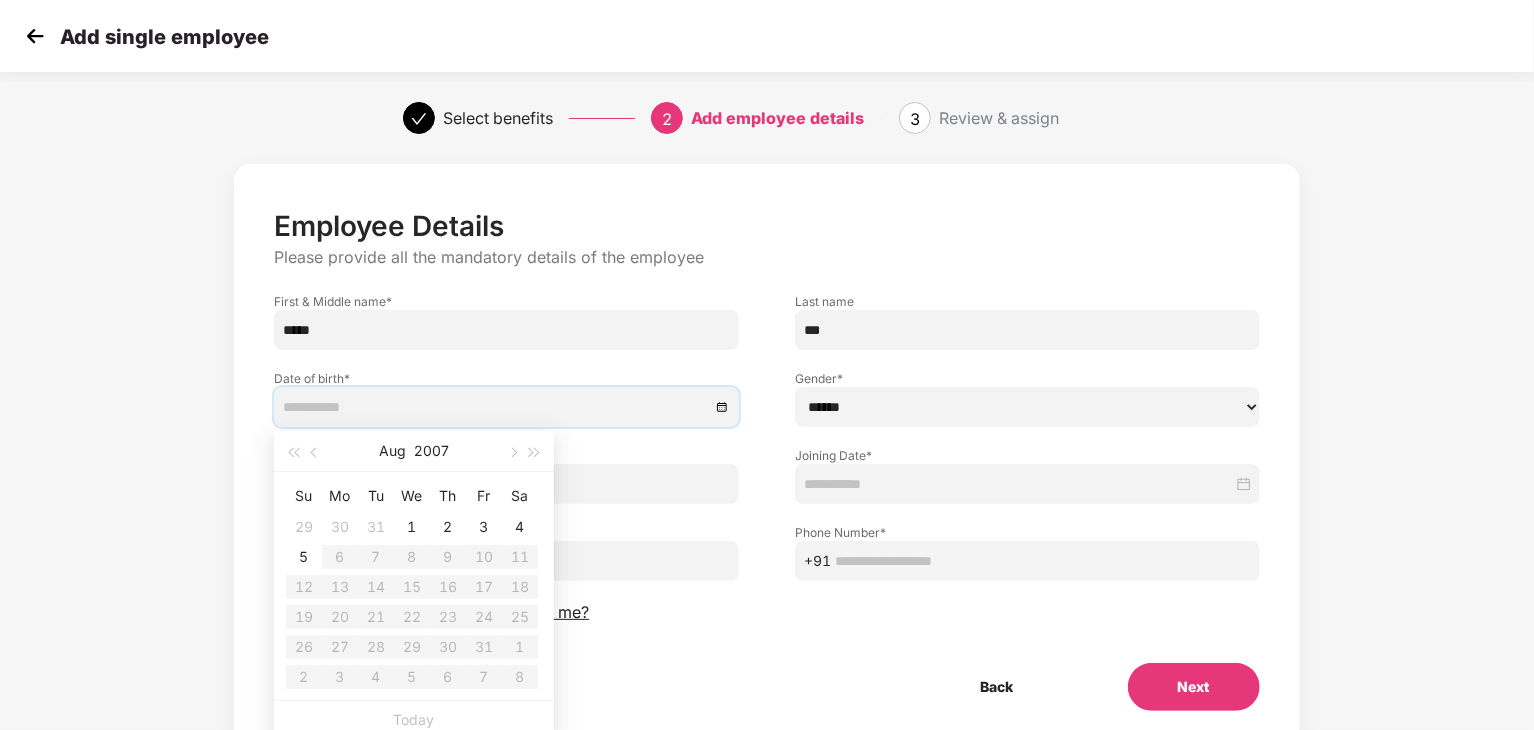 click on "****** **** ******" at bounding box center [1027, 407] 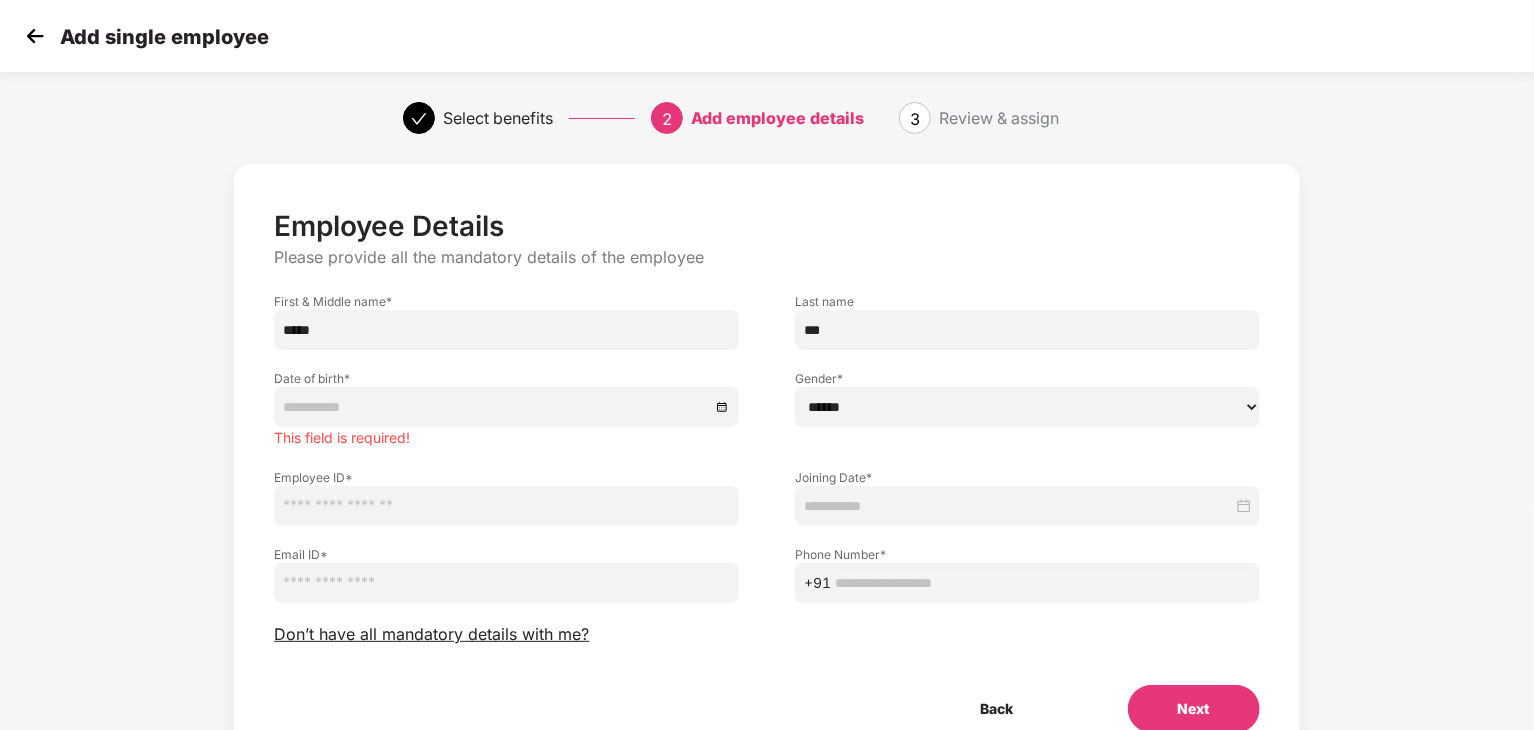 select on "****" 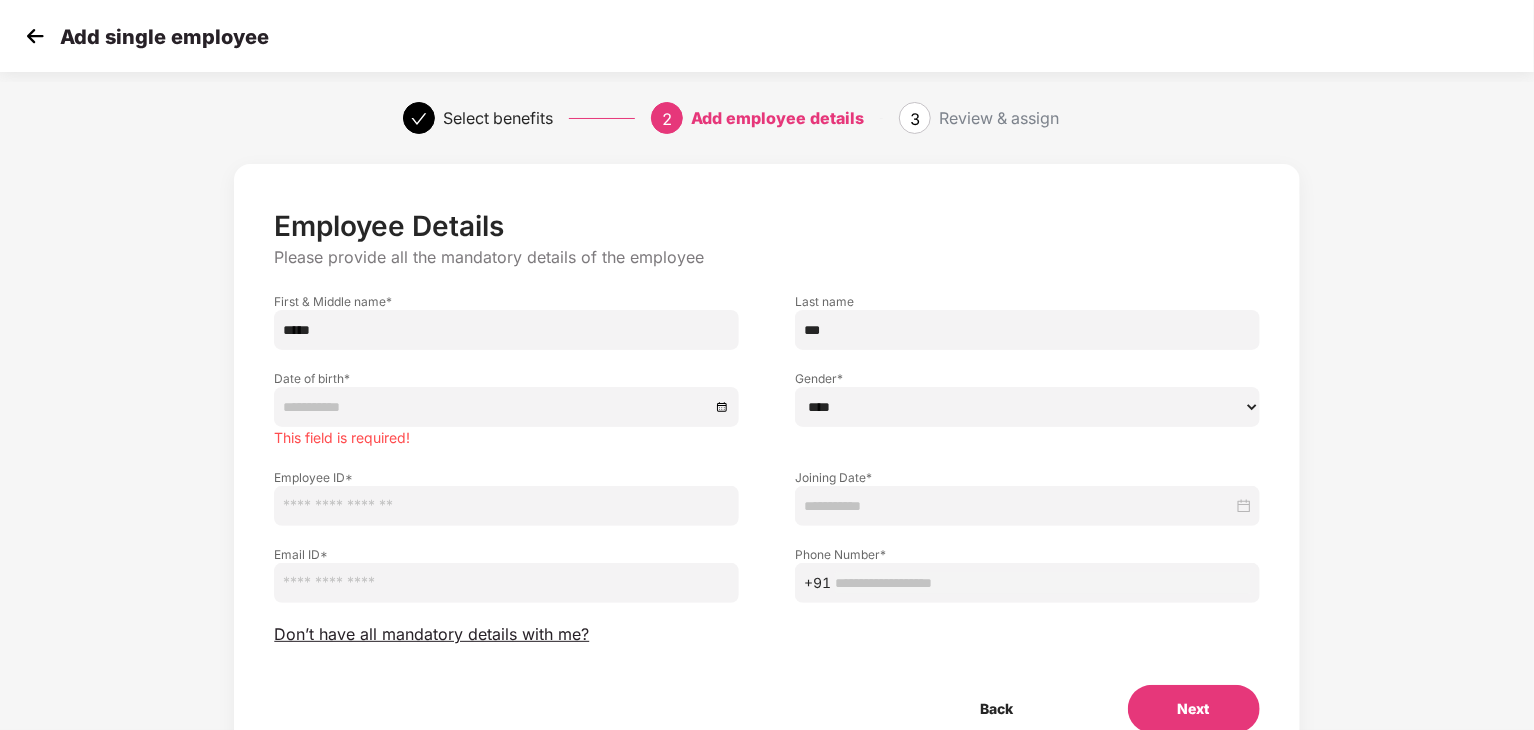 click on "****** **** ******" at bounding box center [1027, 407] 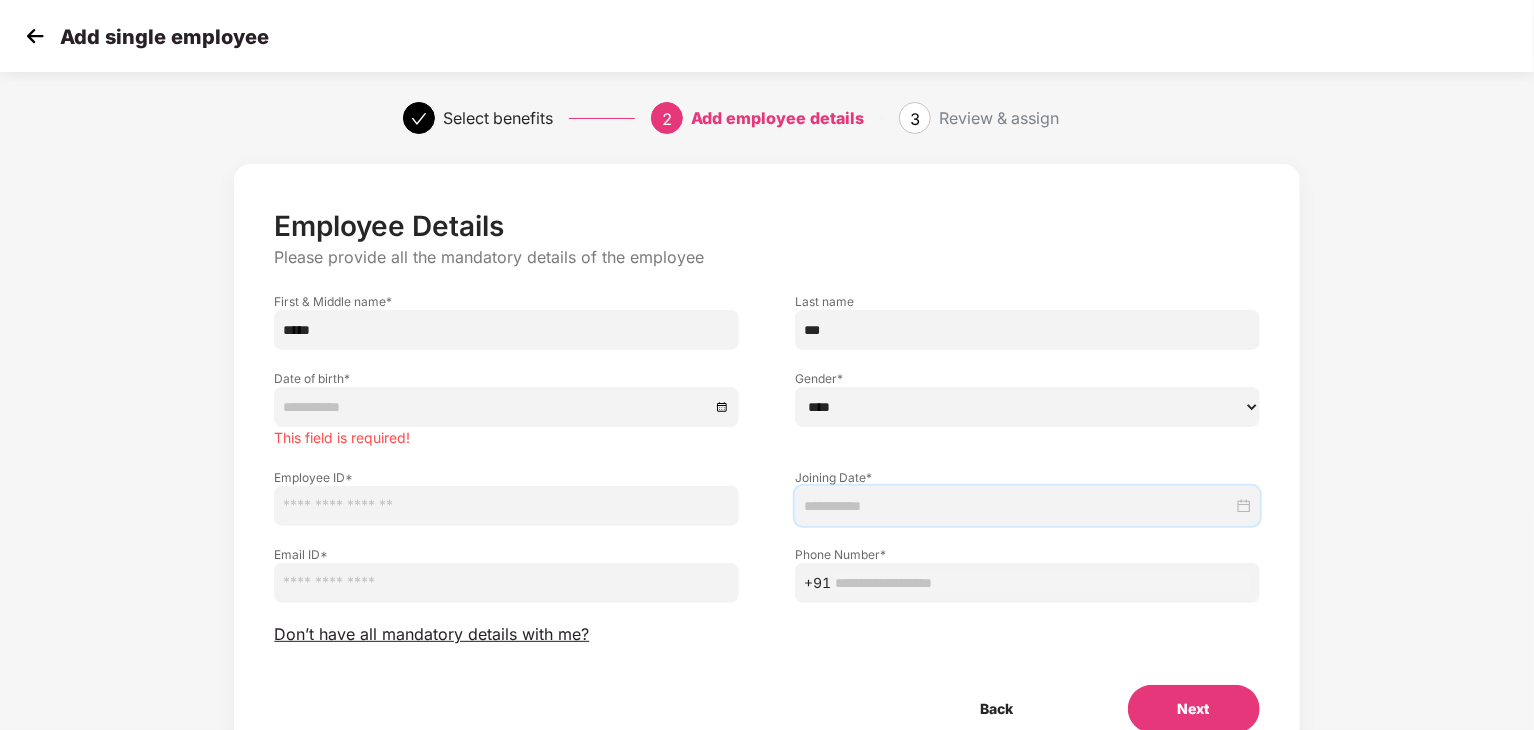 click at bounding box center [1018, 506] 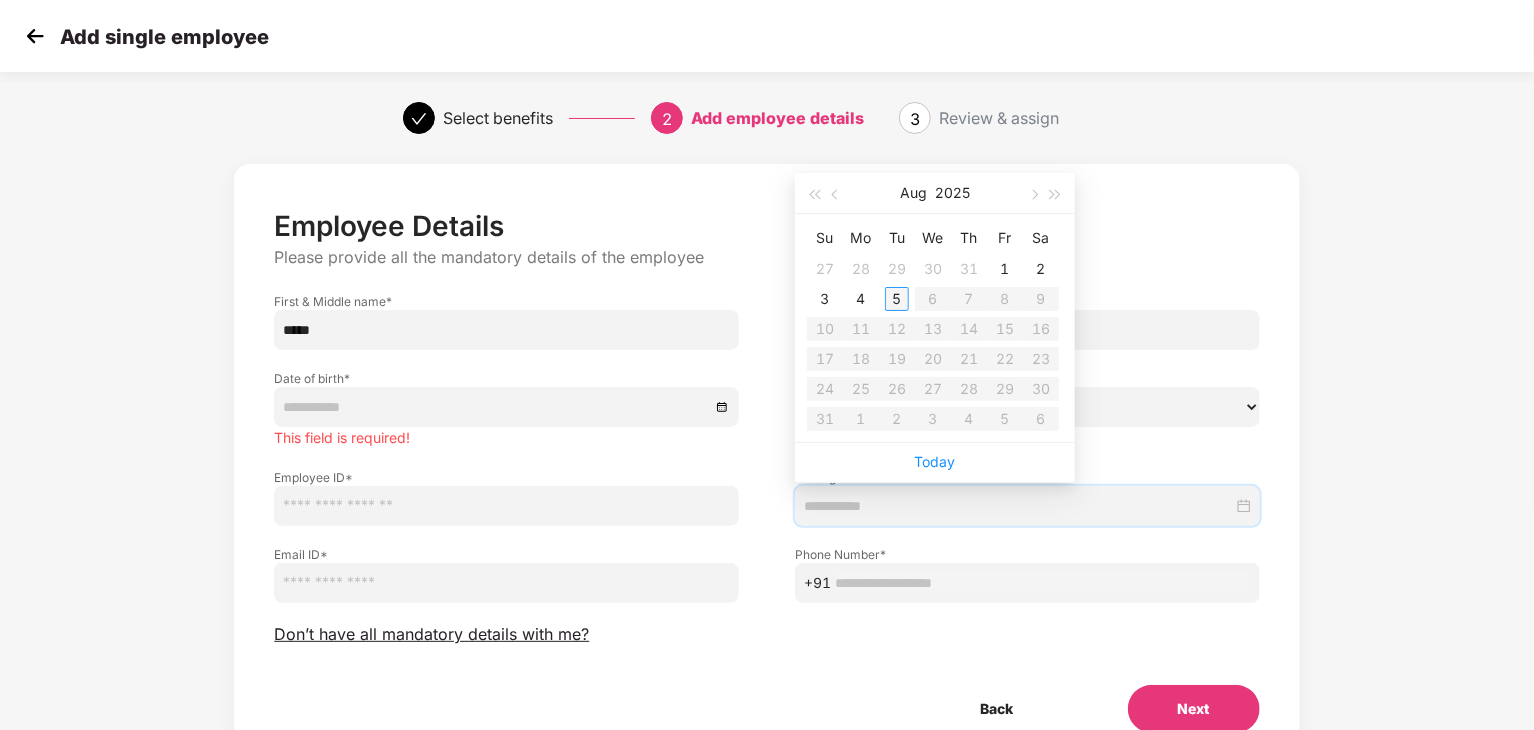 type on "**********" 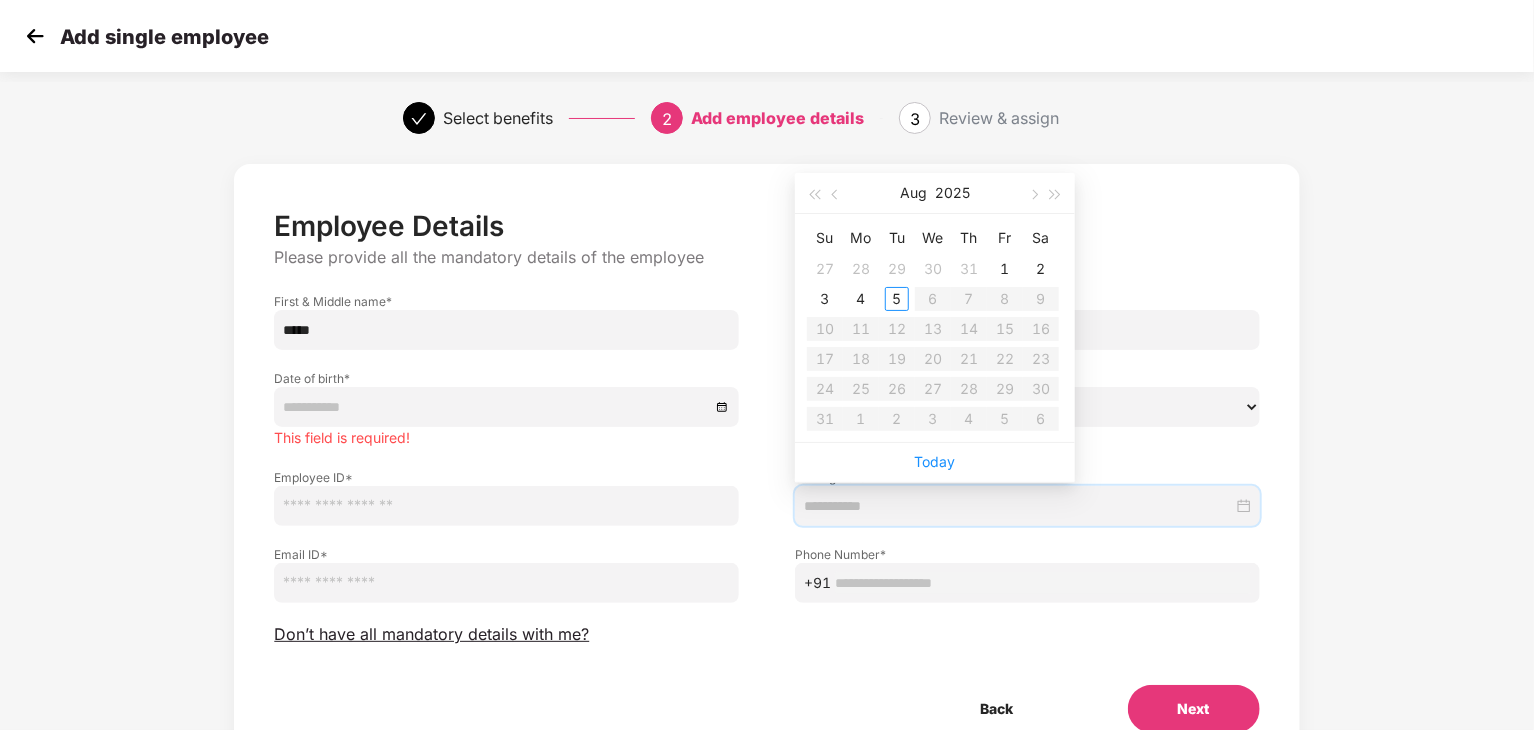 drag, startPoint x: 906, startPoint y: 293, endPoint x: 900, endPoint y: 303, distance: 11.661903 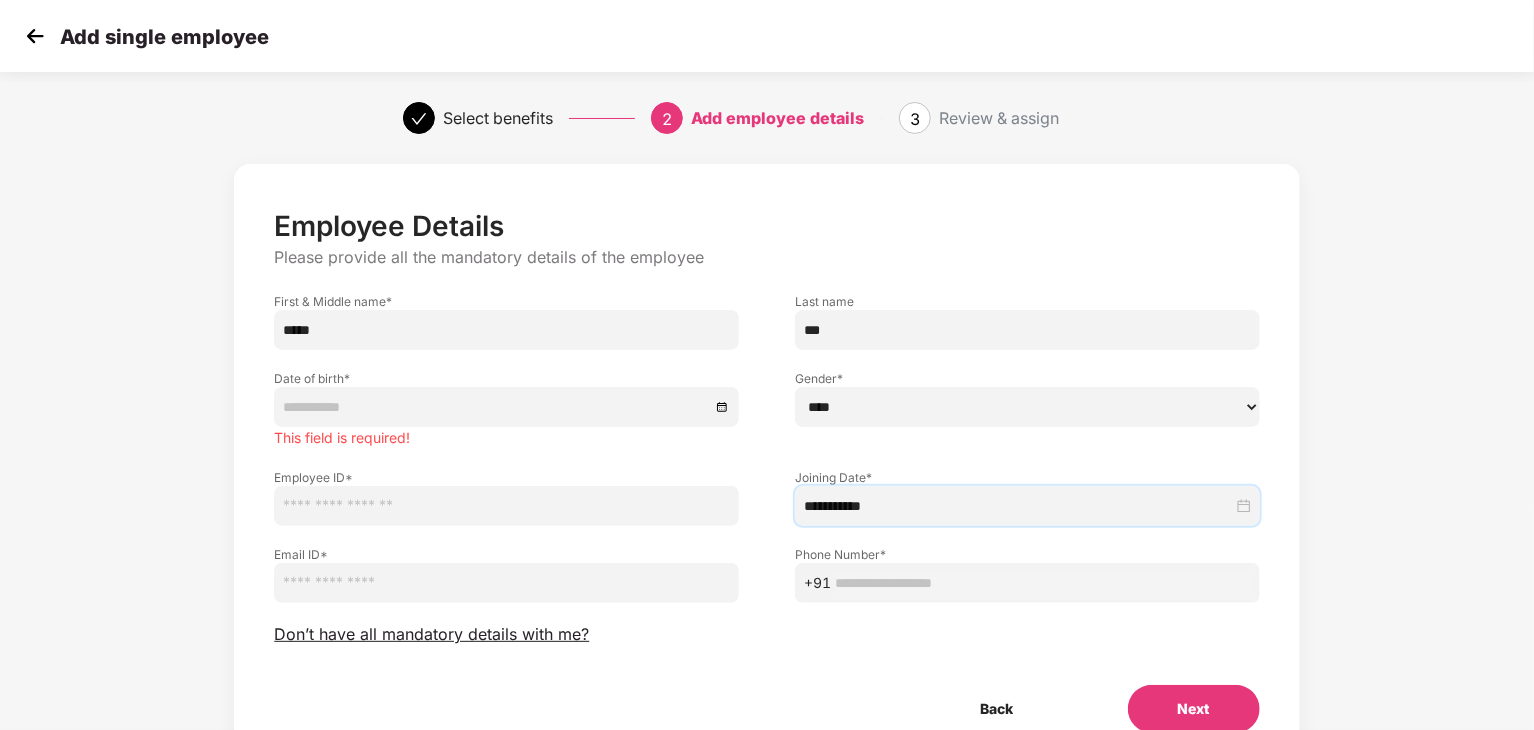 click on "+91" at bounding box center (1027, 583) 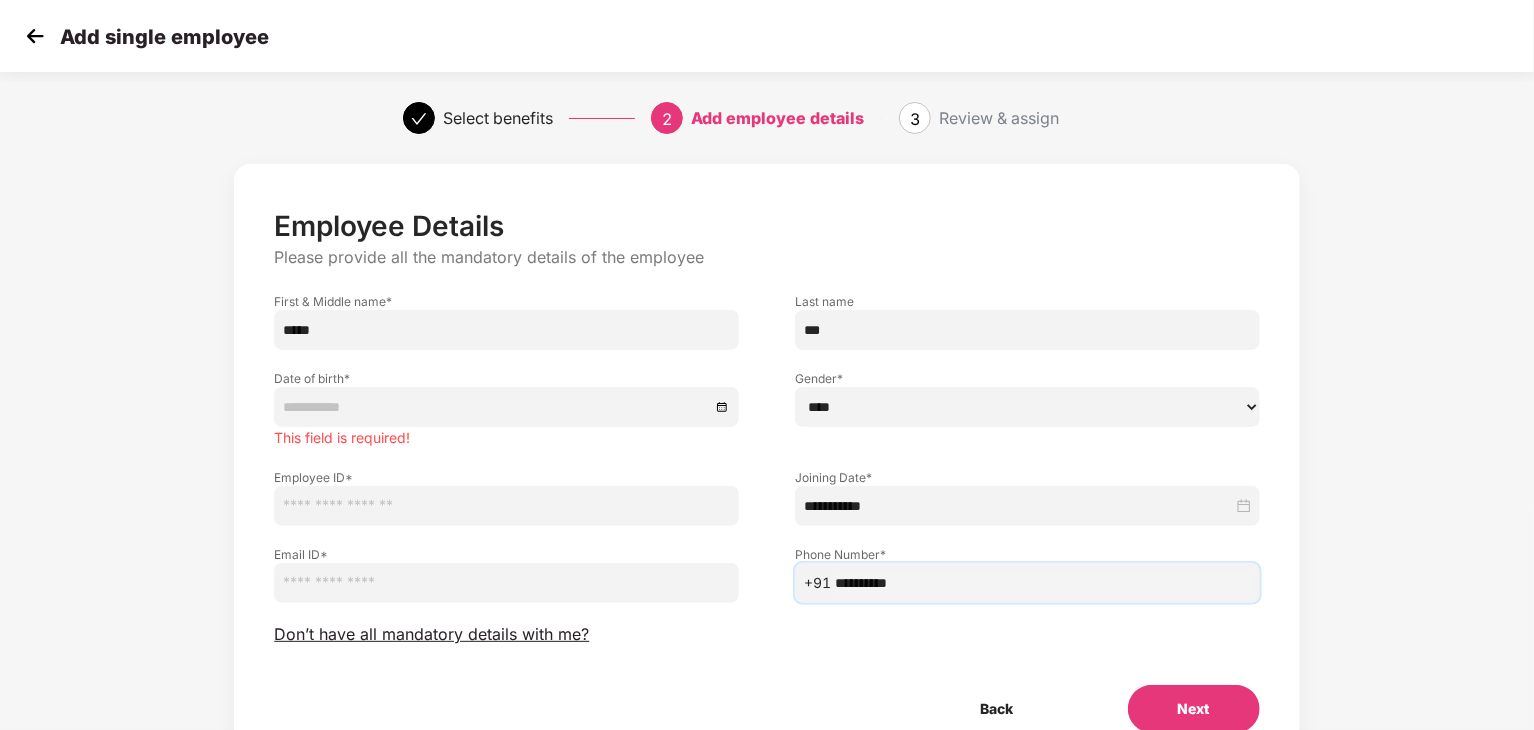 type on "**********" 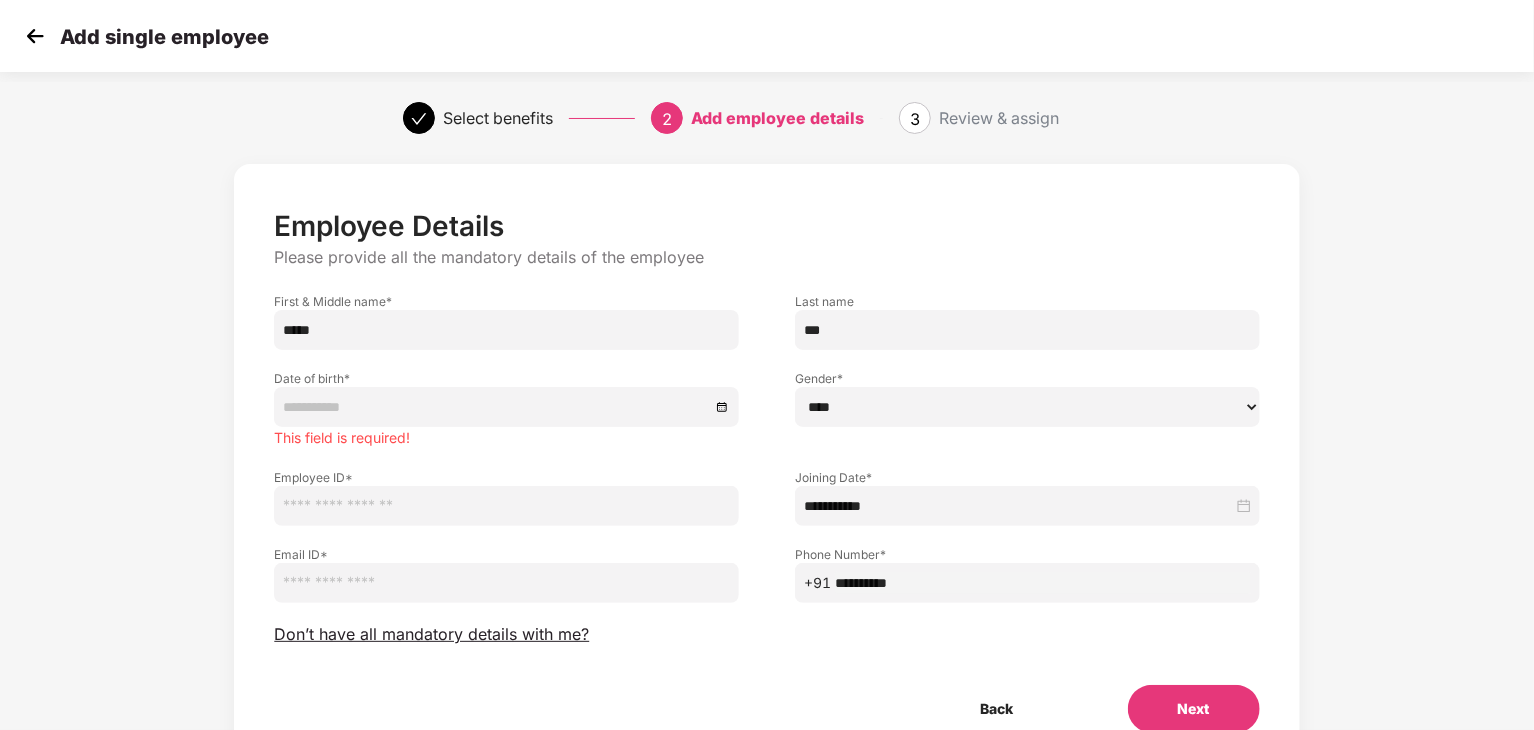 click at bounding box center (506, 583) 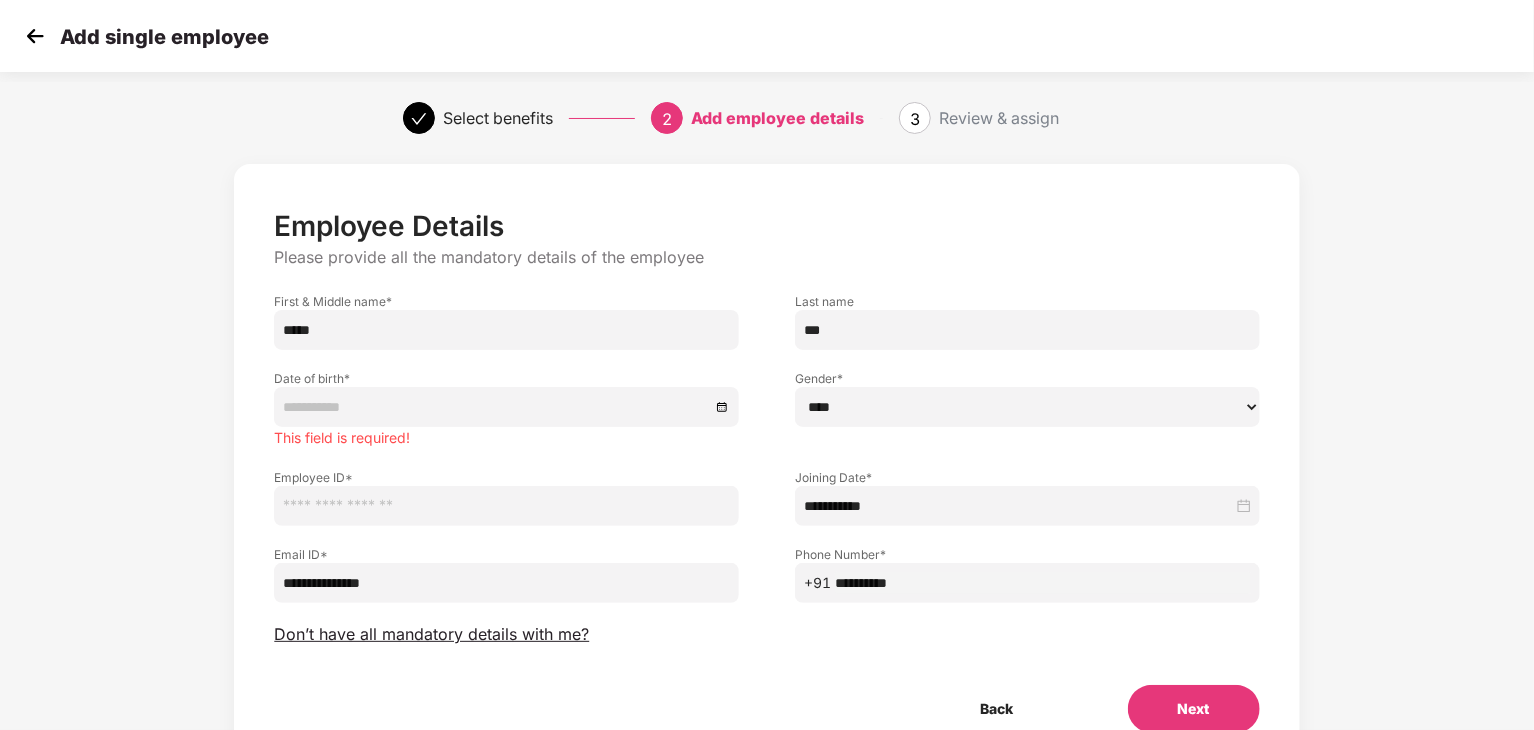 type on "**********" 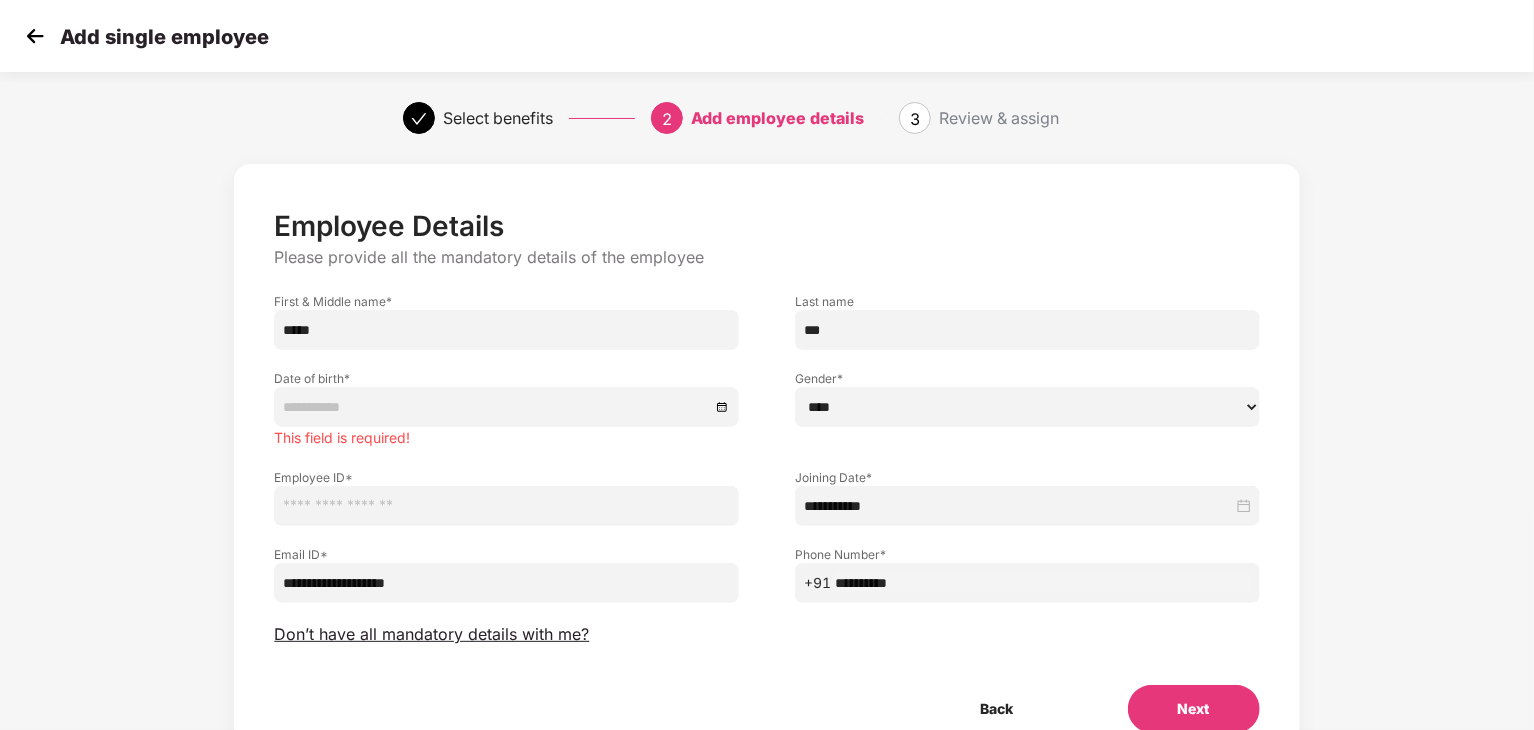 click on "Email ID  * [EMAIL]" at bounding box center (506, 564) 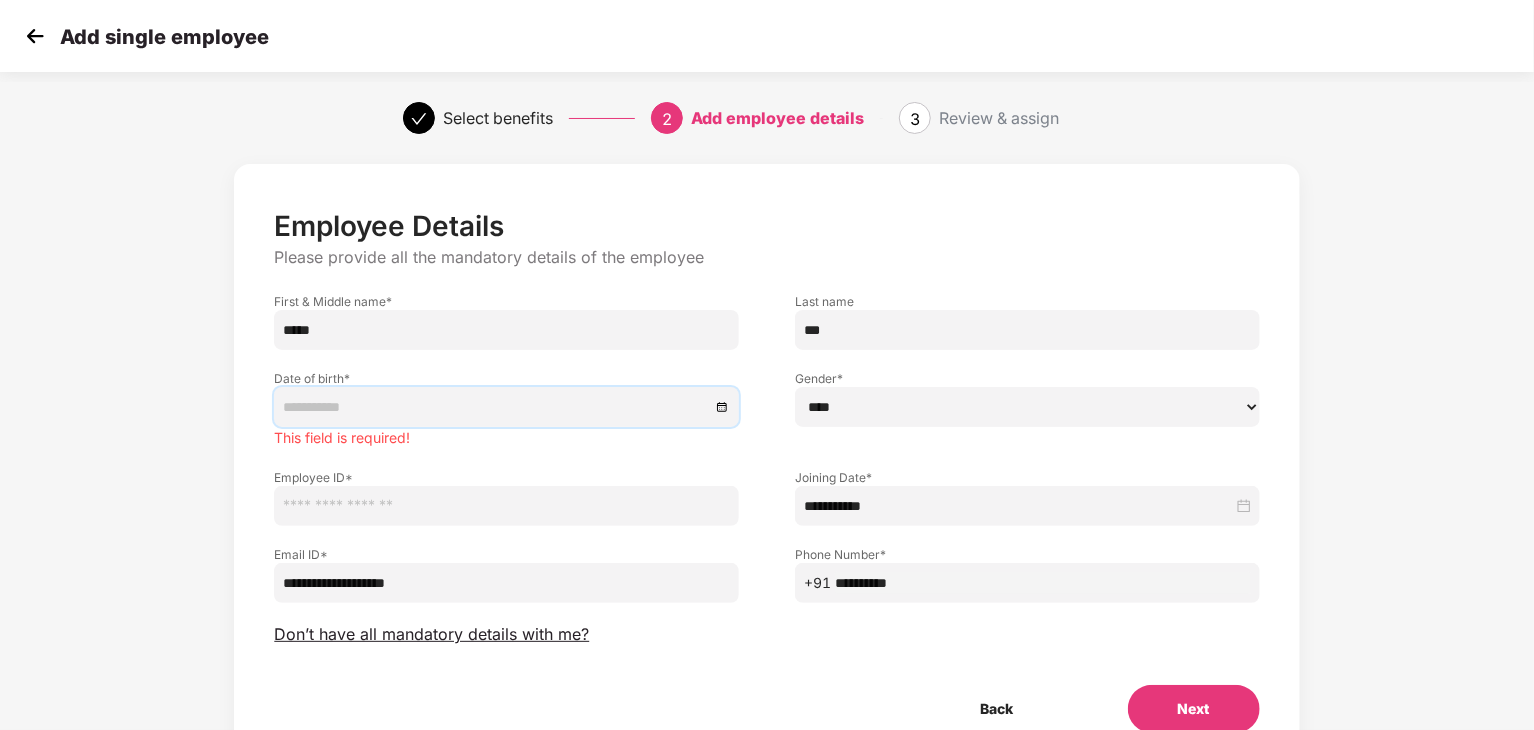 click at bounding box center (496, 407) 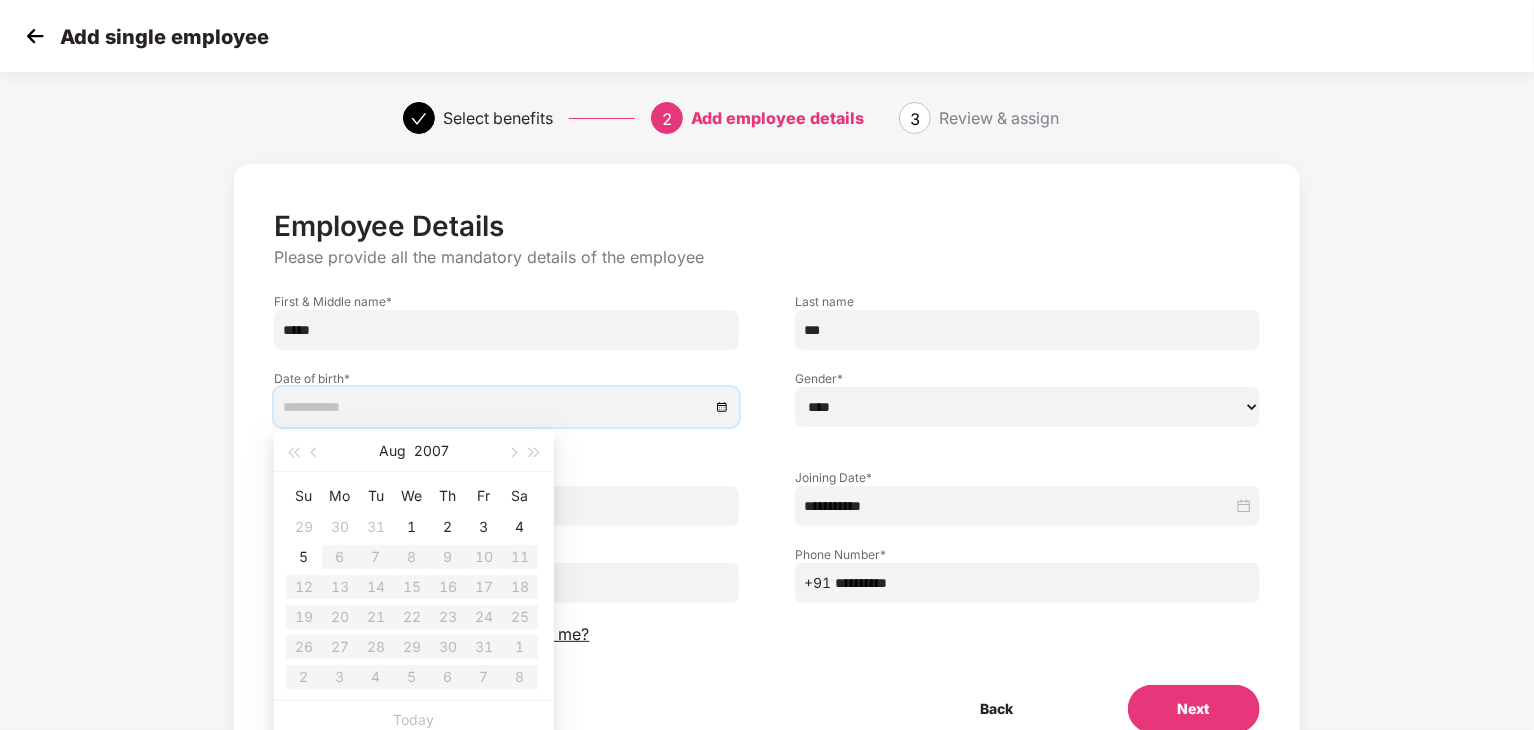 type on "**********" 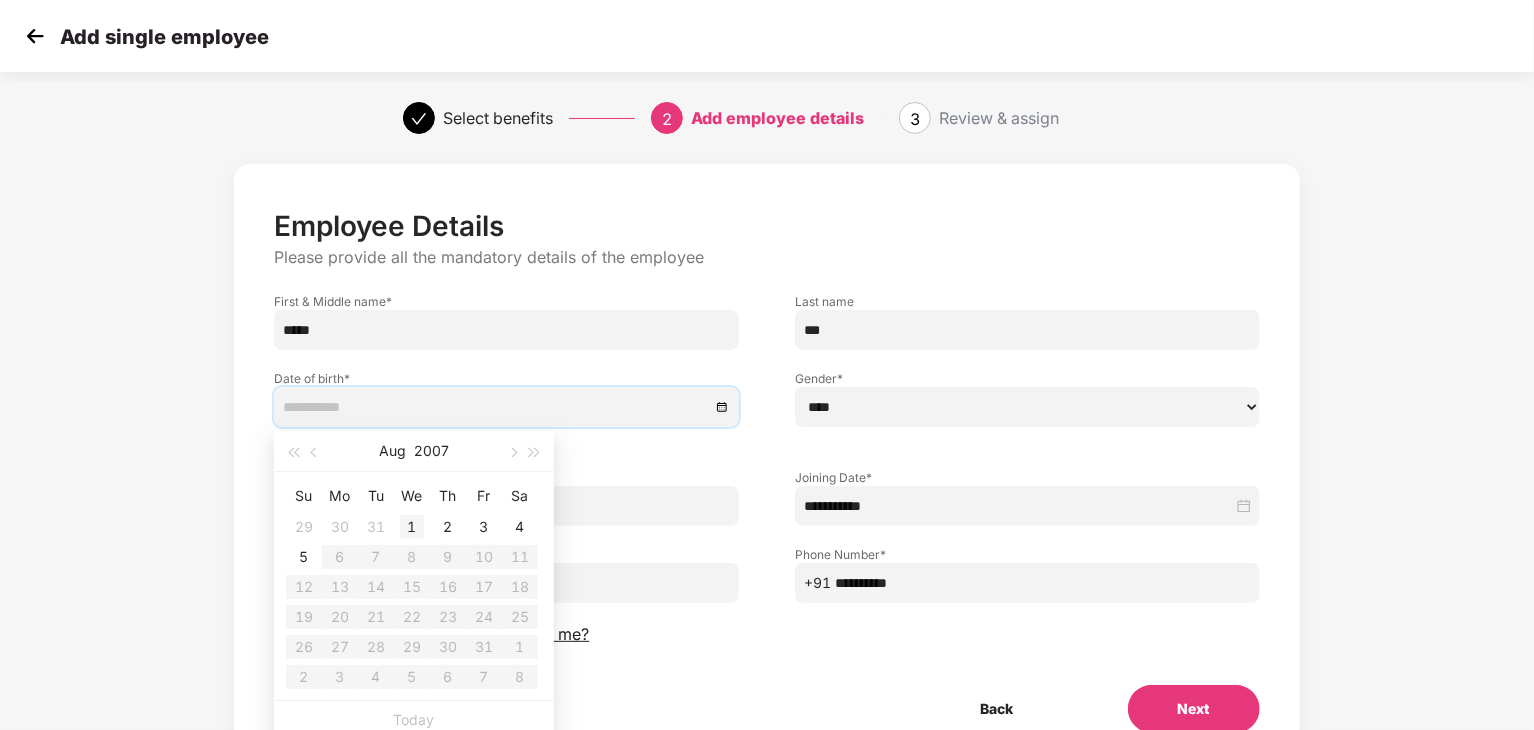 type on "**********" 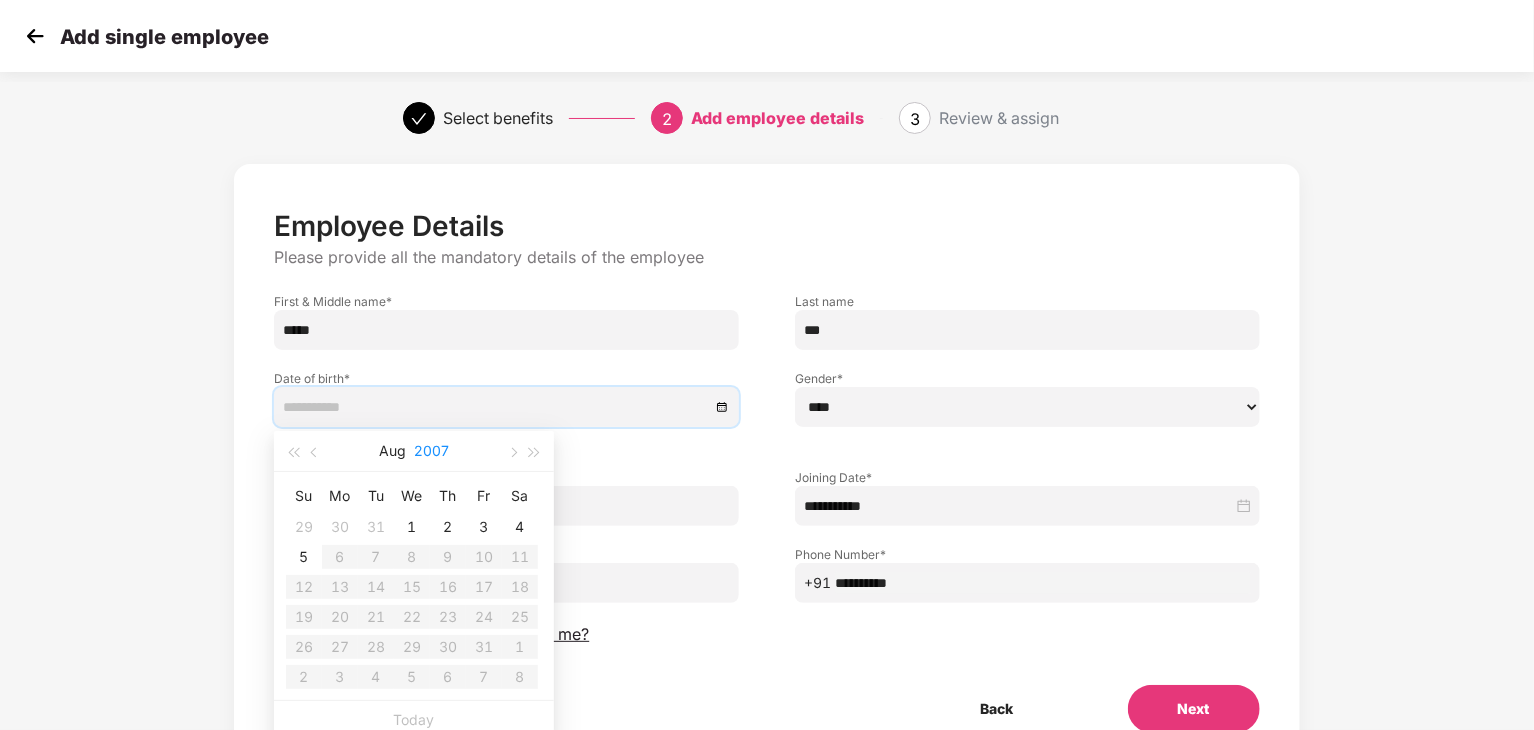 click on "2007" at bounding box center (431, 451) 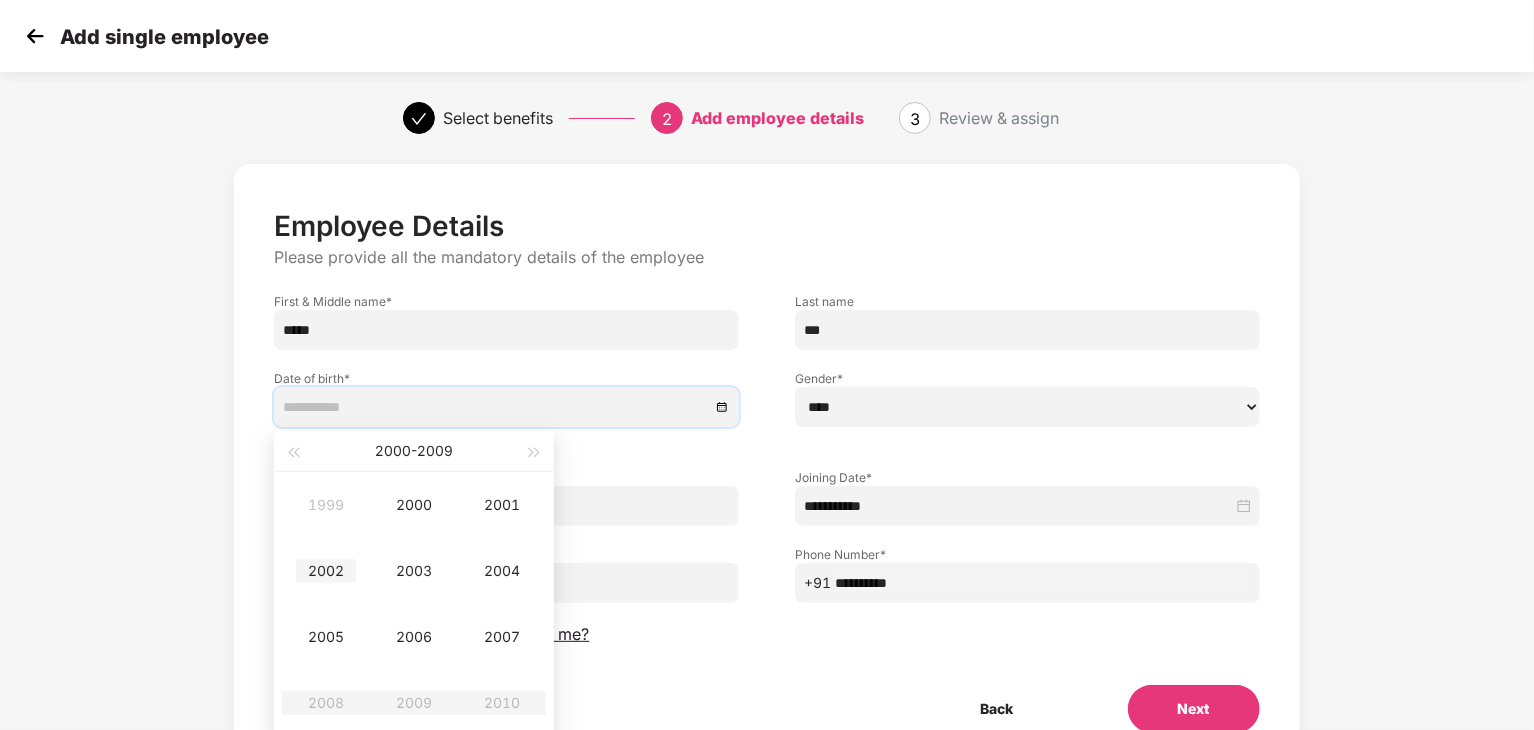 type on "**********" 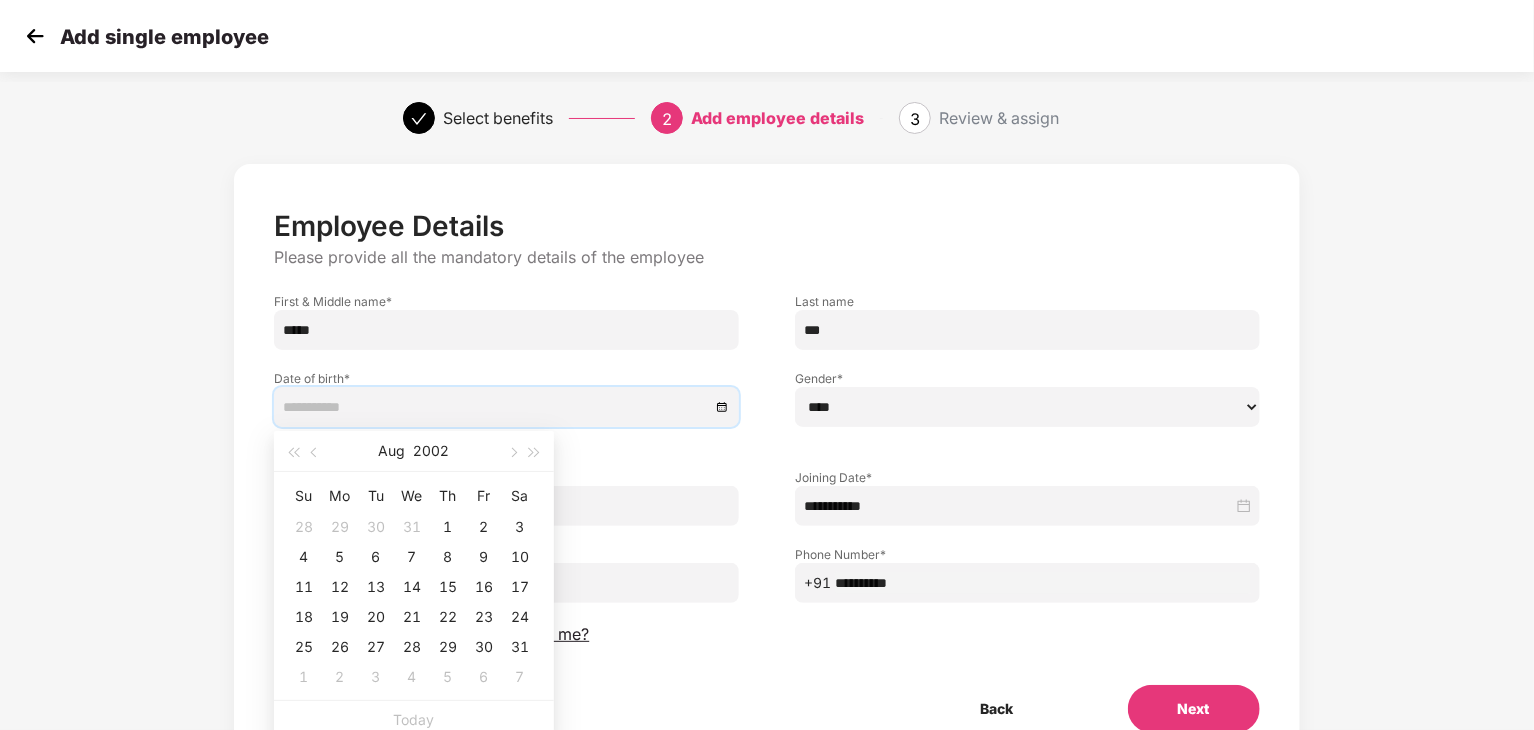 type on "**********" 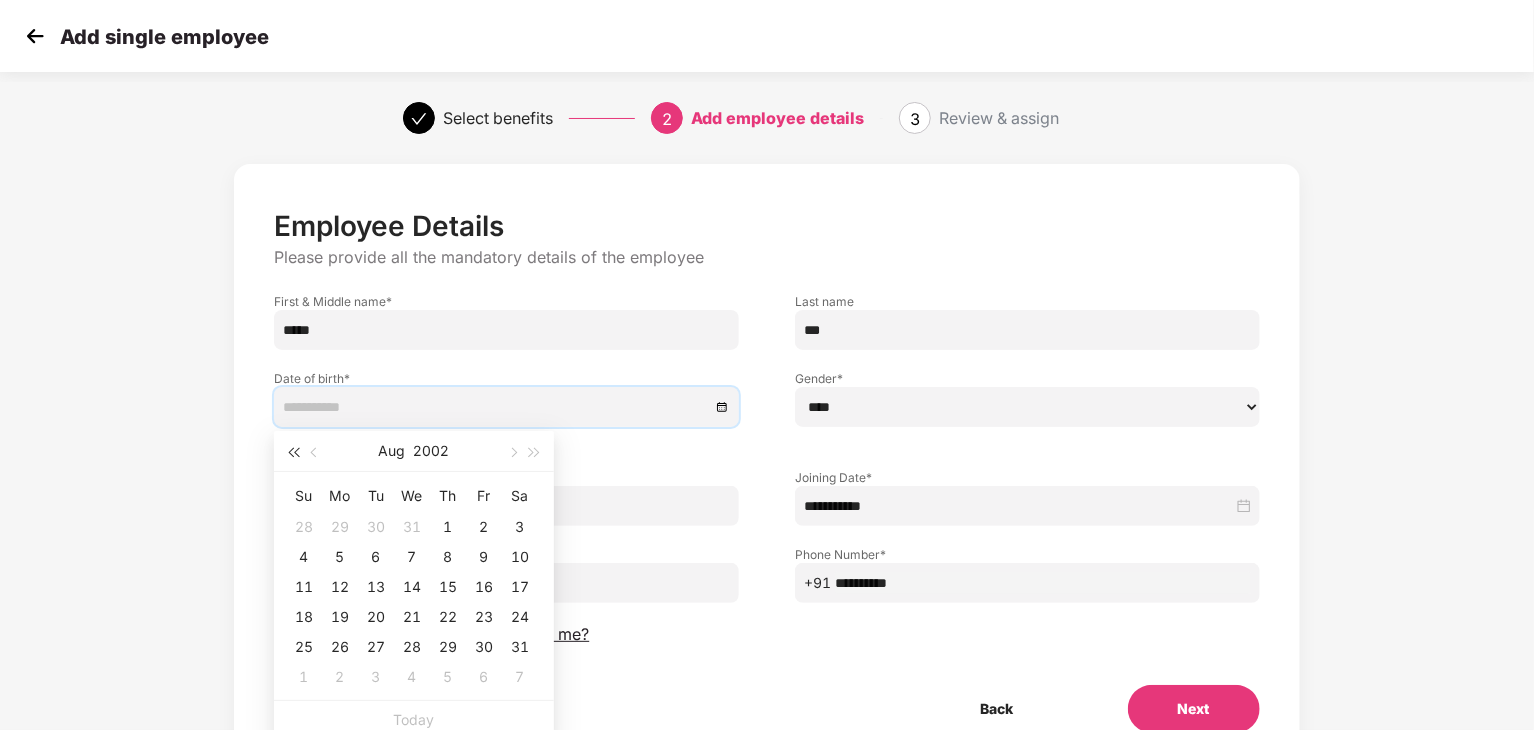 click at bounding box center (293, 451) 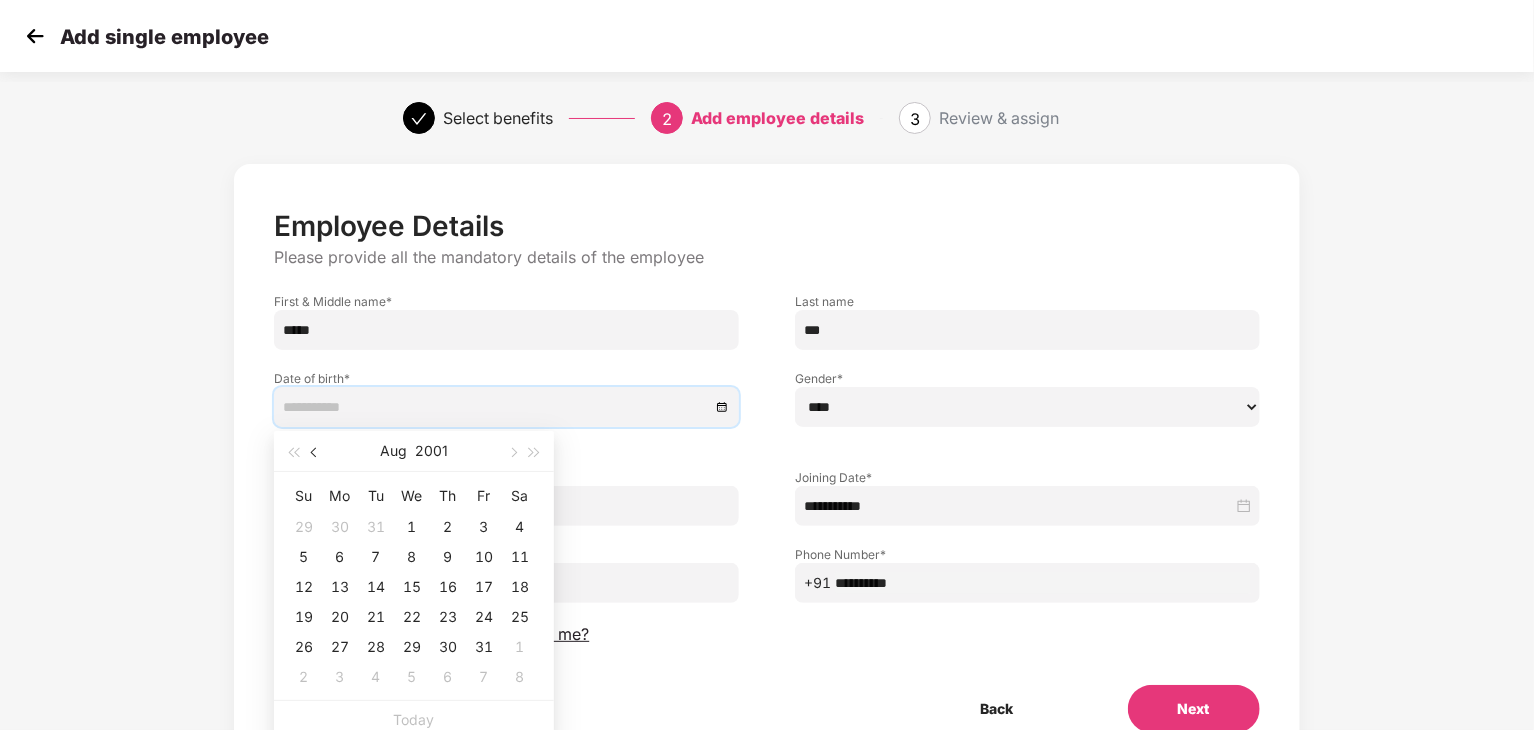 click at bounding box center [316, 453] 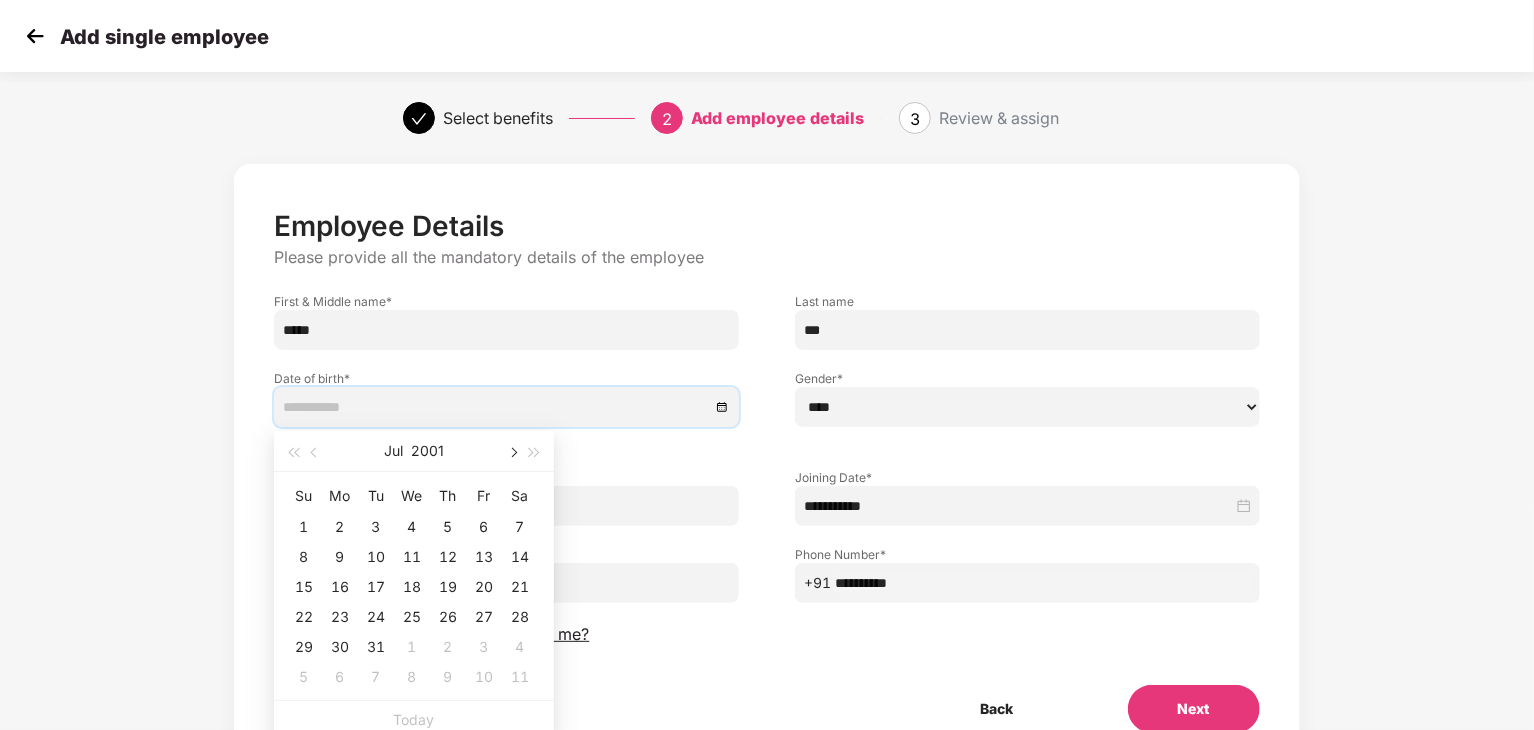 click at bounding box center (512, 453) 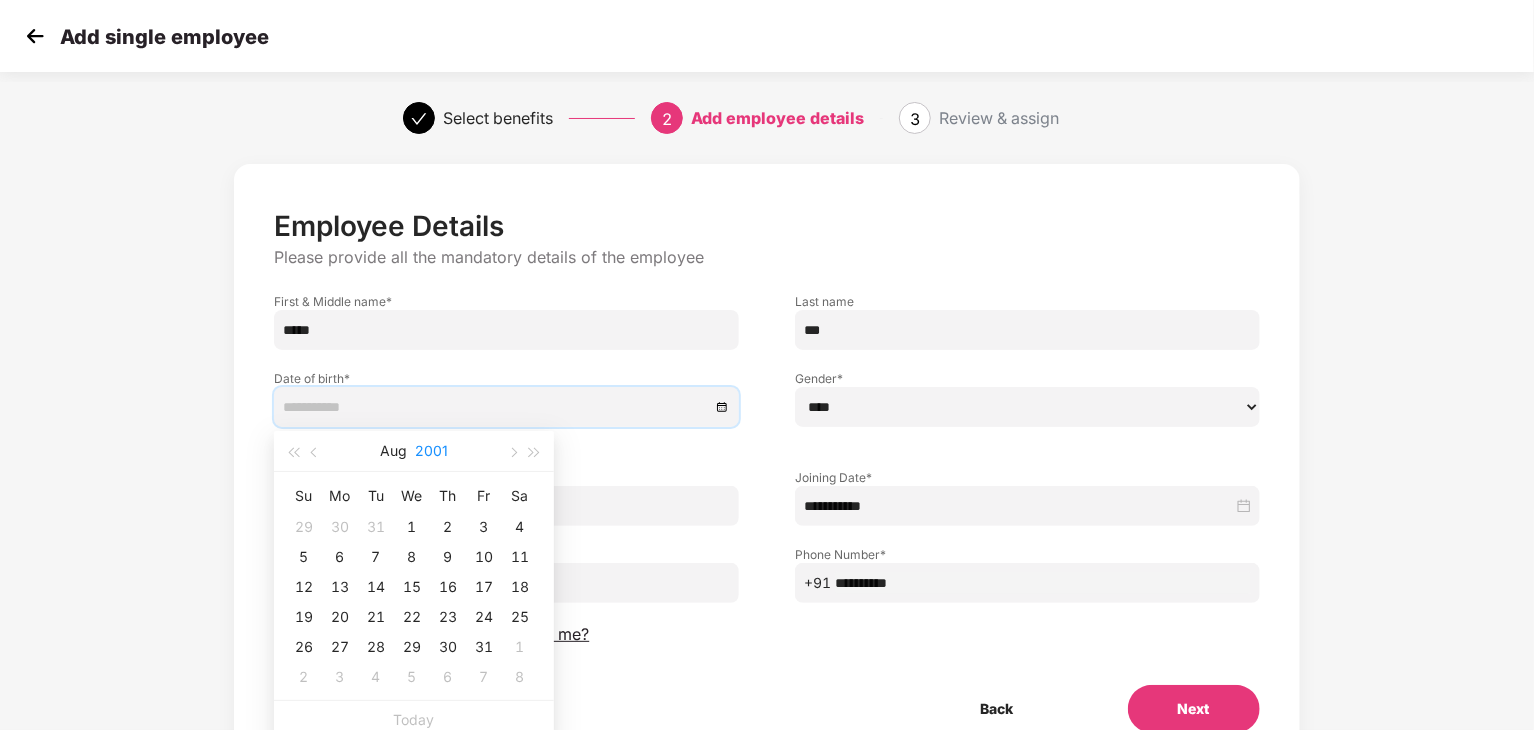 click on "2001" at bounding box center (431, 451) 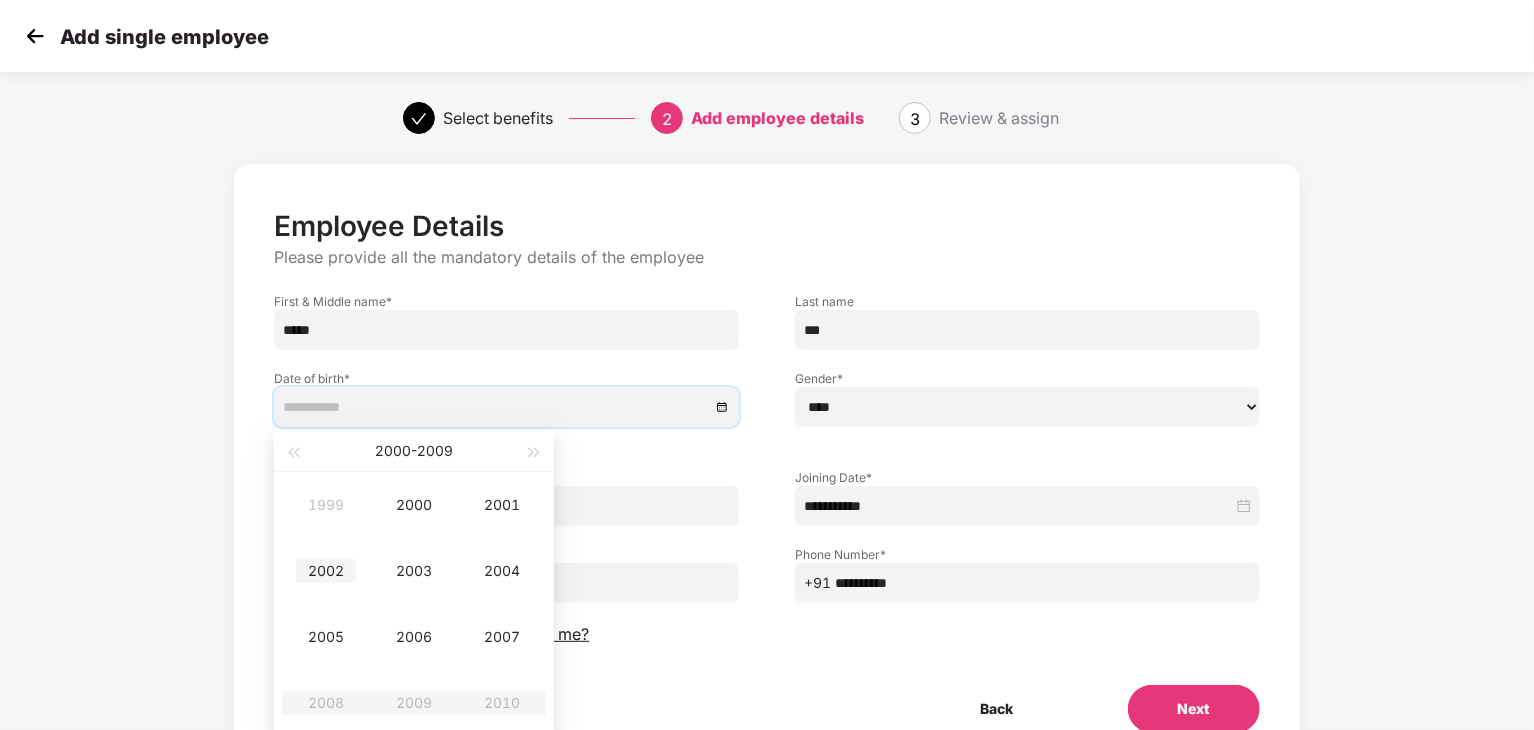 type on "**********" 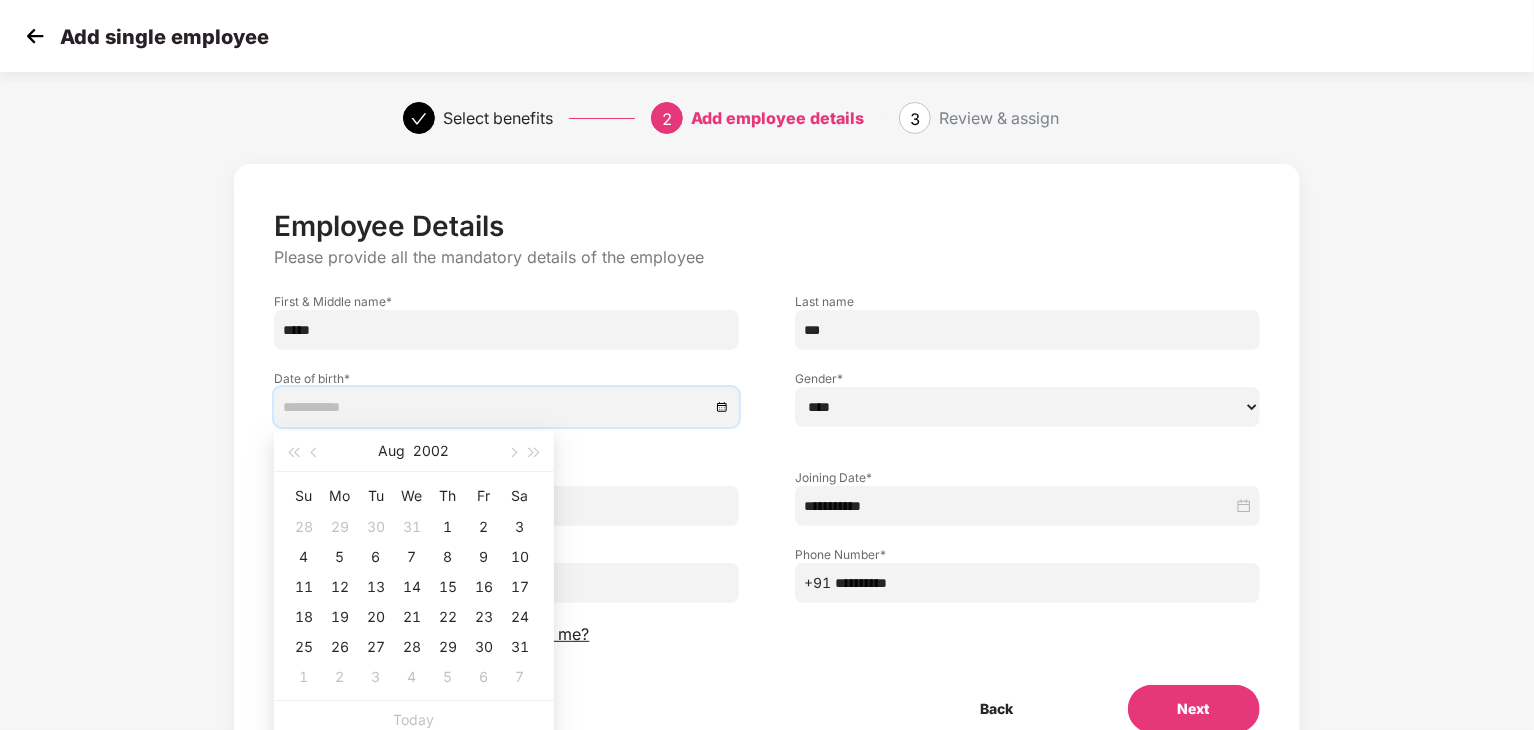 type on "**********" 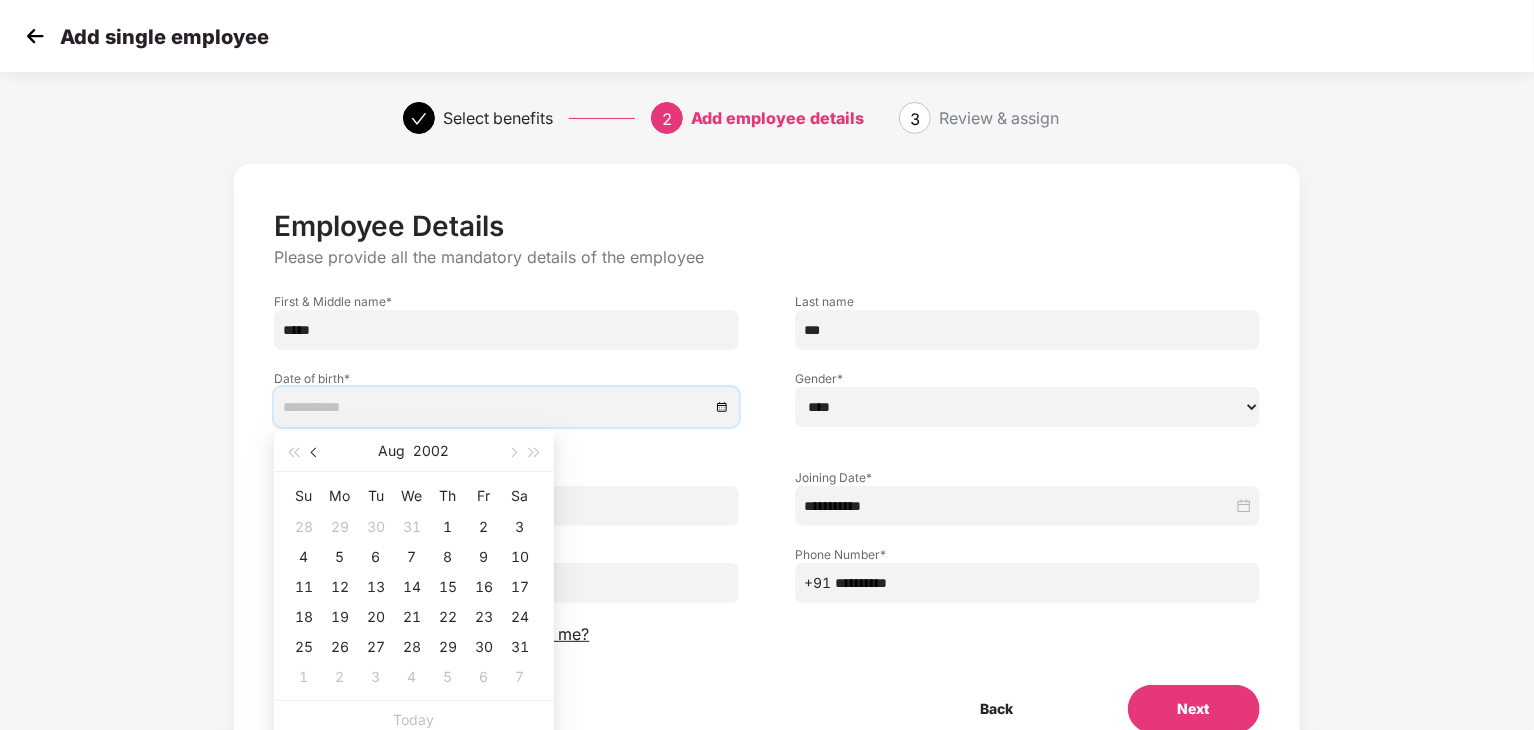 click at bounding box center [316, 453] 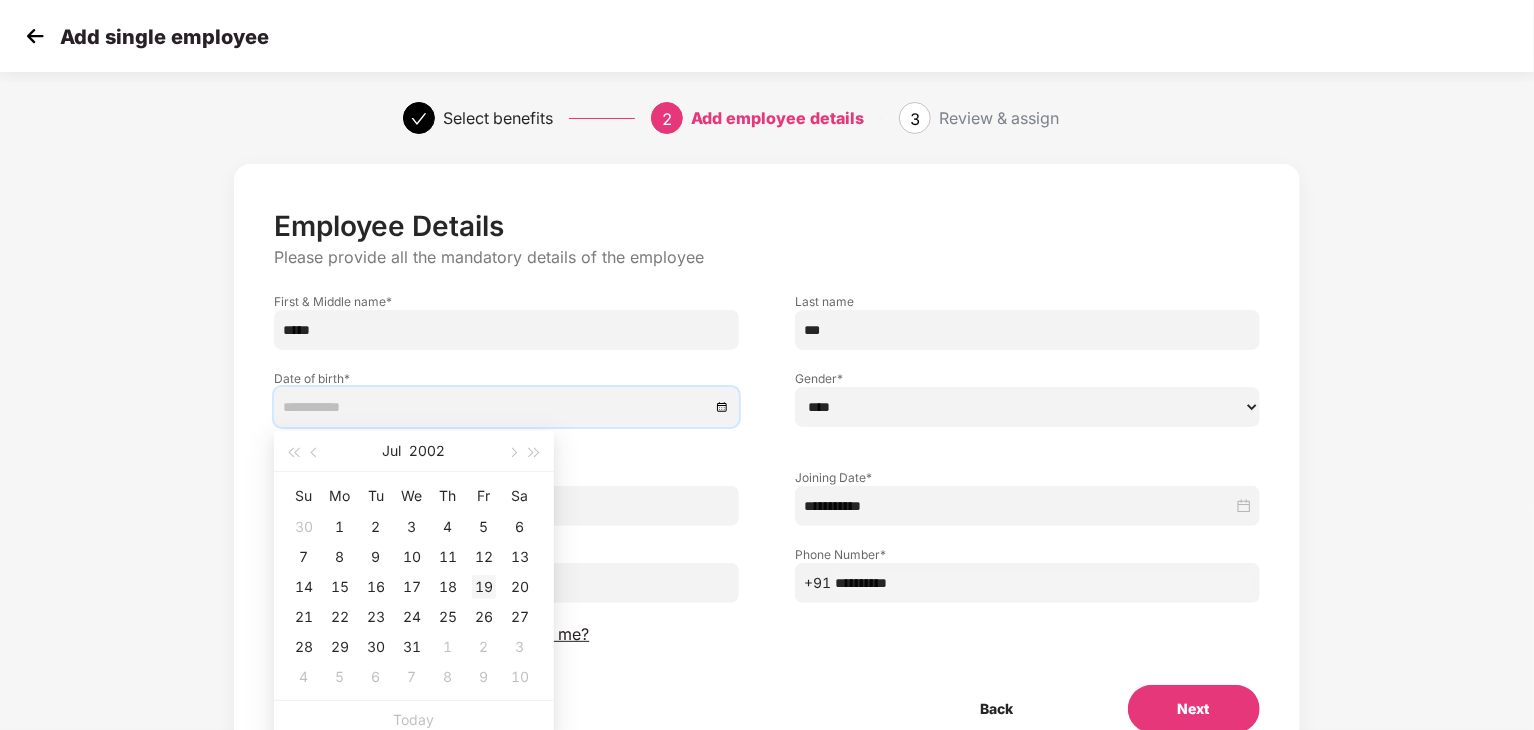 type on "**********" 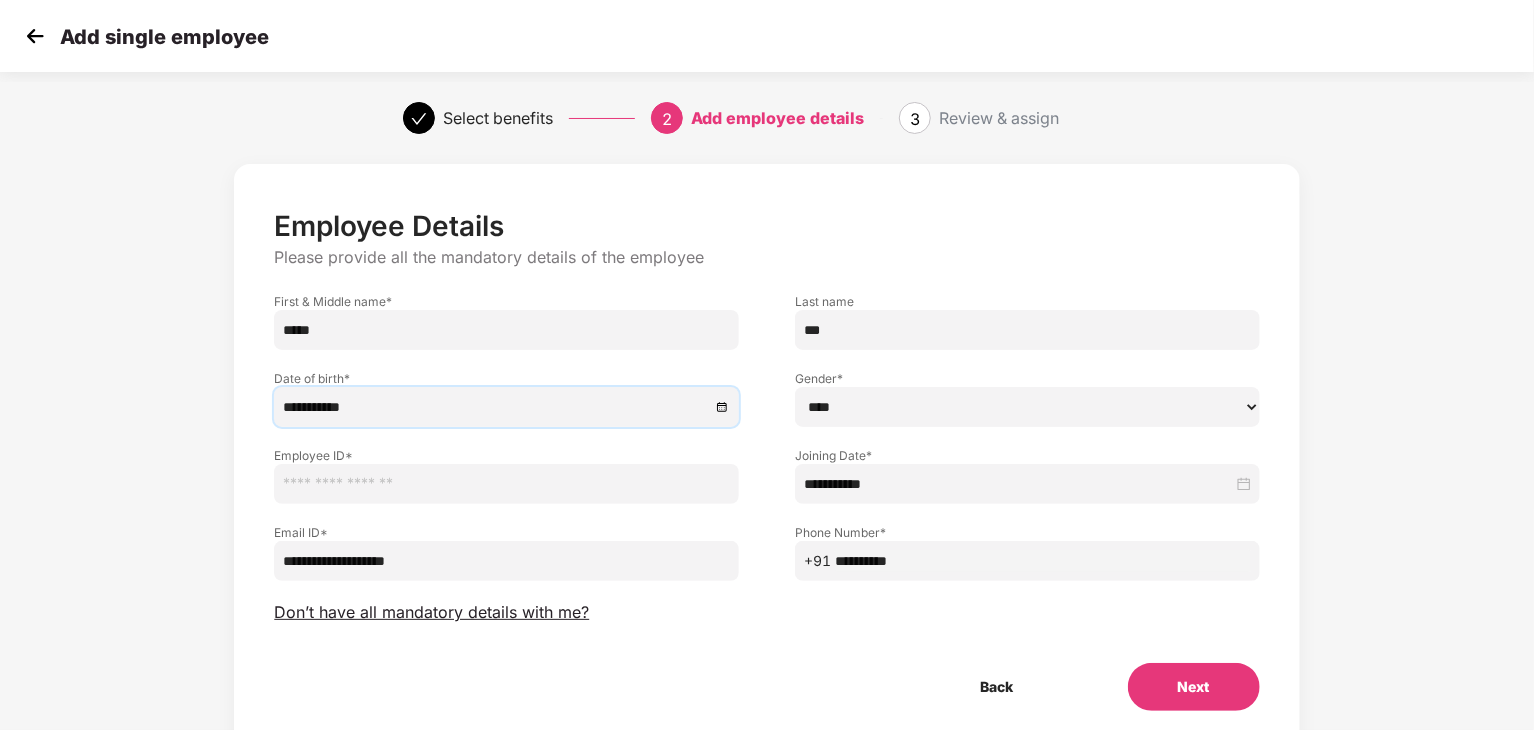click at bounding box center [506, 484] 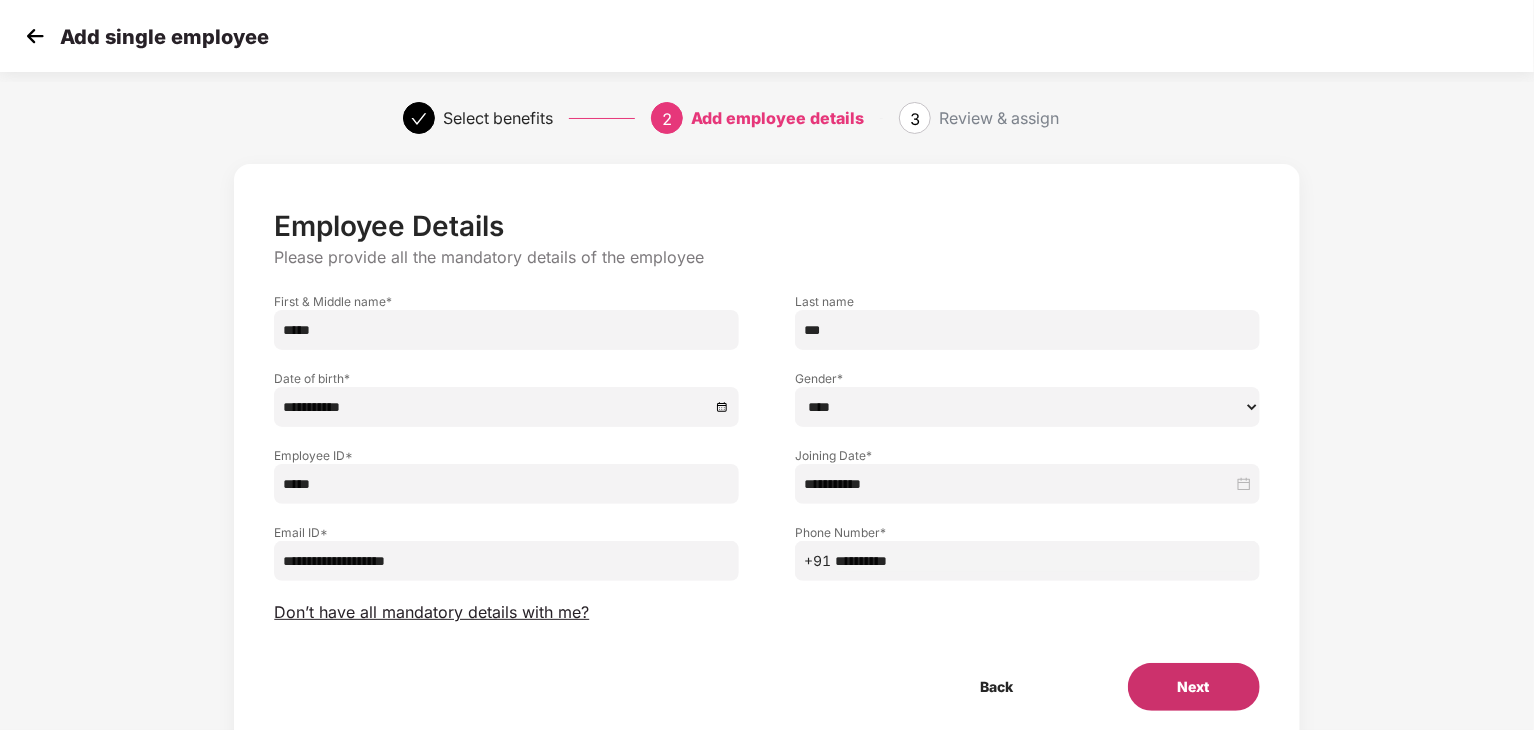 type on "*****" 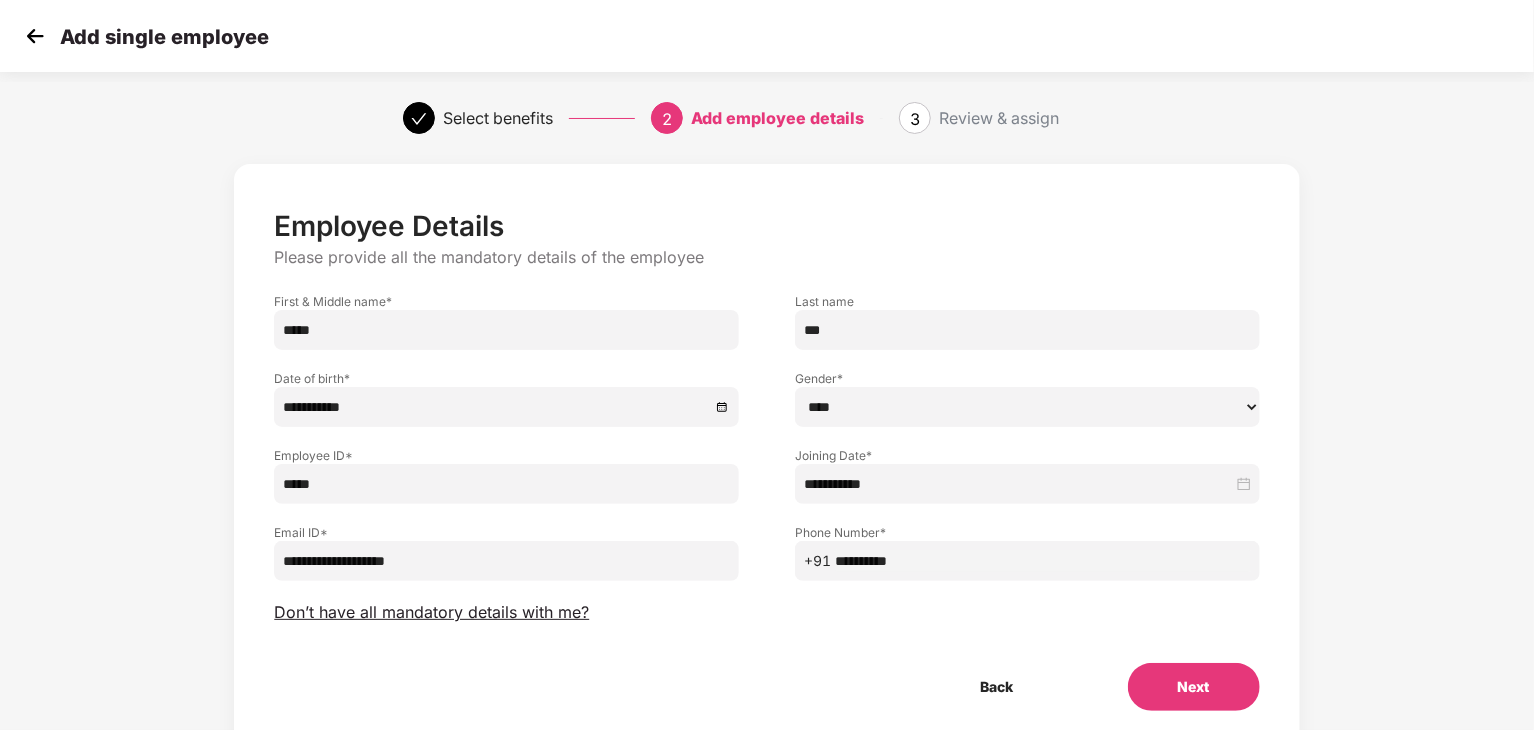 click on "Next" at bounding box center (1194, 687) 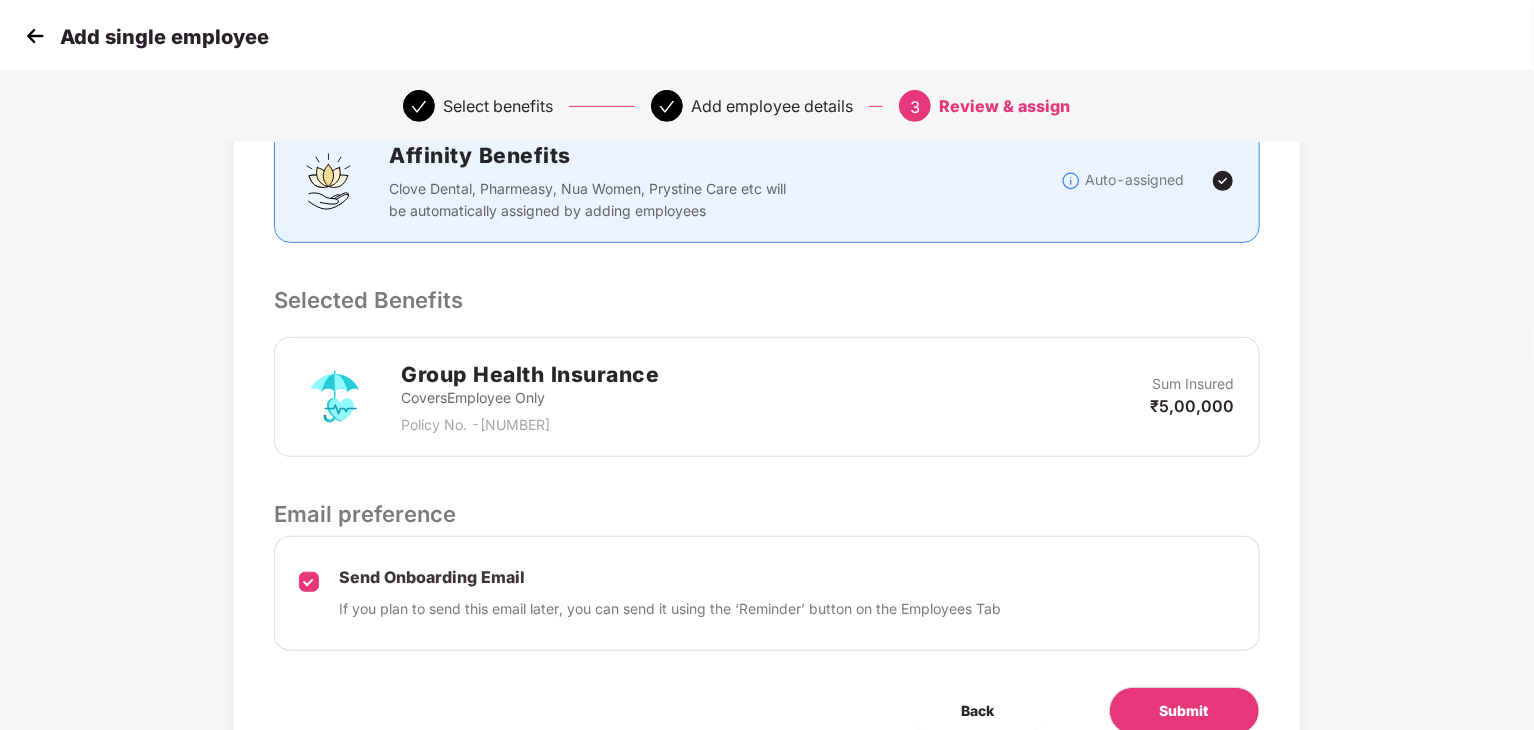 scroll, scrollTop: 493, scrollLeft: 0, axis: vertical 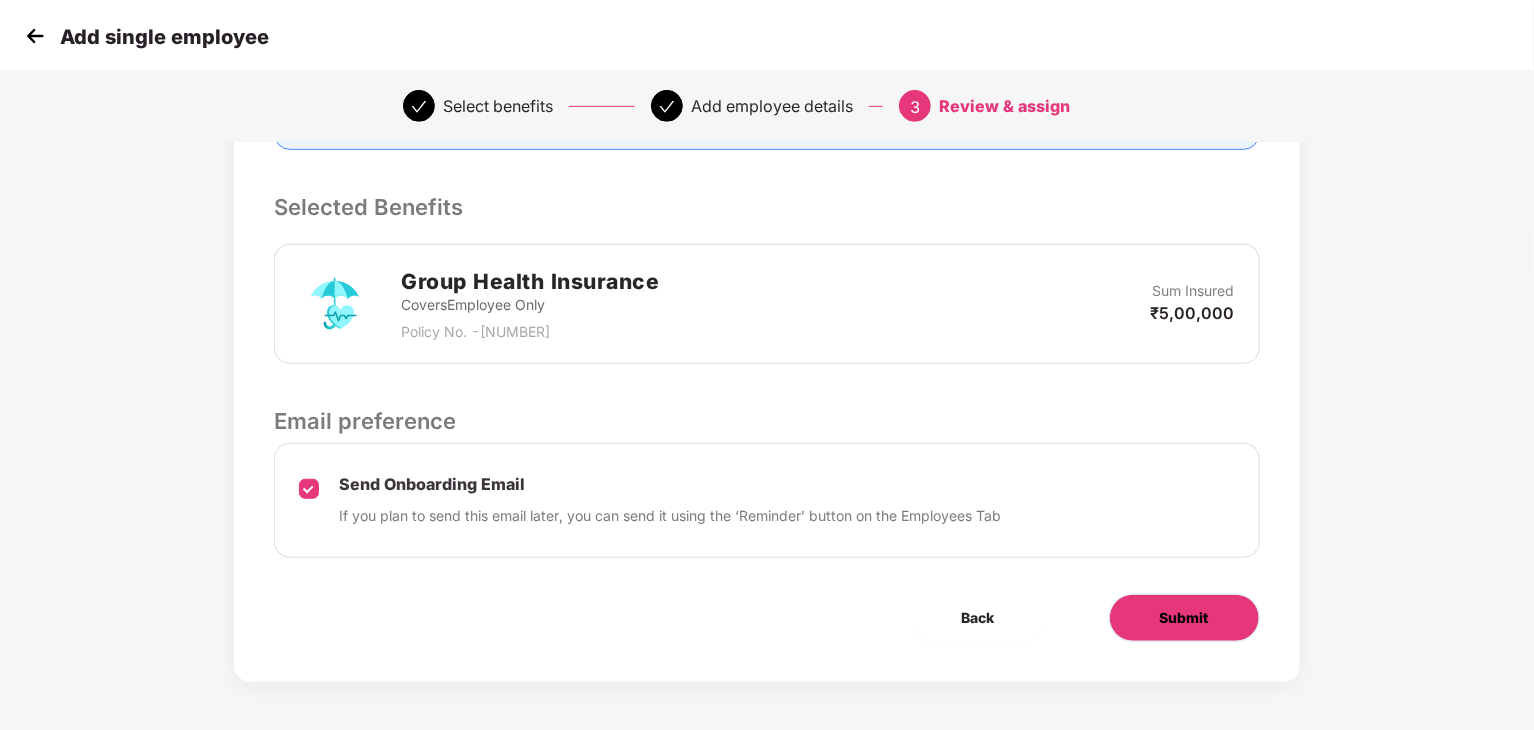 click on "Submit" at bounding box center (1184, 618) 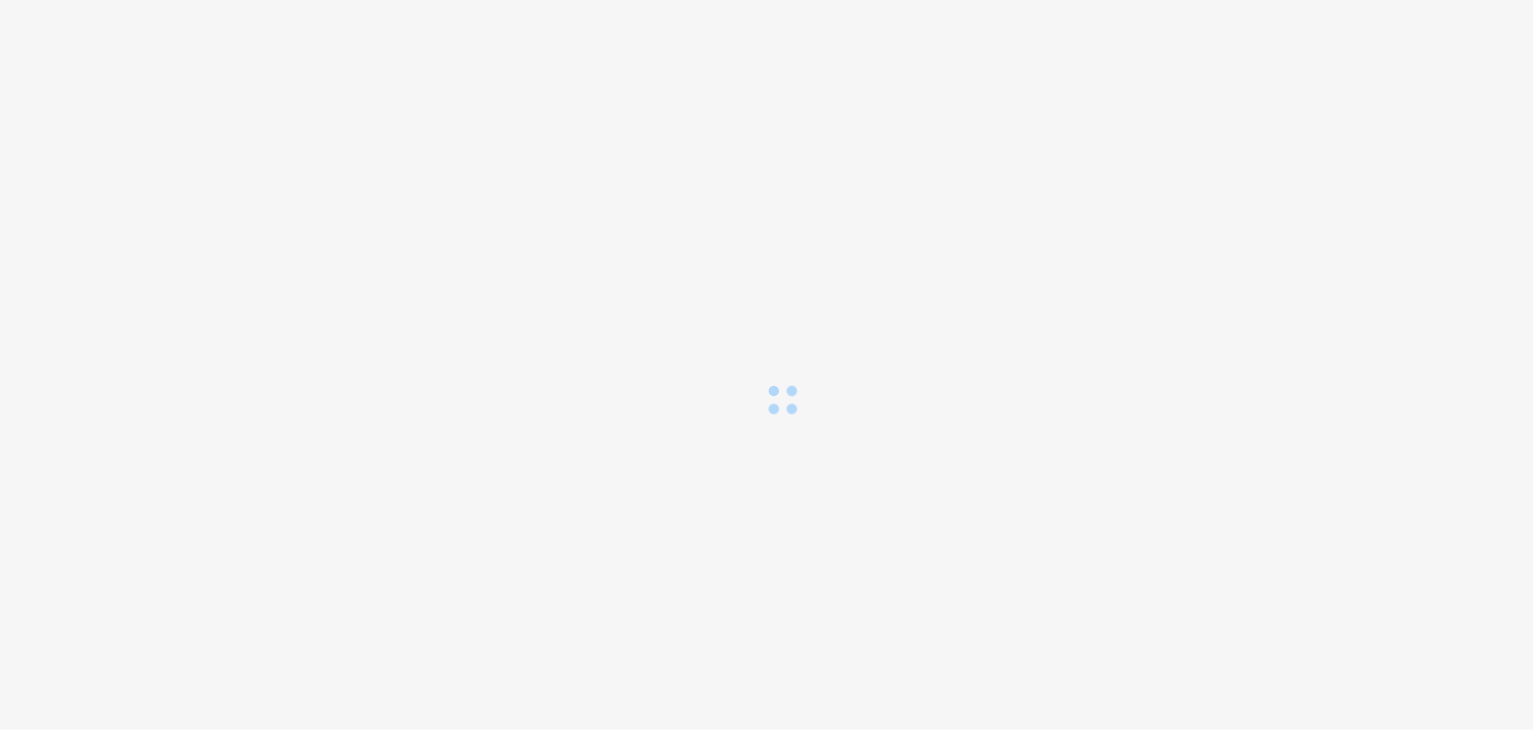 scroll, scrollTop: 0, scrollLeft: 0, axis: both 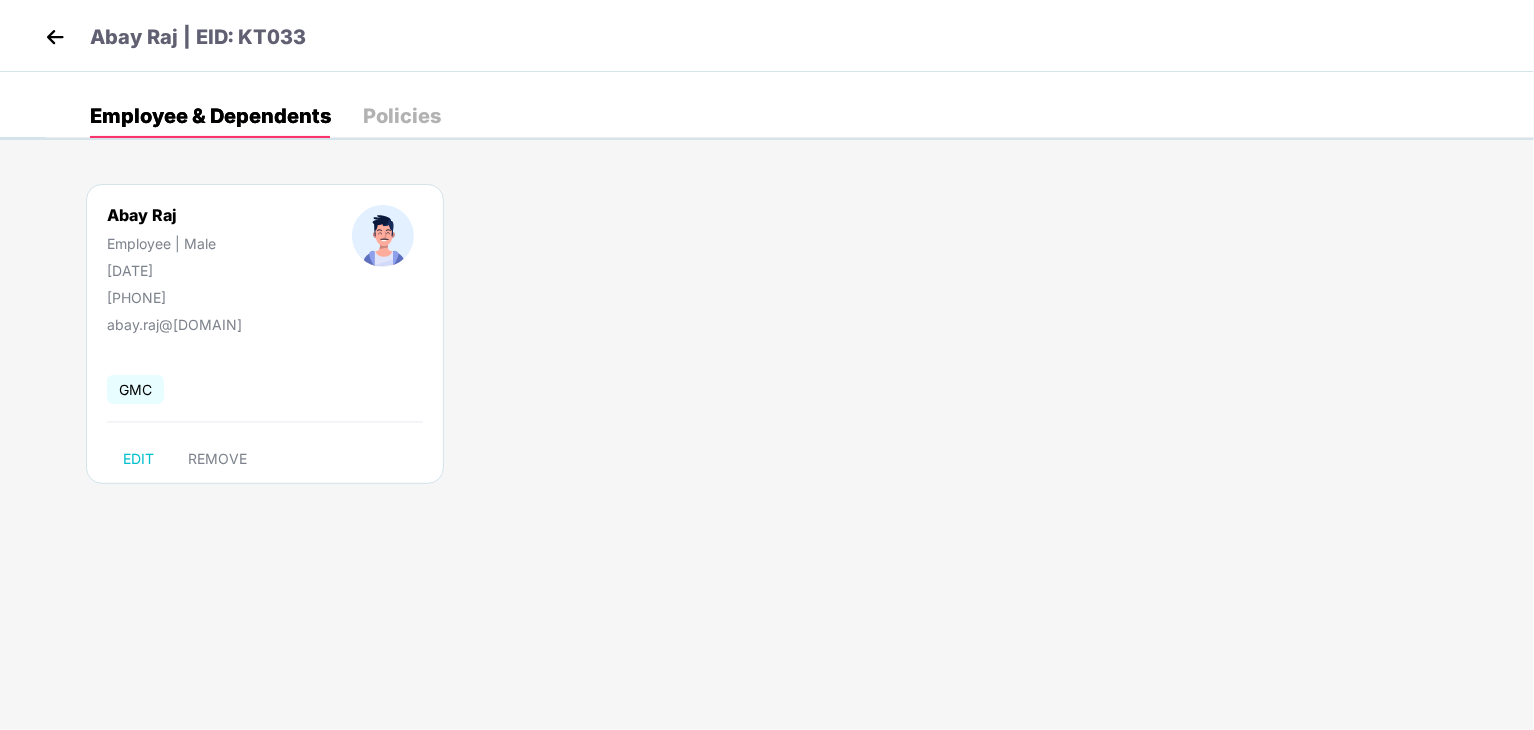 click on "Abay Raj Employee | Male [DATE] [PHONE] abay.raj@[DOMAIN] GMC EDIT REMOVE" at bounding box center (790, 344) 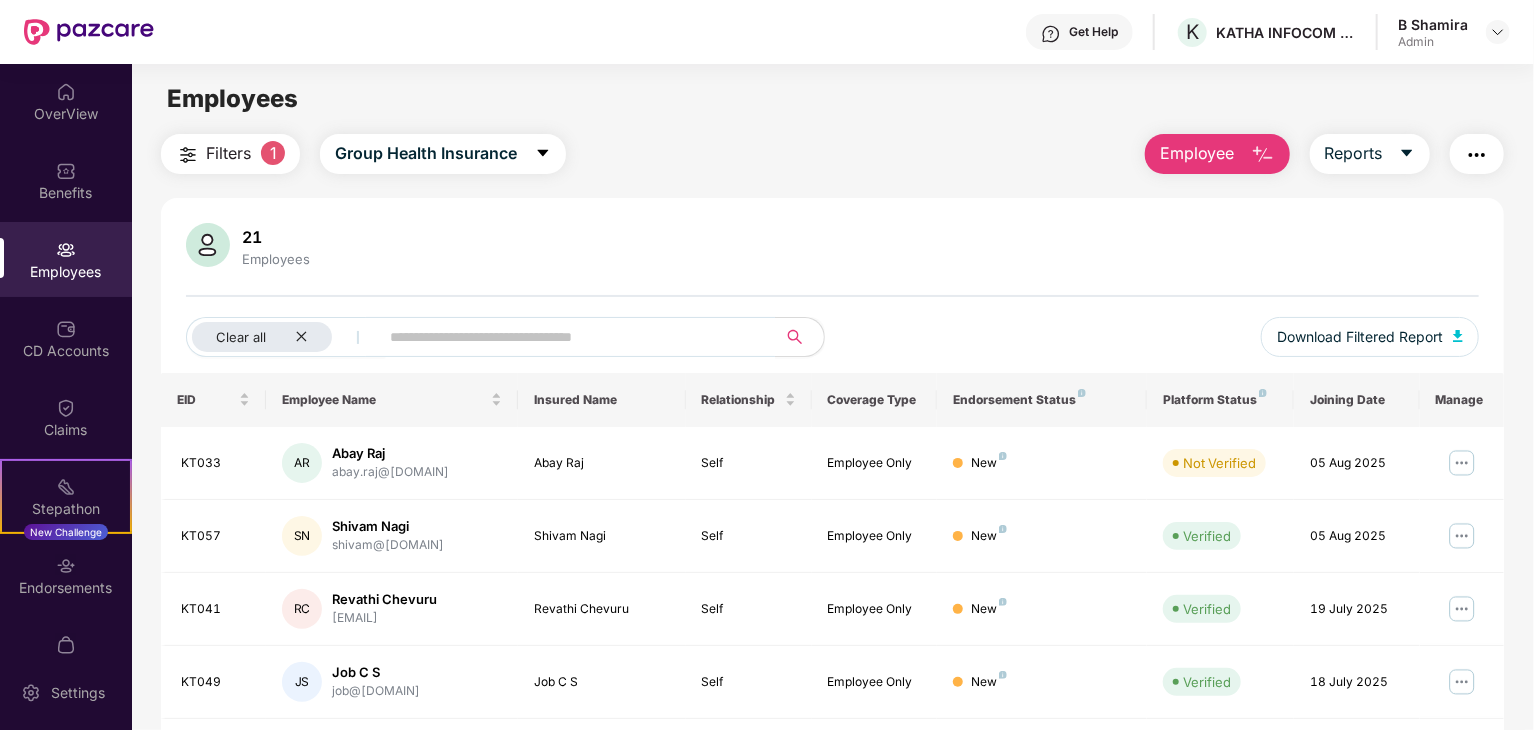 click on "Employee" at bounding box center [1217, 154] 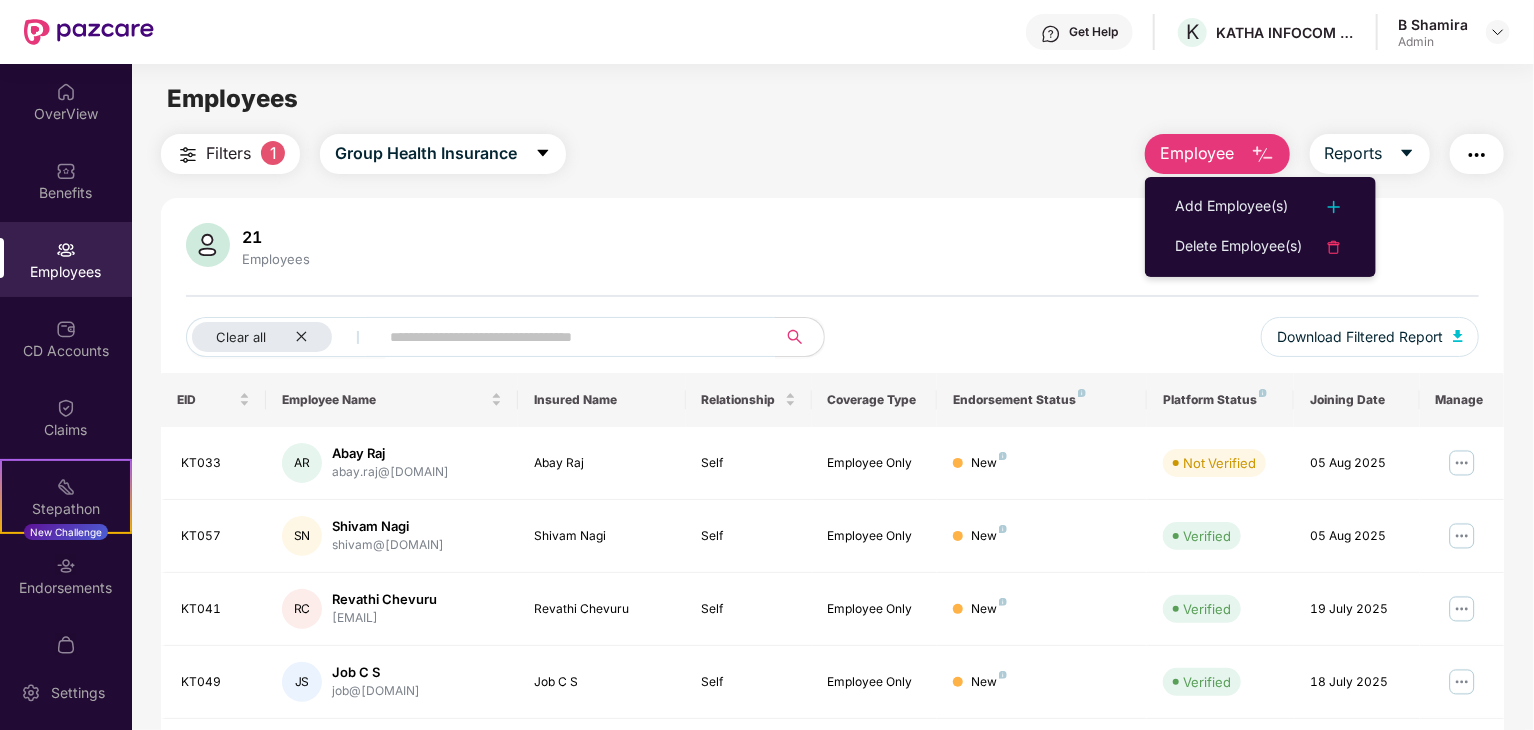 click on "Employee" at bounding box center [1197, 153] 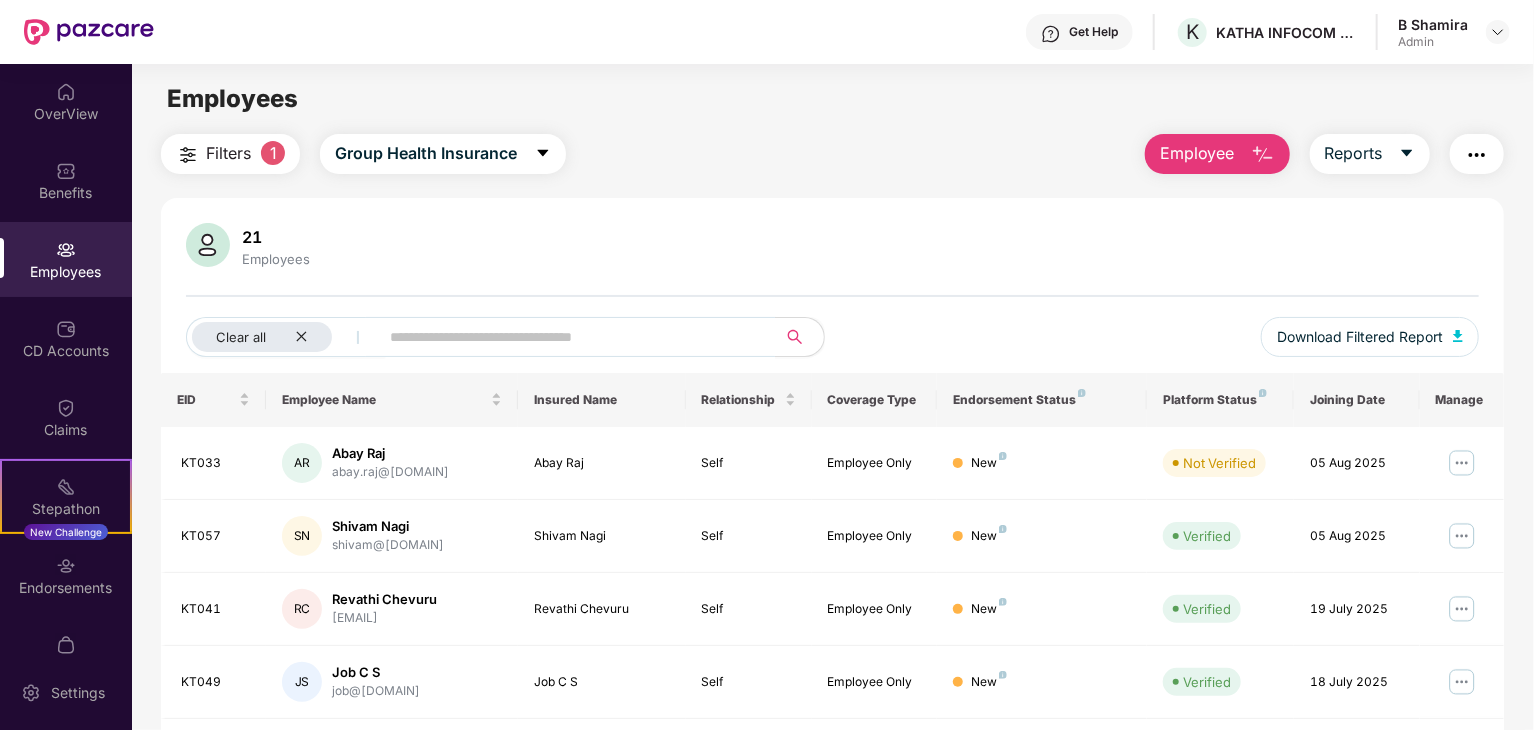 click on "Employee" at bounding box center [1197, 153] 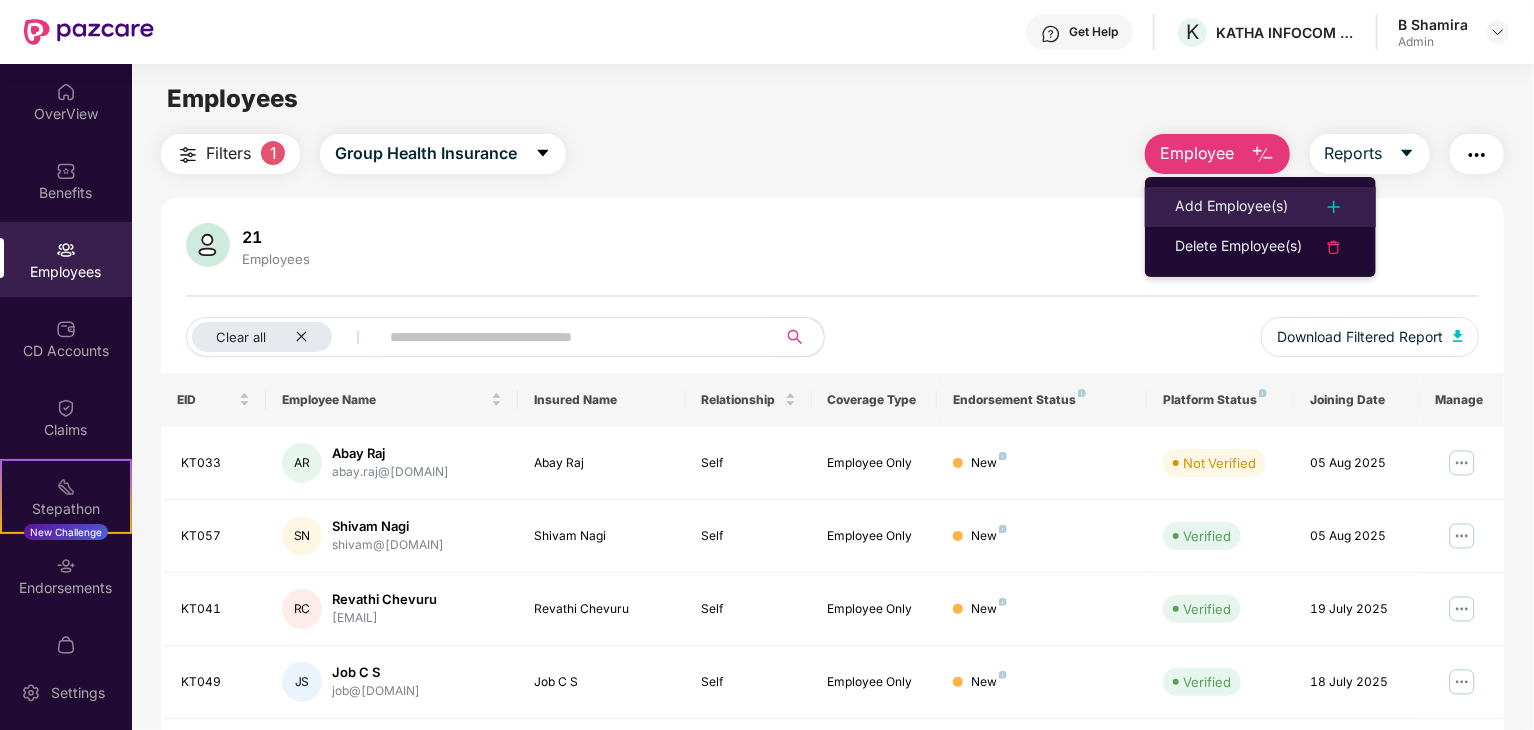 click on "Add Employee(s)" at bounding box center (1260, 207) 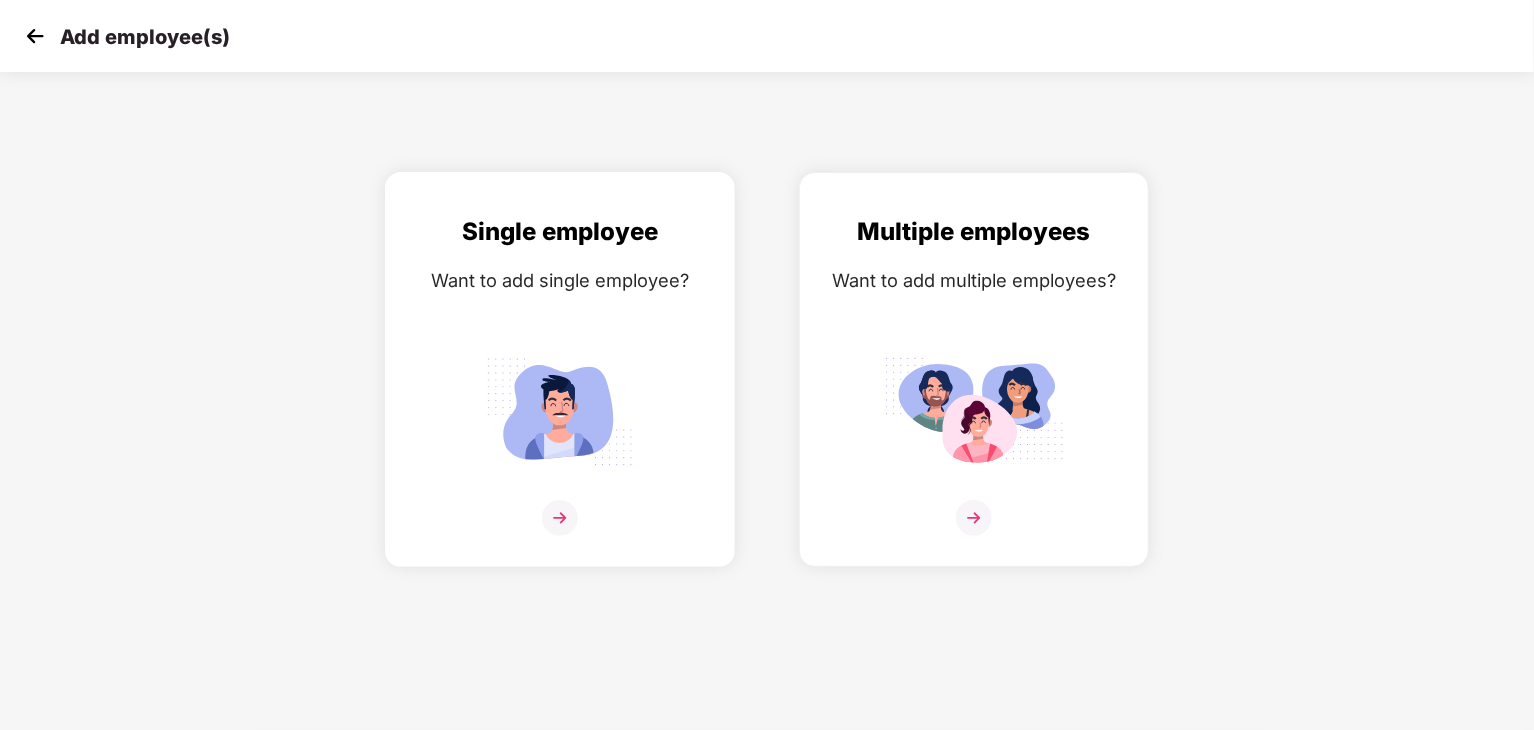 click at bounding box center (560, 411) 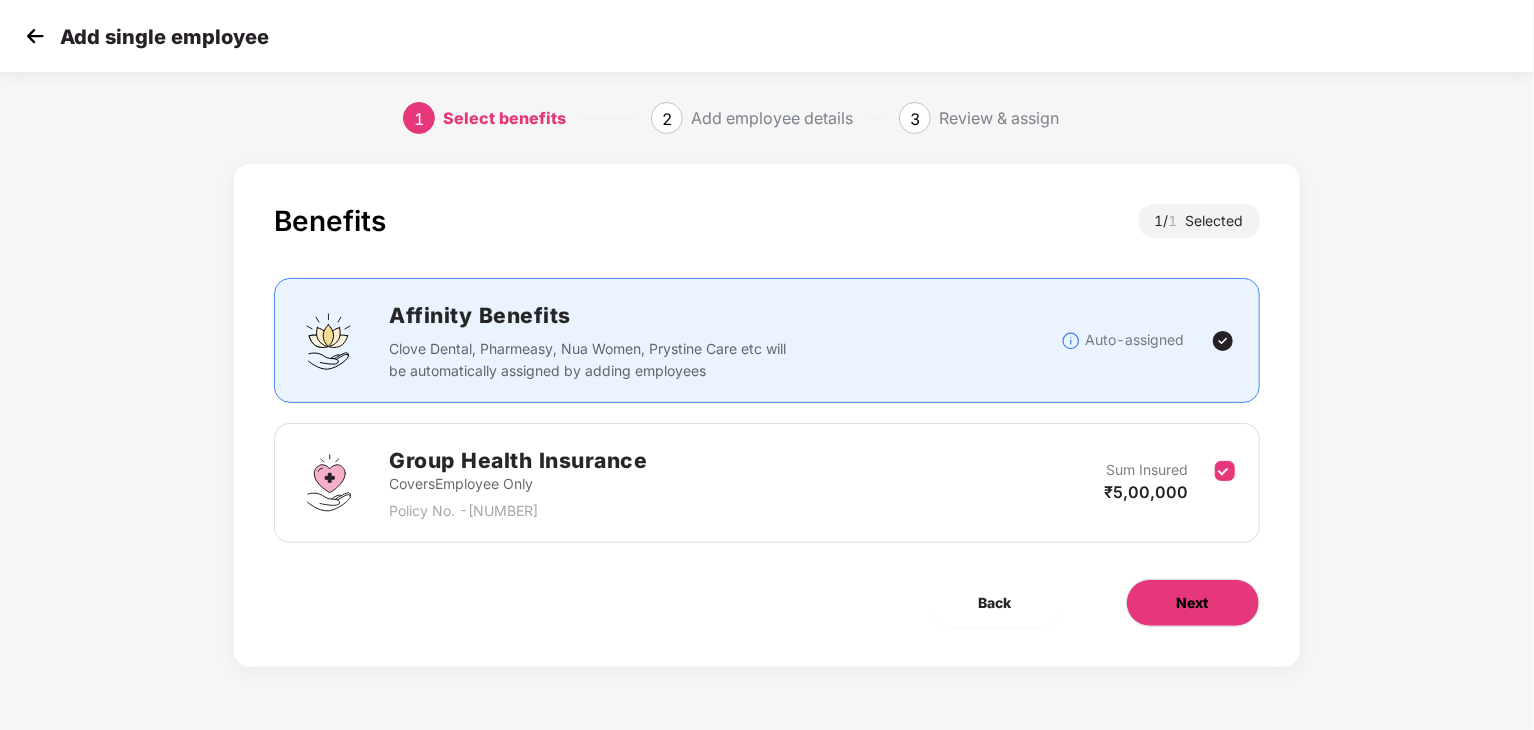 click on "Next" at bounding box center (1193, 603) 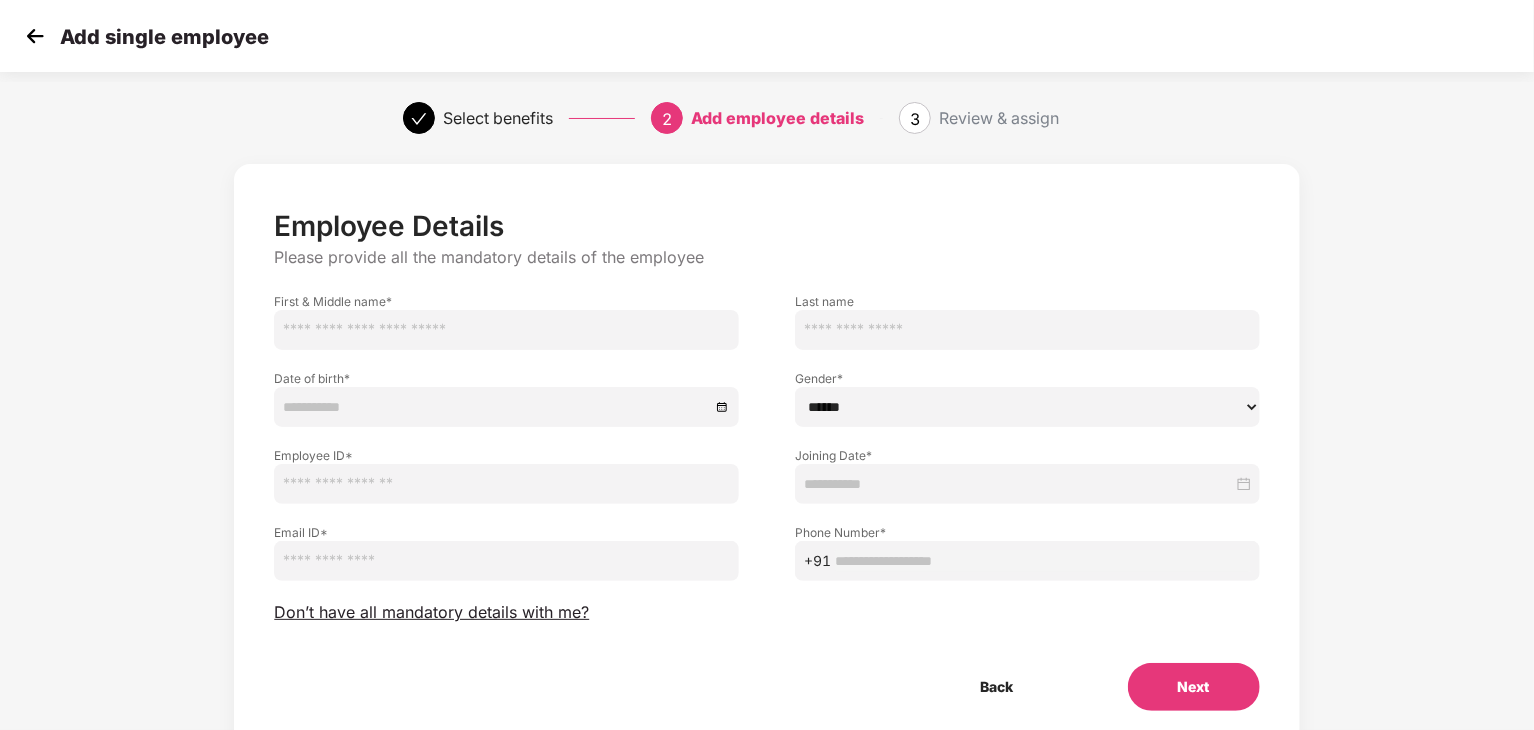 click at bounding box center [506, 330] 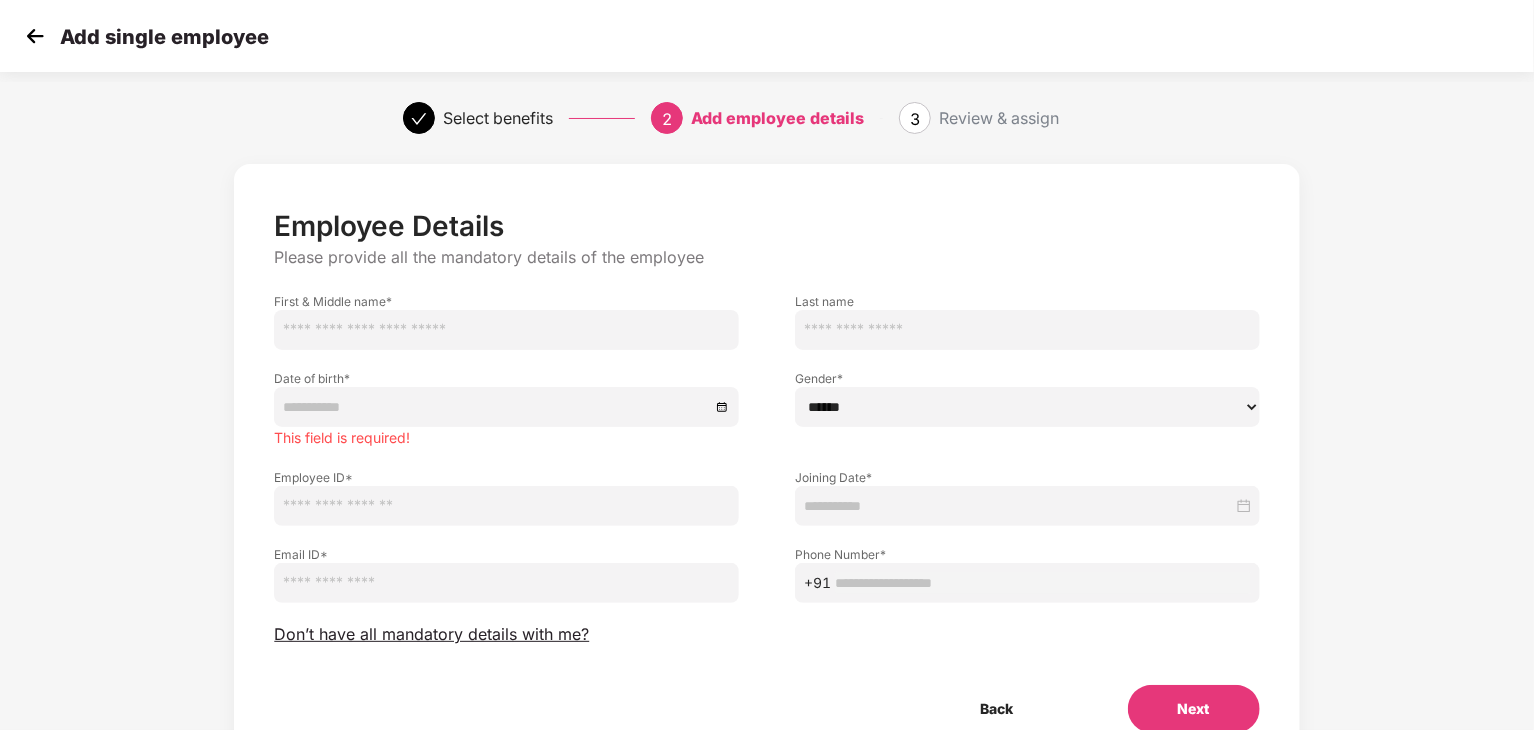 click at bounding box center (1027, 506) 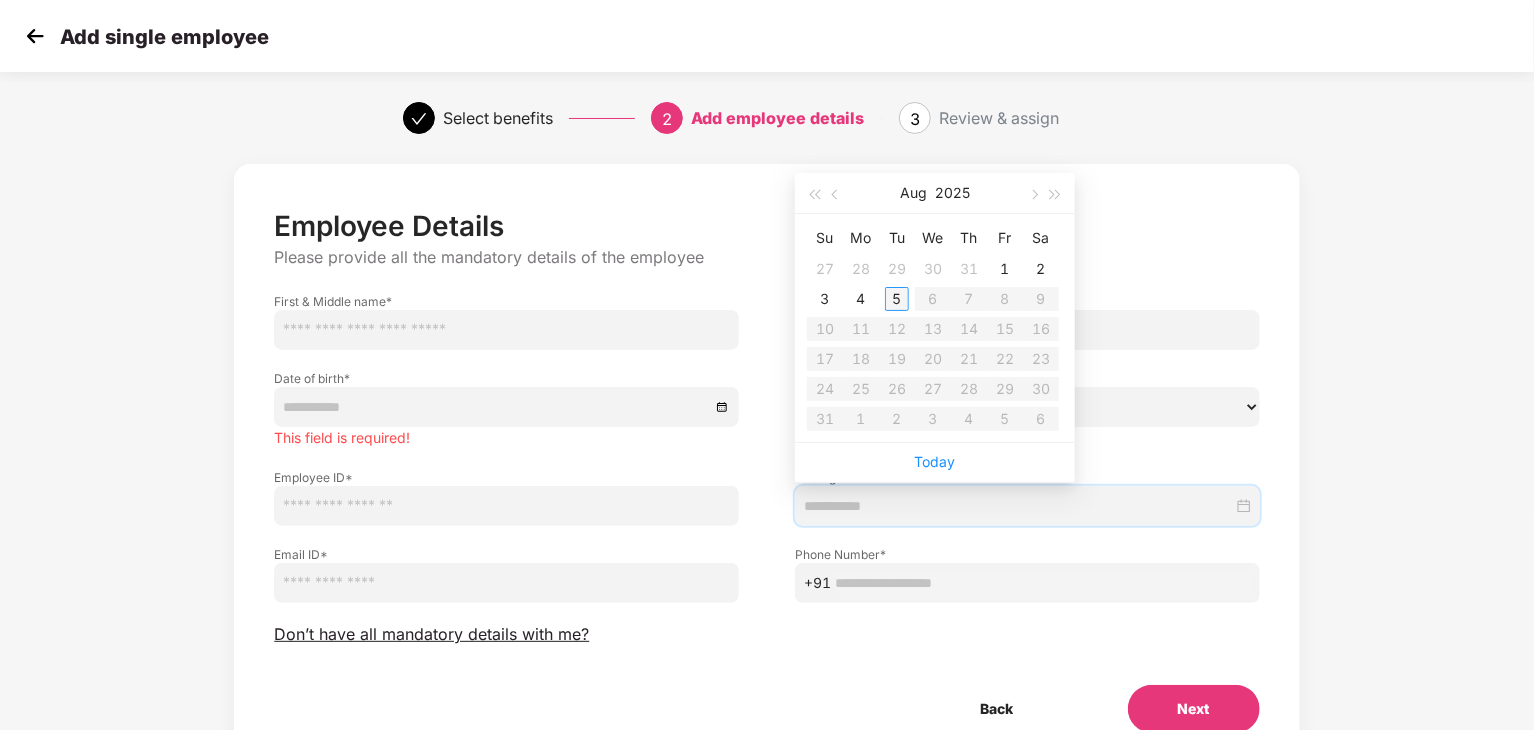 type on "**********" 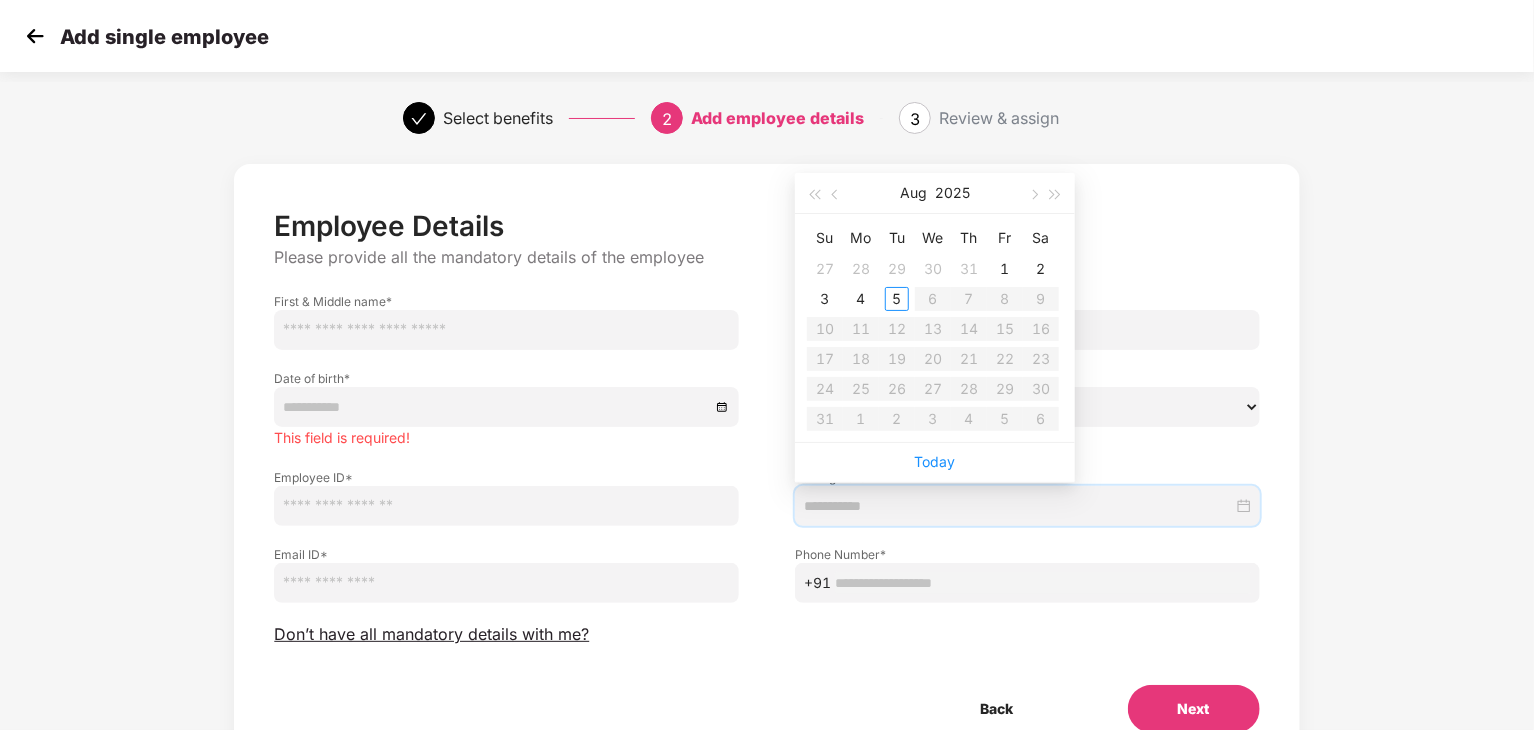click on "5" at bounding box center [897, 299] 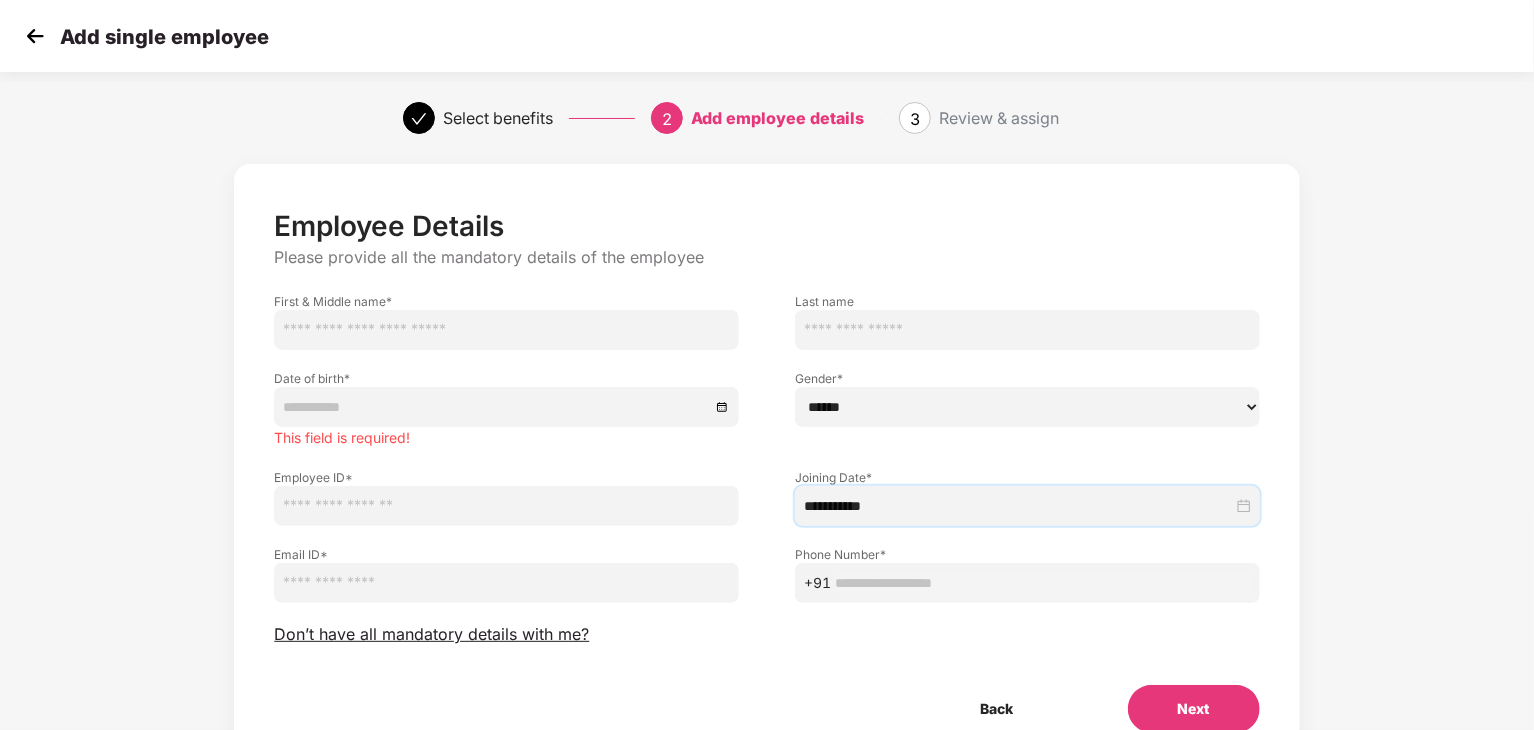 click at bounding box center (506, 583) 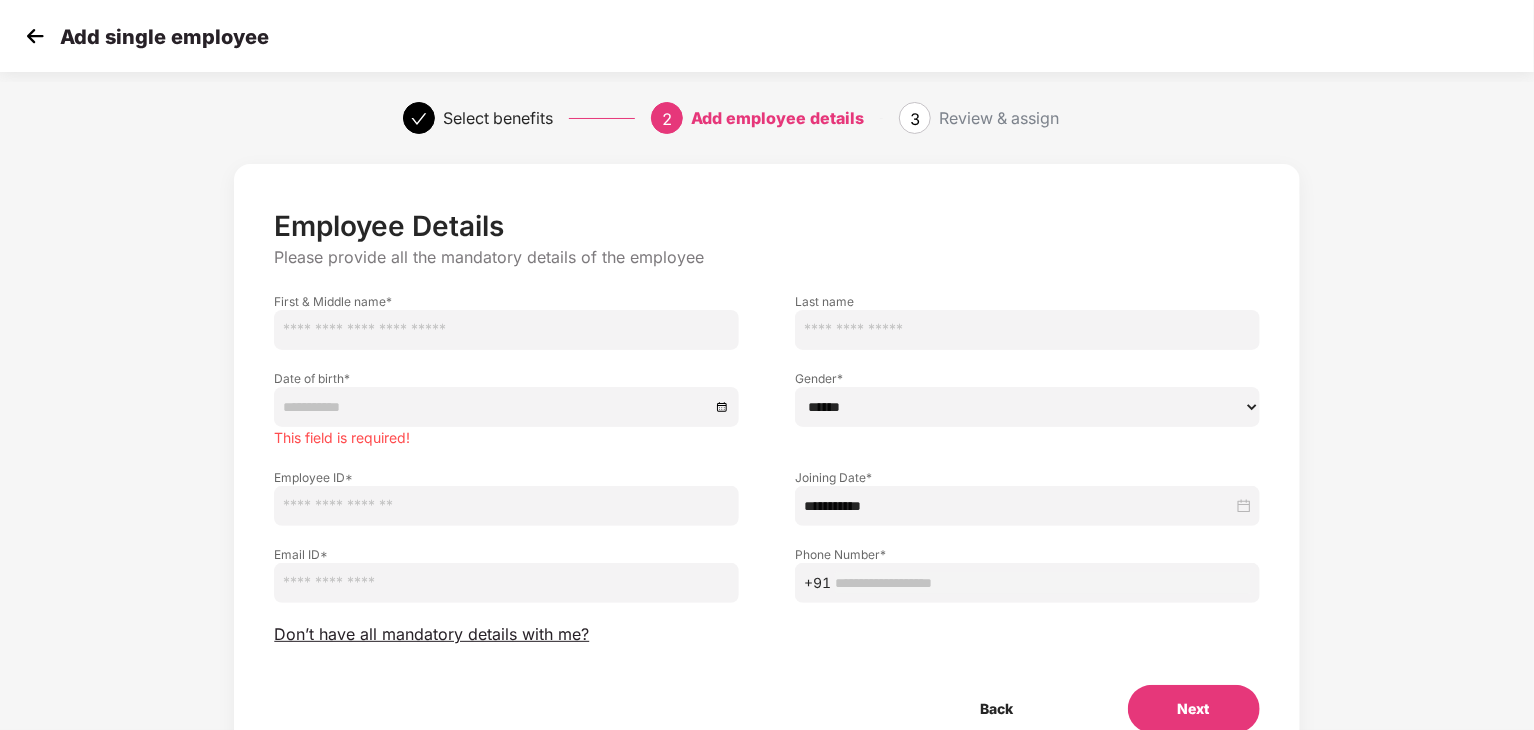 click on "Employee ID  *" at bounding box center [506, 487] 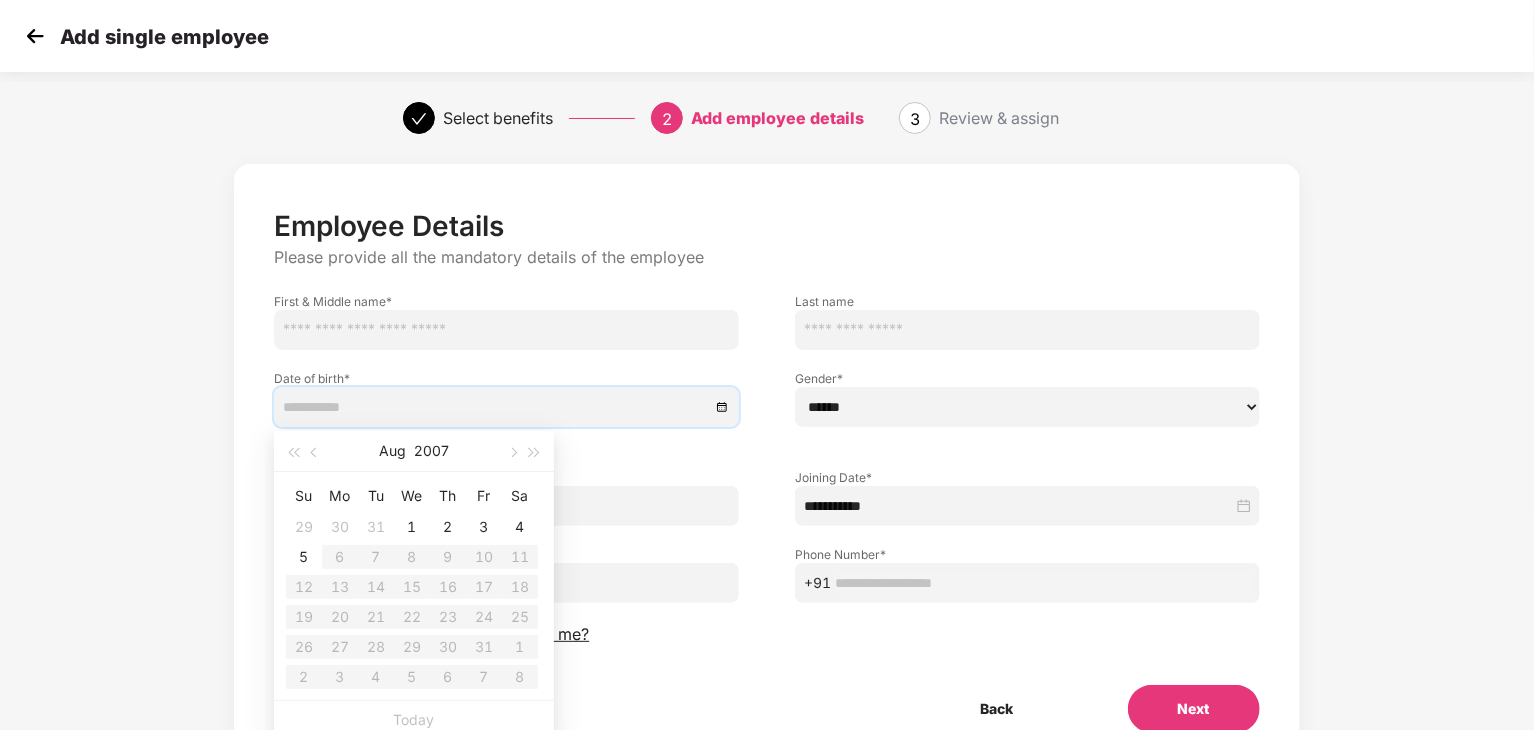 click on "Su Mo Tu We Th Fr Sa 29 30 31 1 2 3 4 5 6 7 8 9 10 11 12 13 14 15 16 17 18 19 20 21 22 23 24 25 26 27 28 29 30 31 1 2 3 4 5 6 7 8" at bounding box center (414, 586) 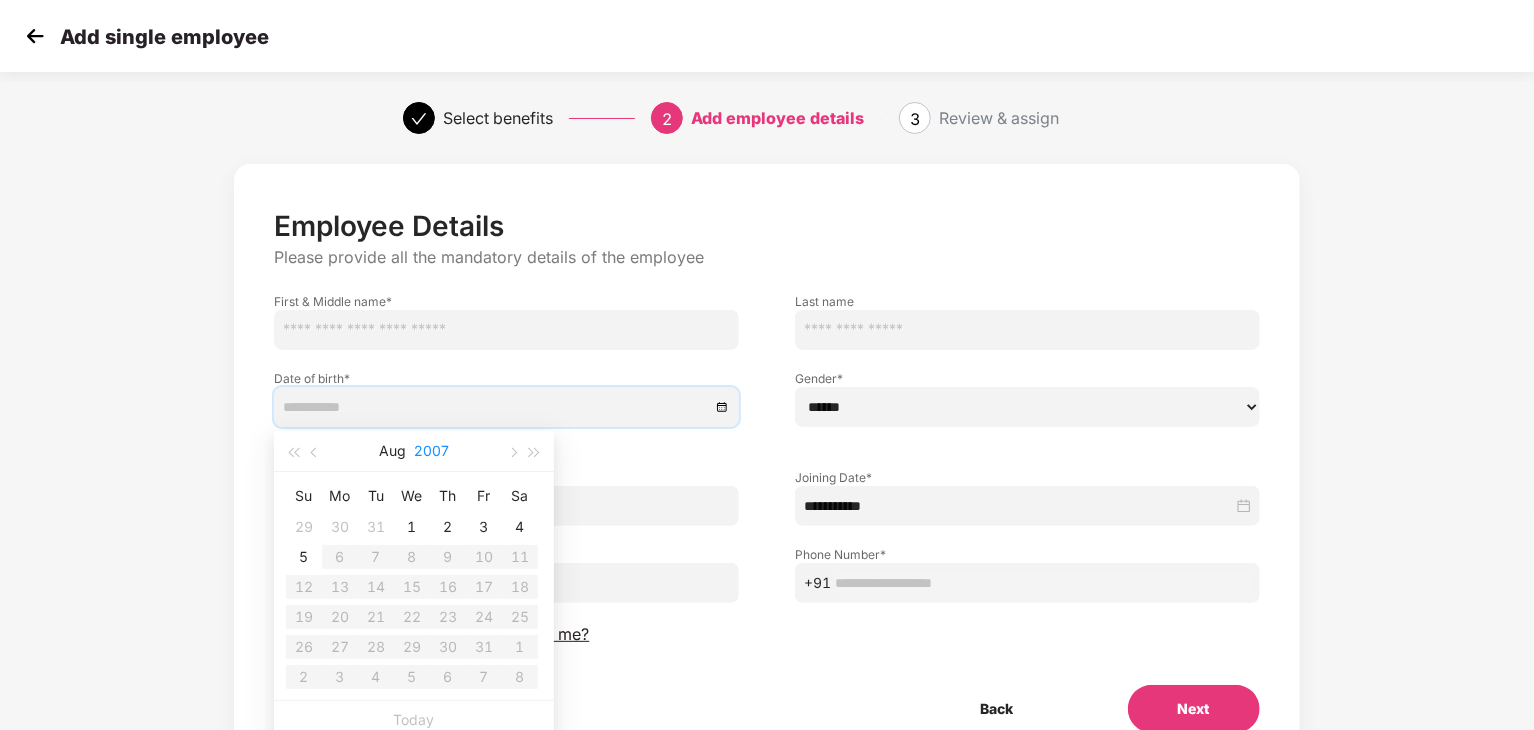 click on "2007" at bounding box center (431, 451) 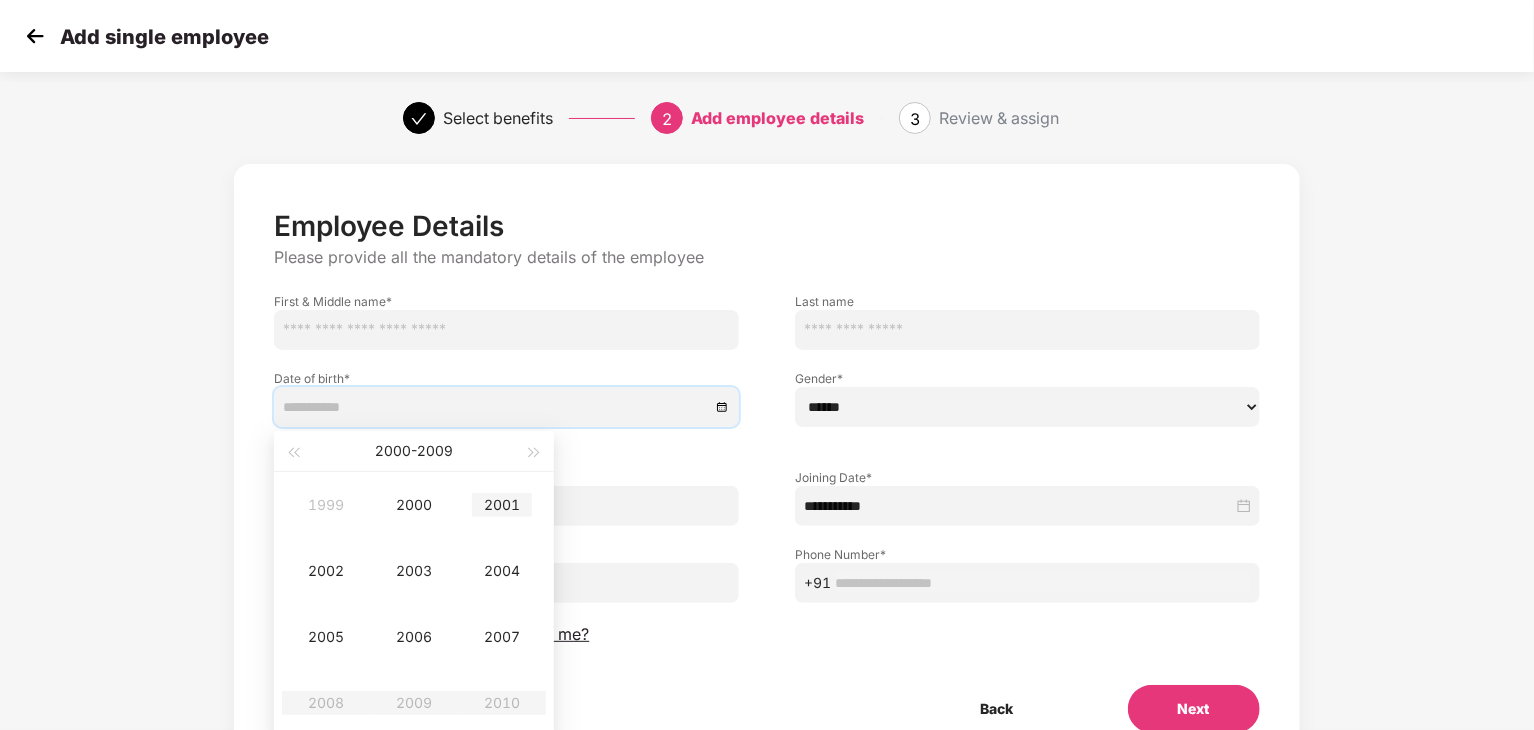 type on "**********" 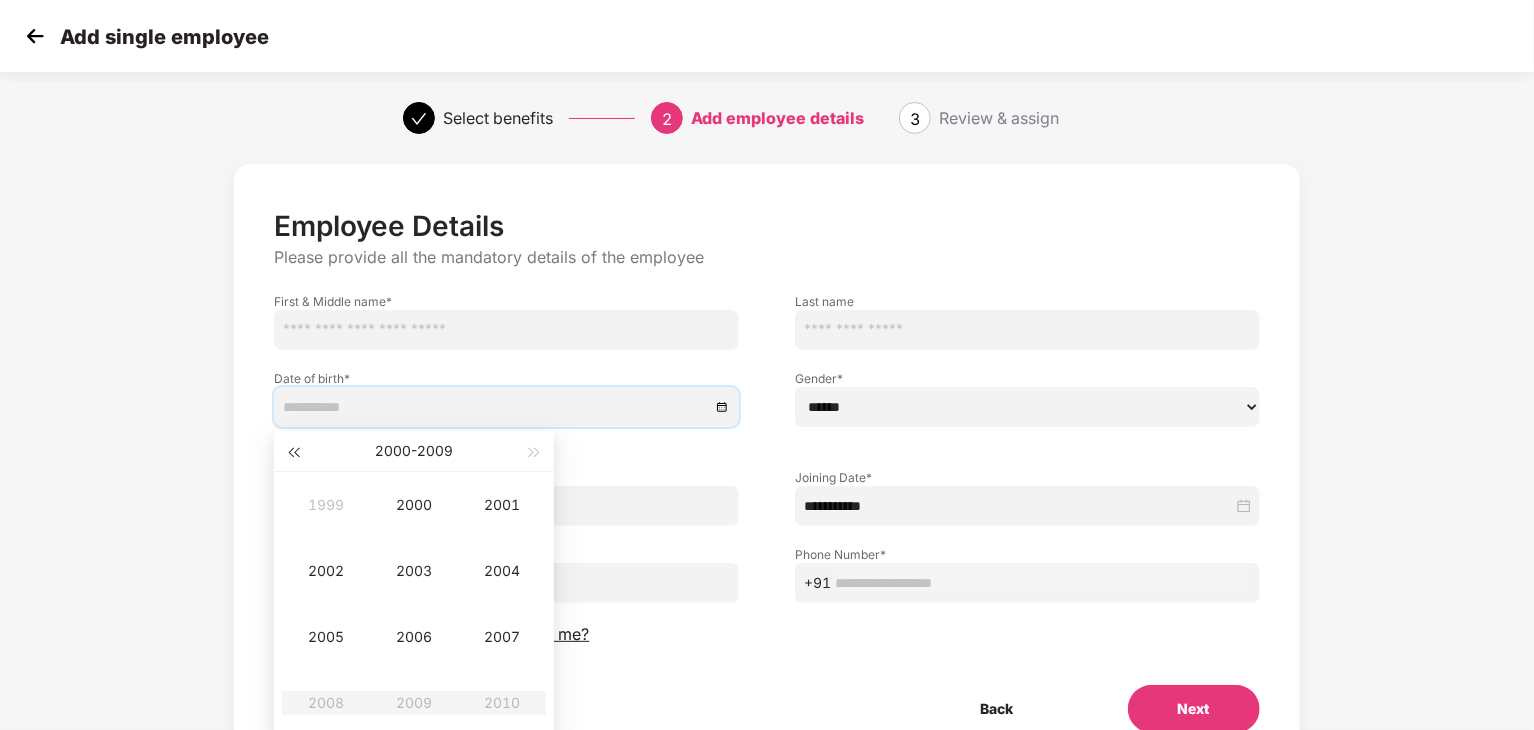 click at bounding box center (293, 453) 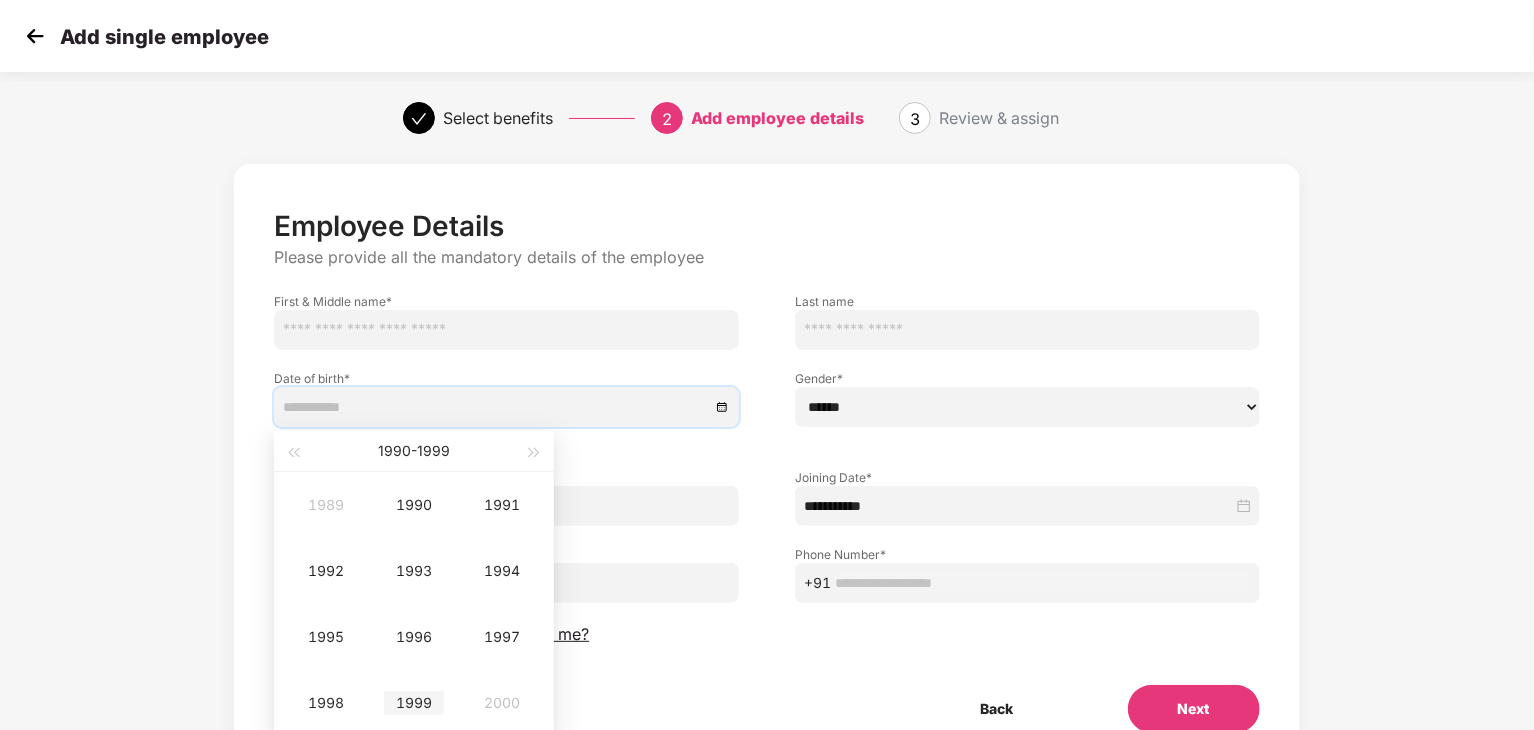 type on "**********" 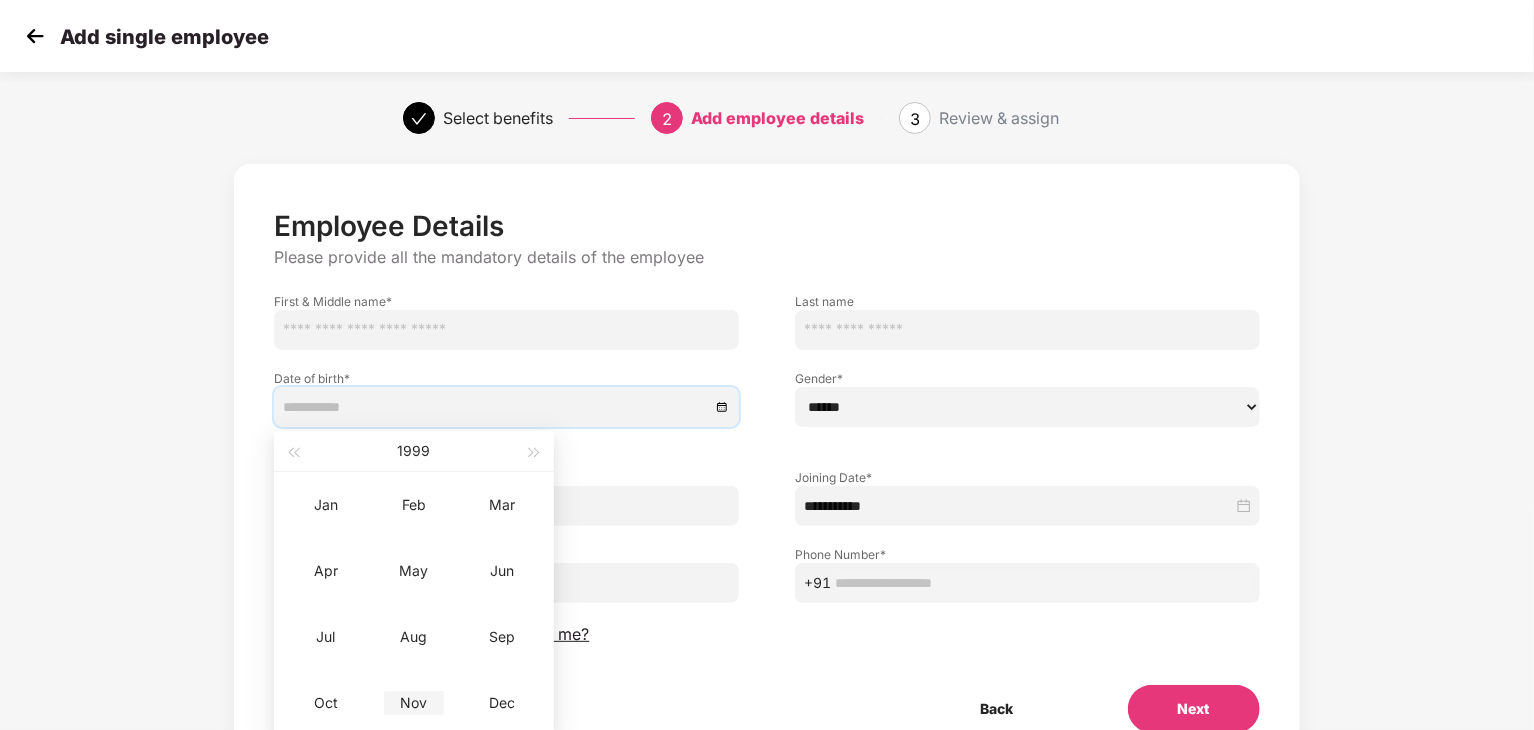 type on "**********" 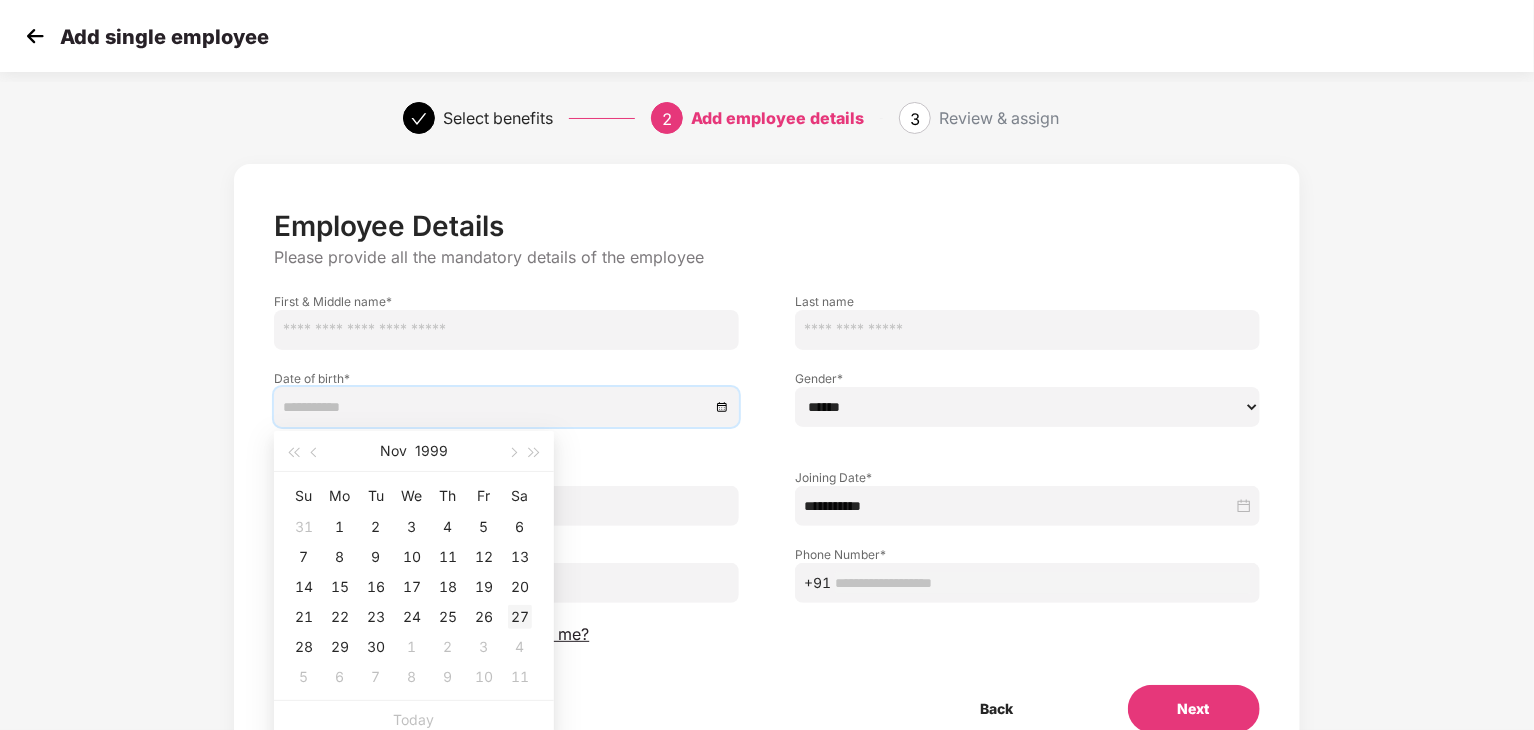 type on "**********" 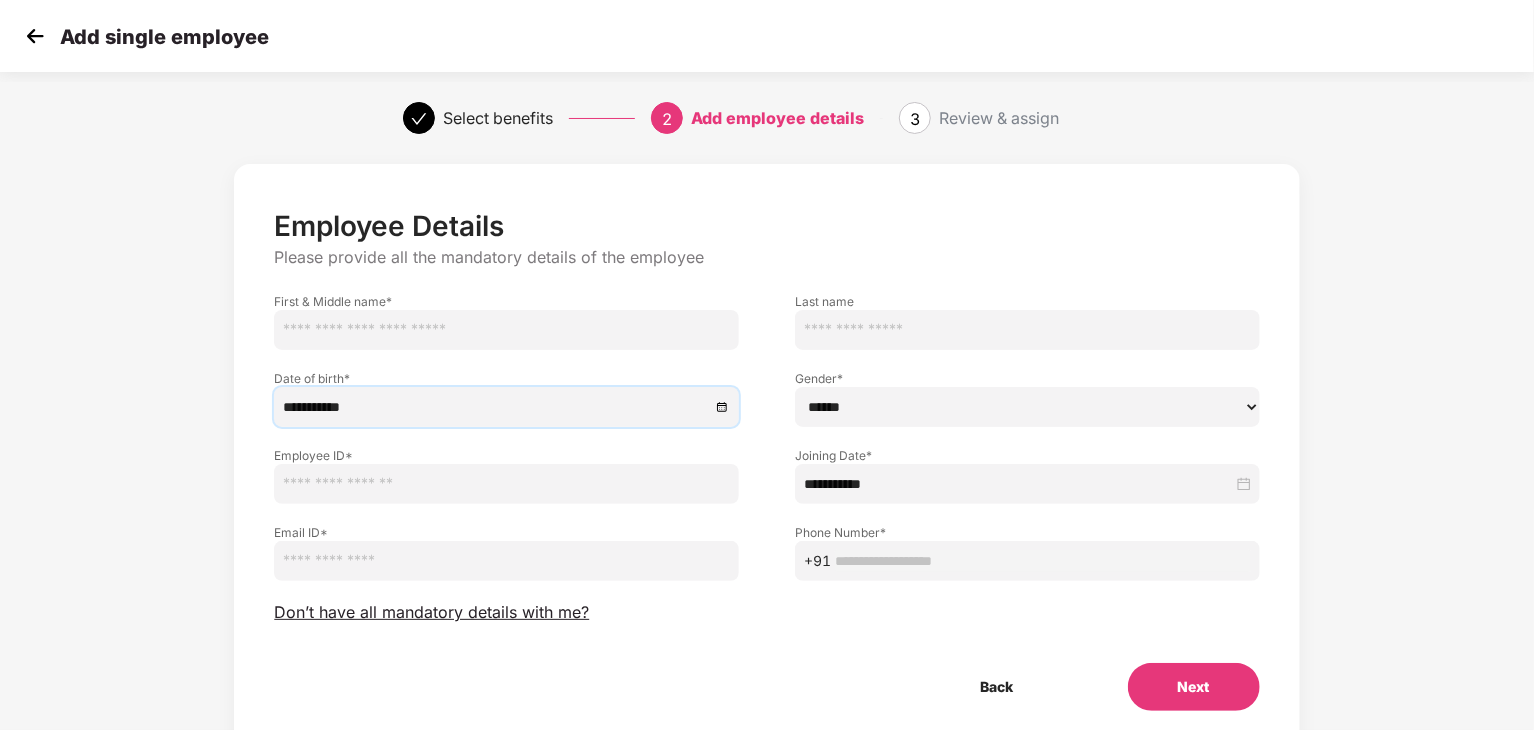 click at bounding box center [506, 330] 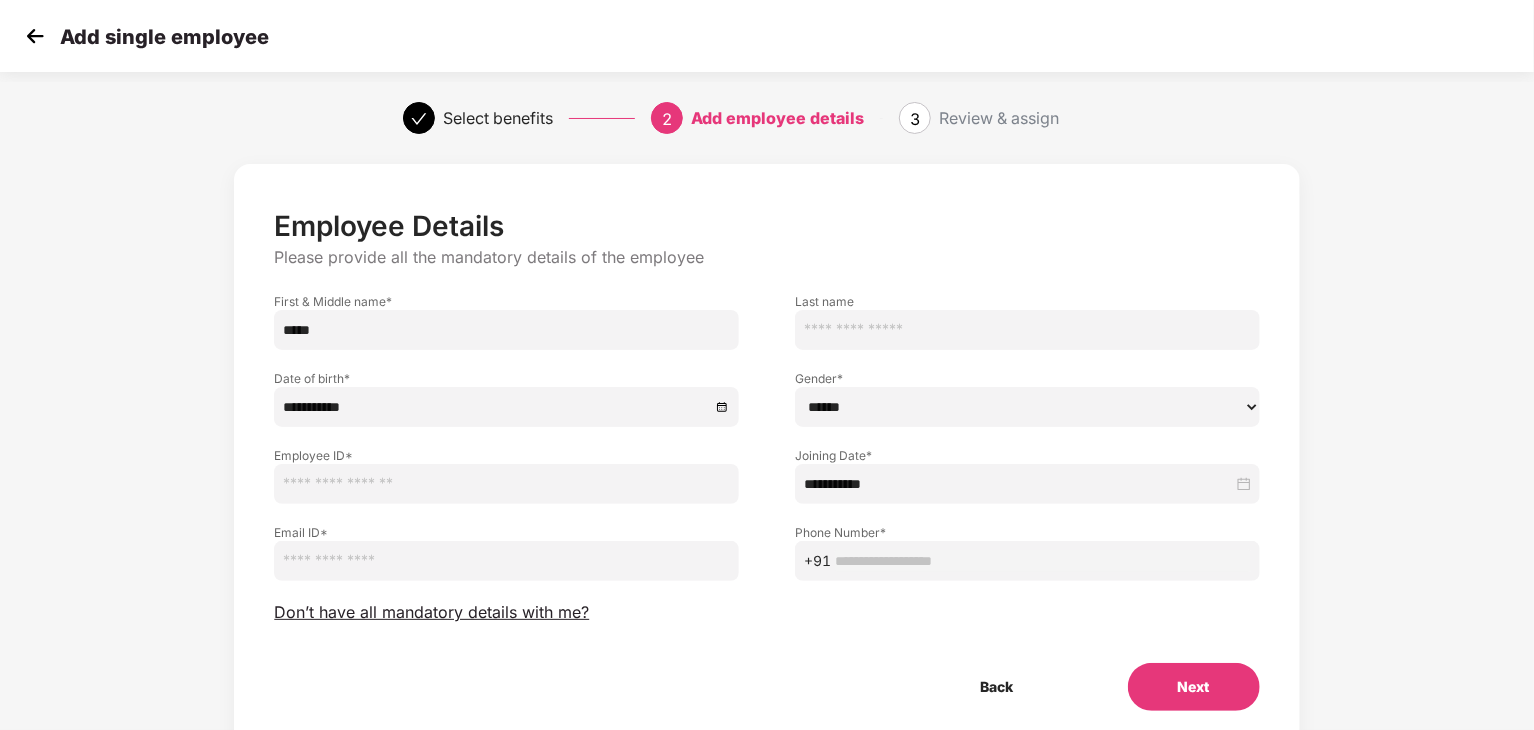 type on "*****" 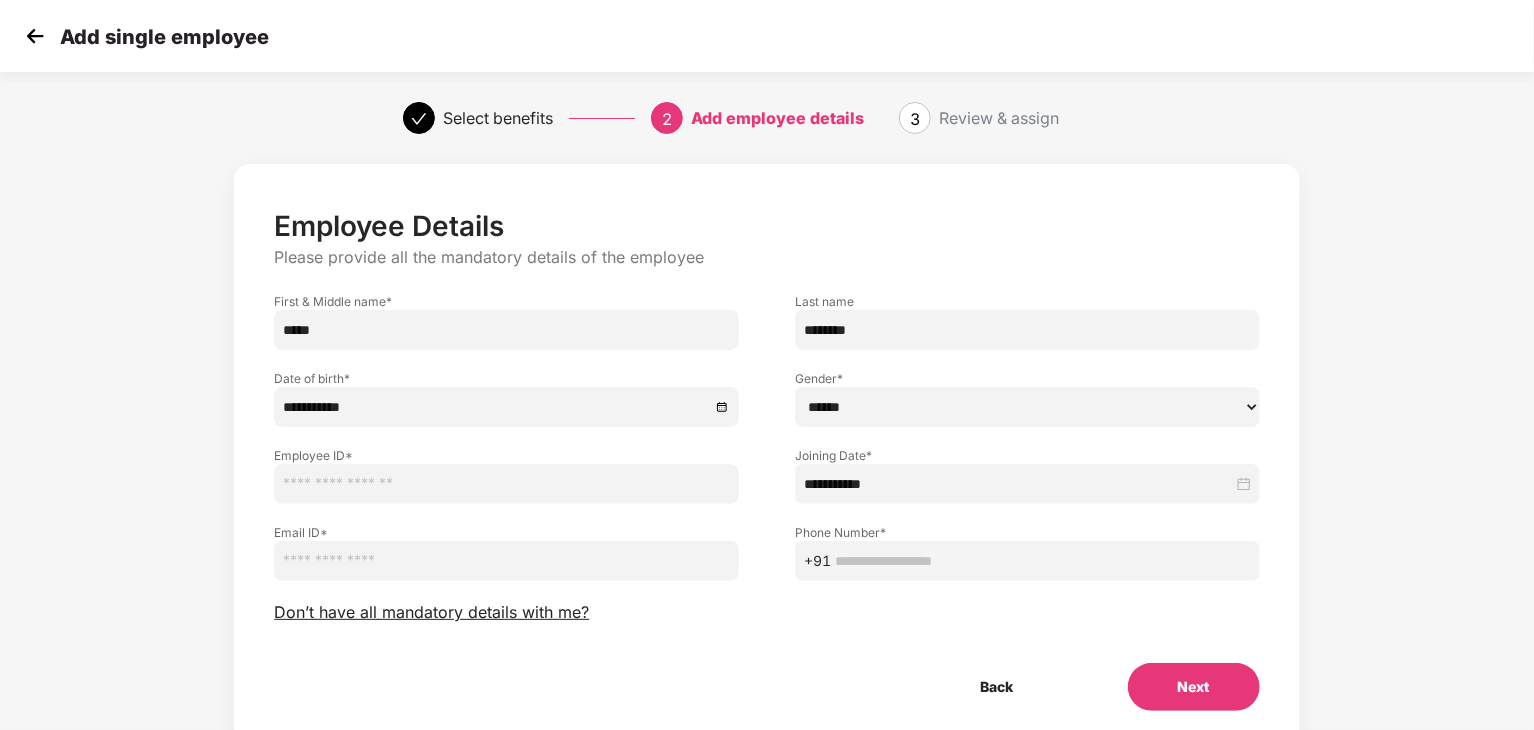 type on "********" 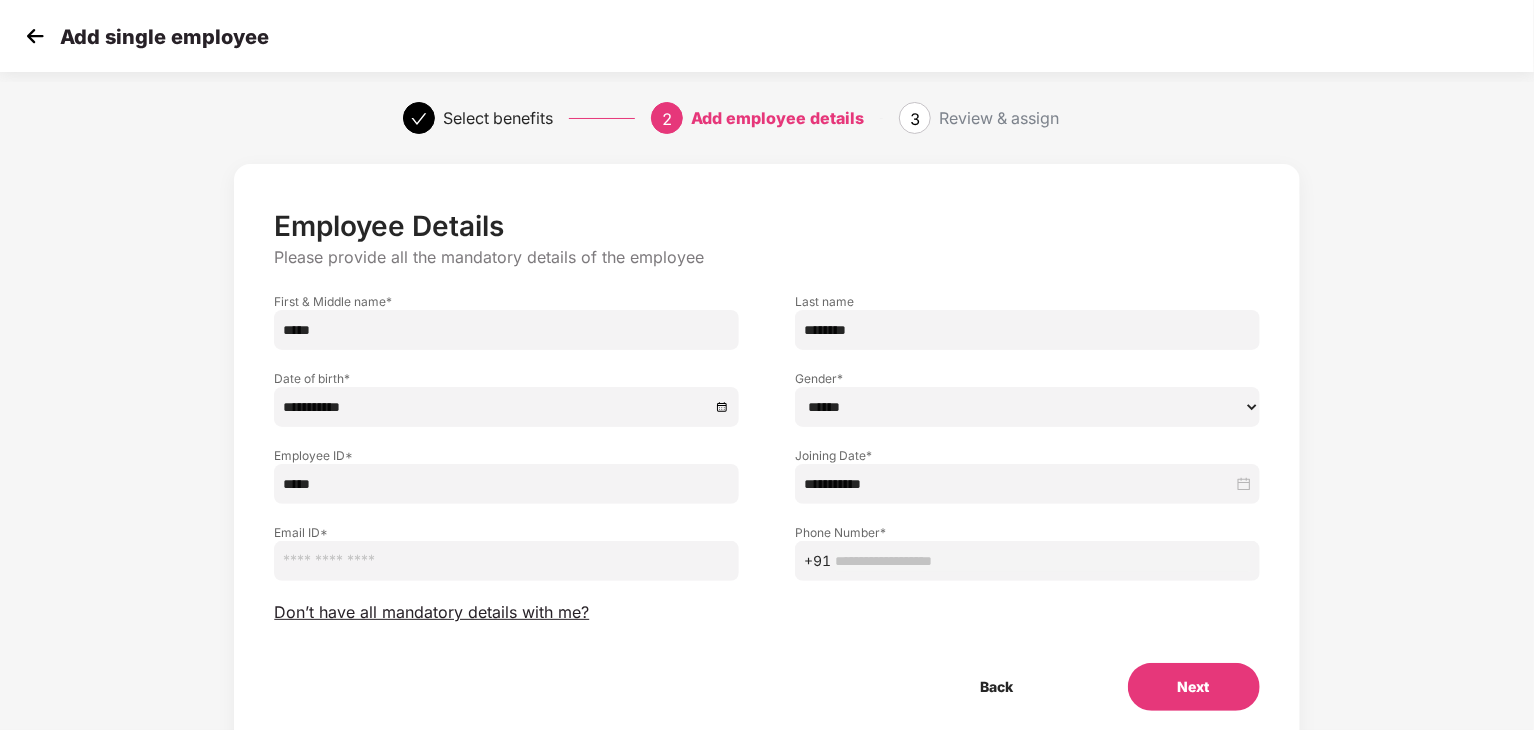 type on "*****" 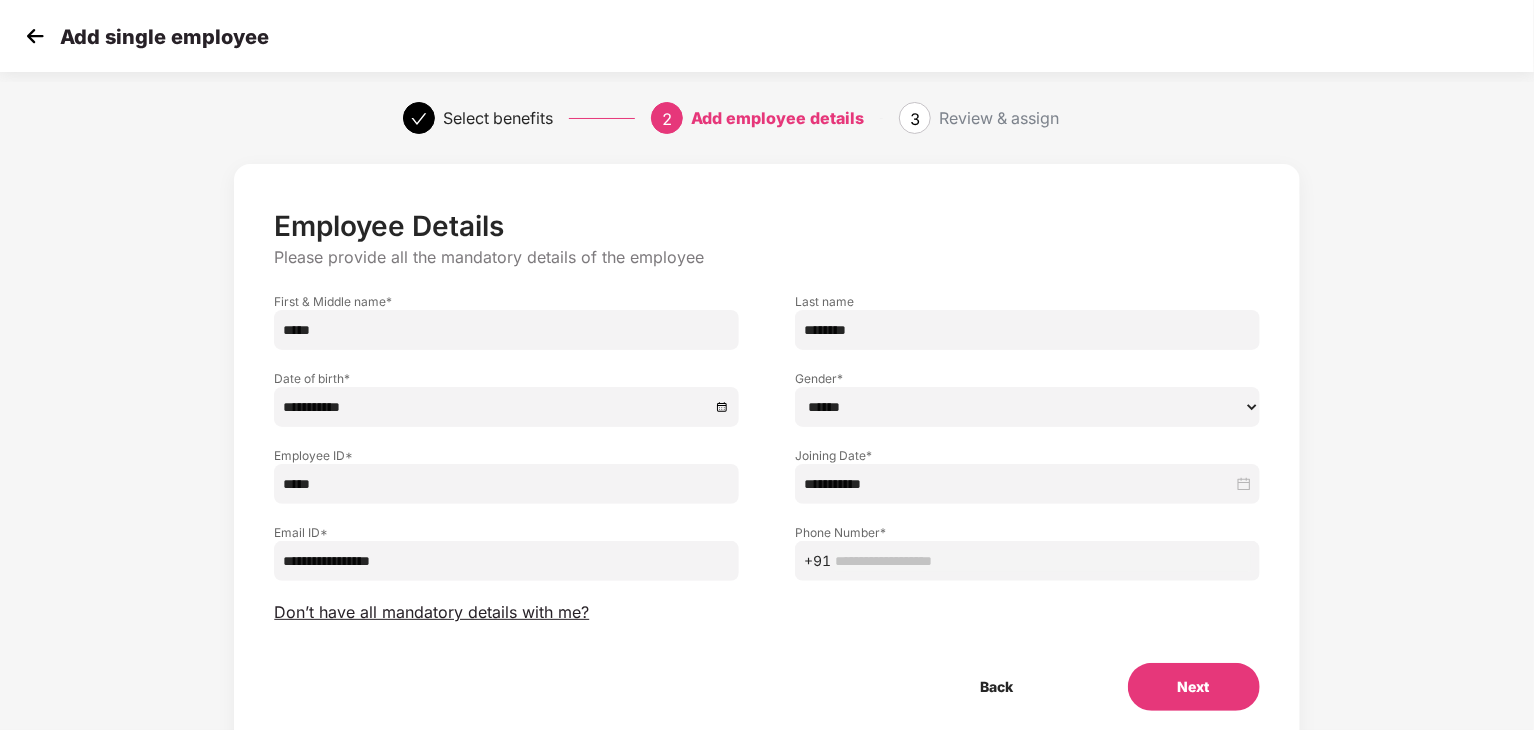 type on "**********" 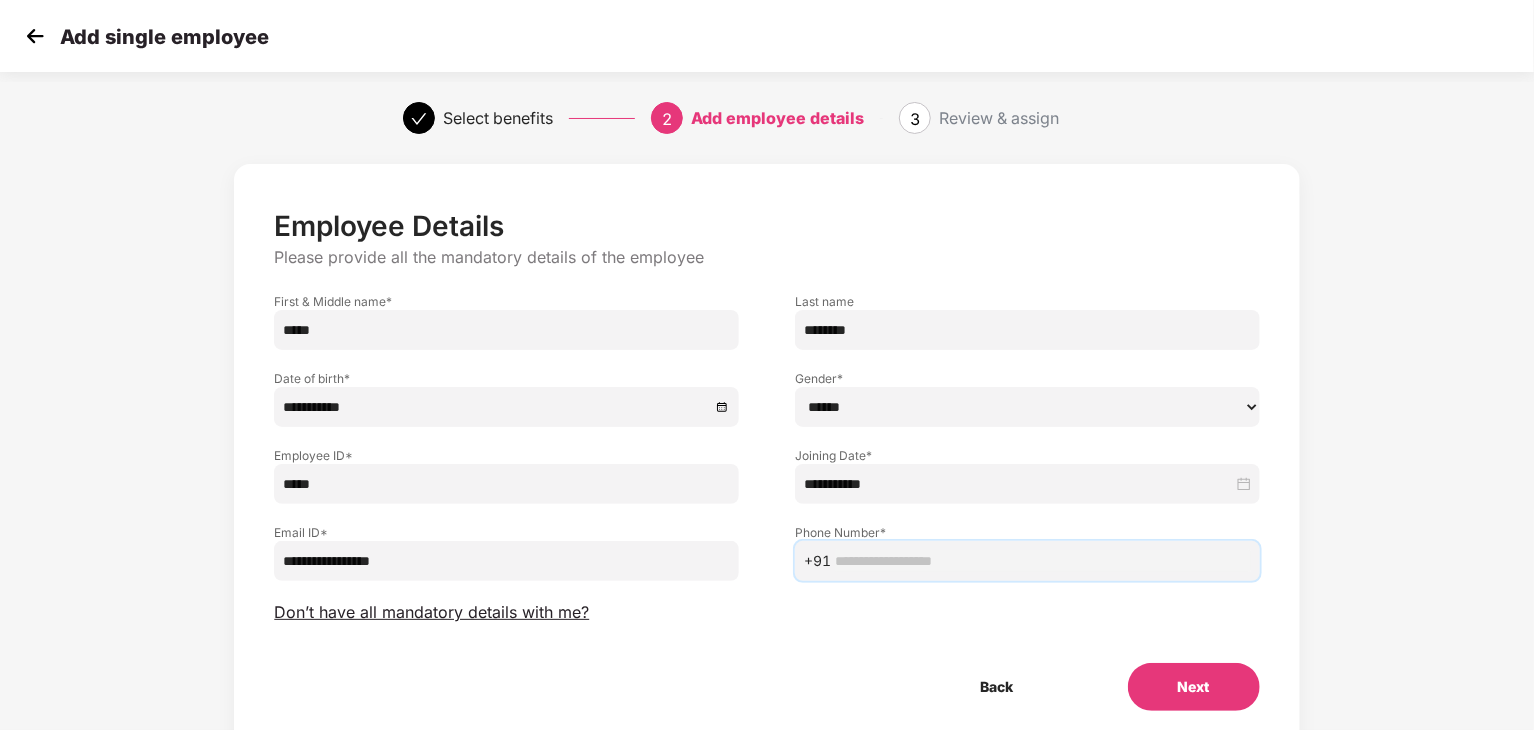 click at bounding box center [1043, 561] 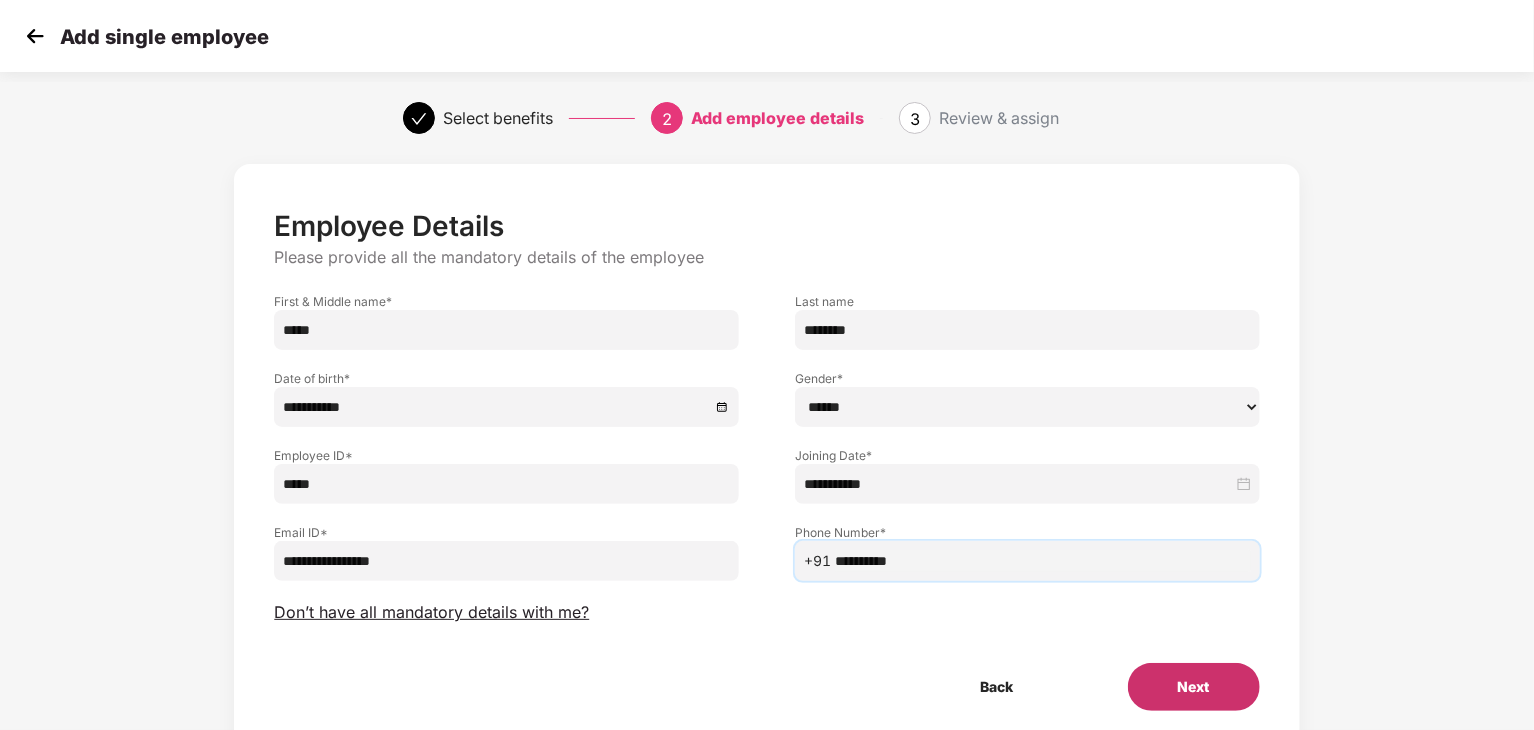type on "**********" 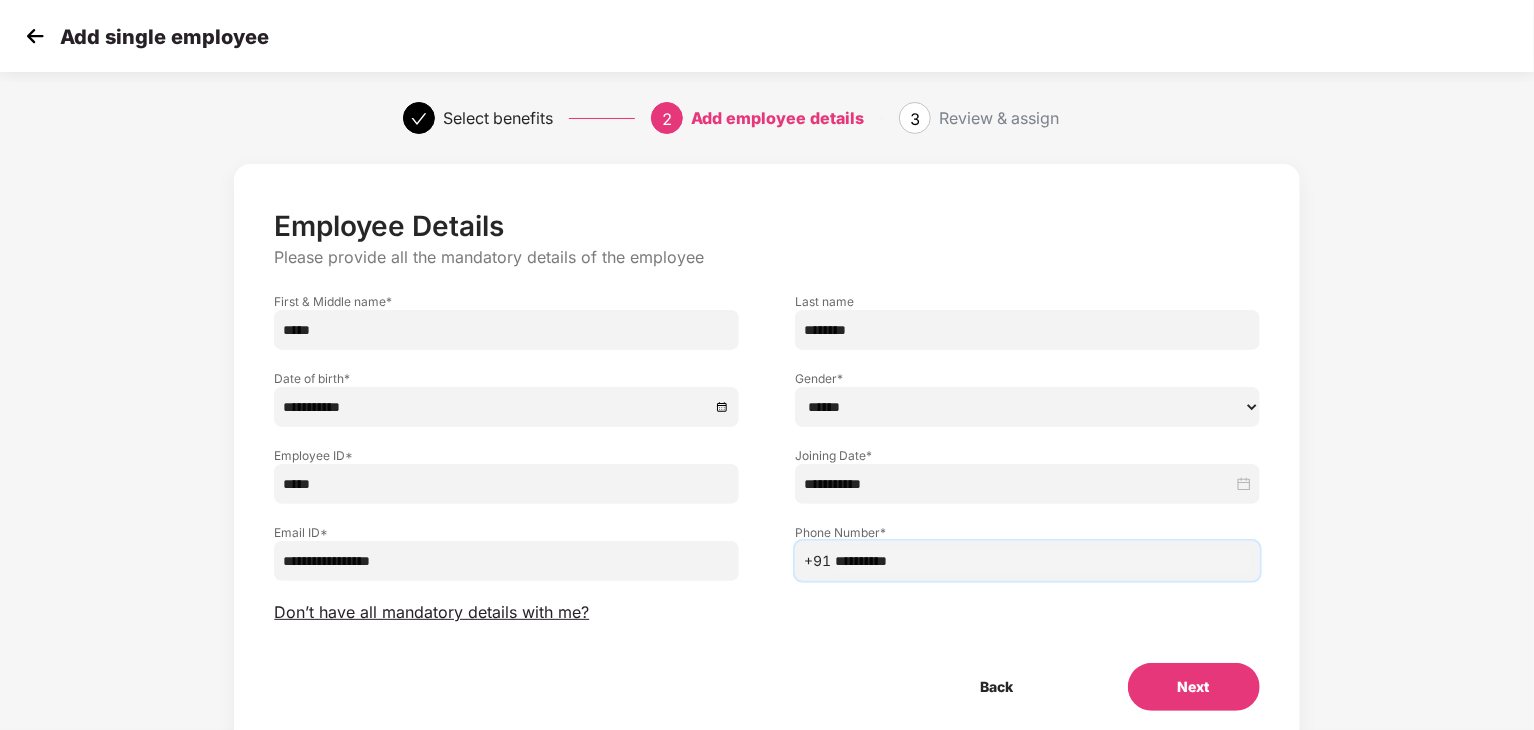 click on "Next" at bounding box center (1194, 687) 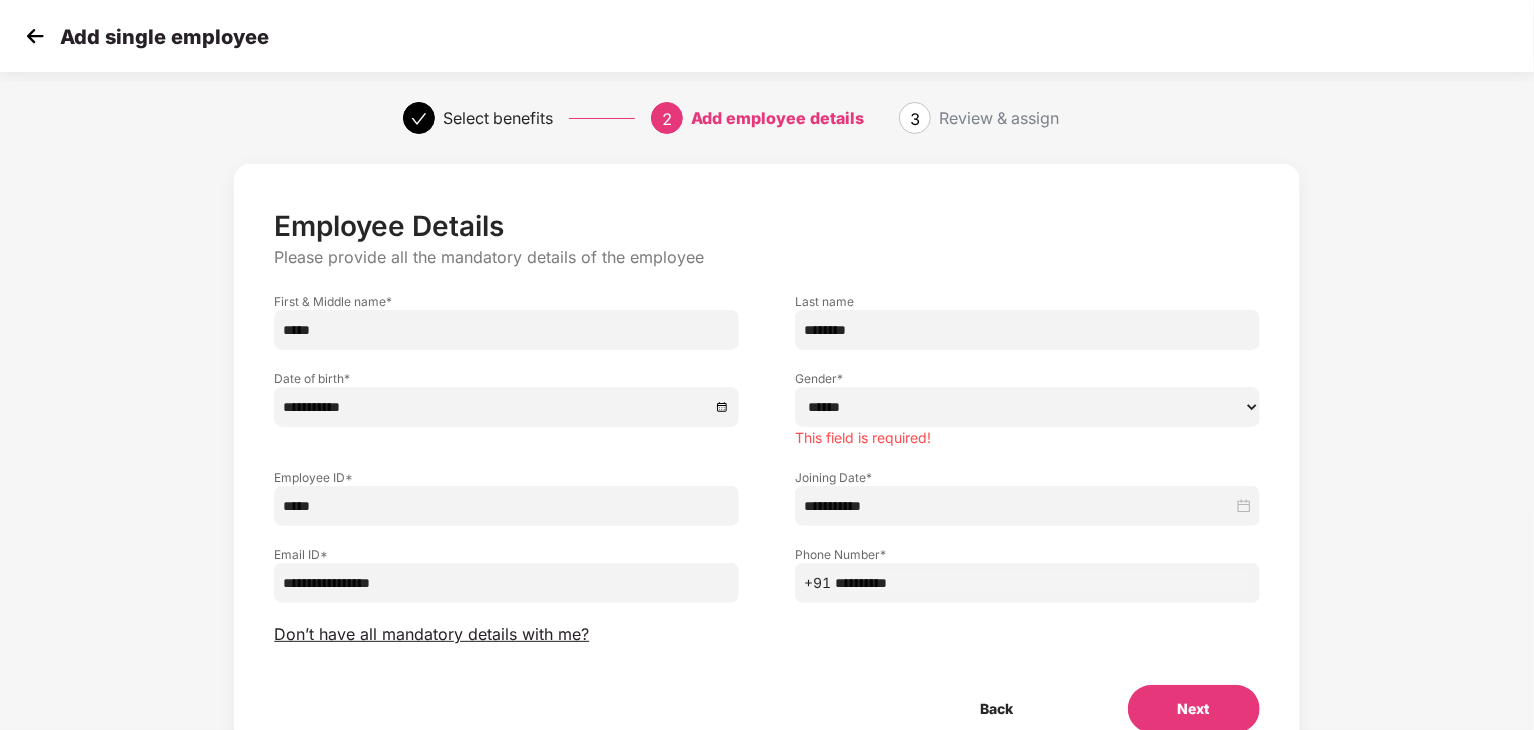 click on "****** **** ******" at bounding box center (1027, 407) 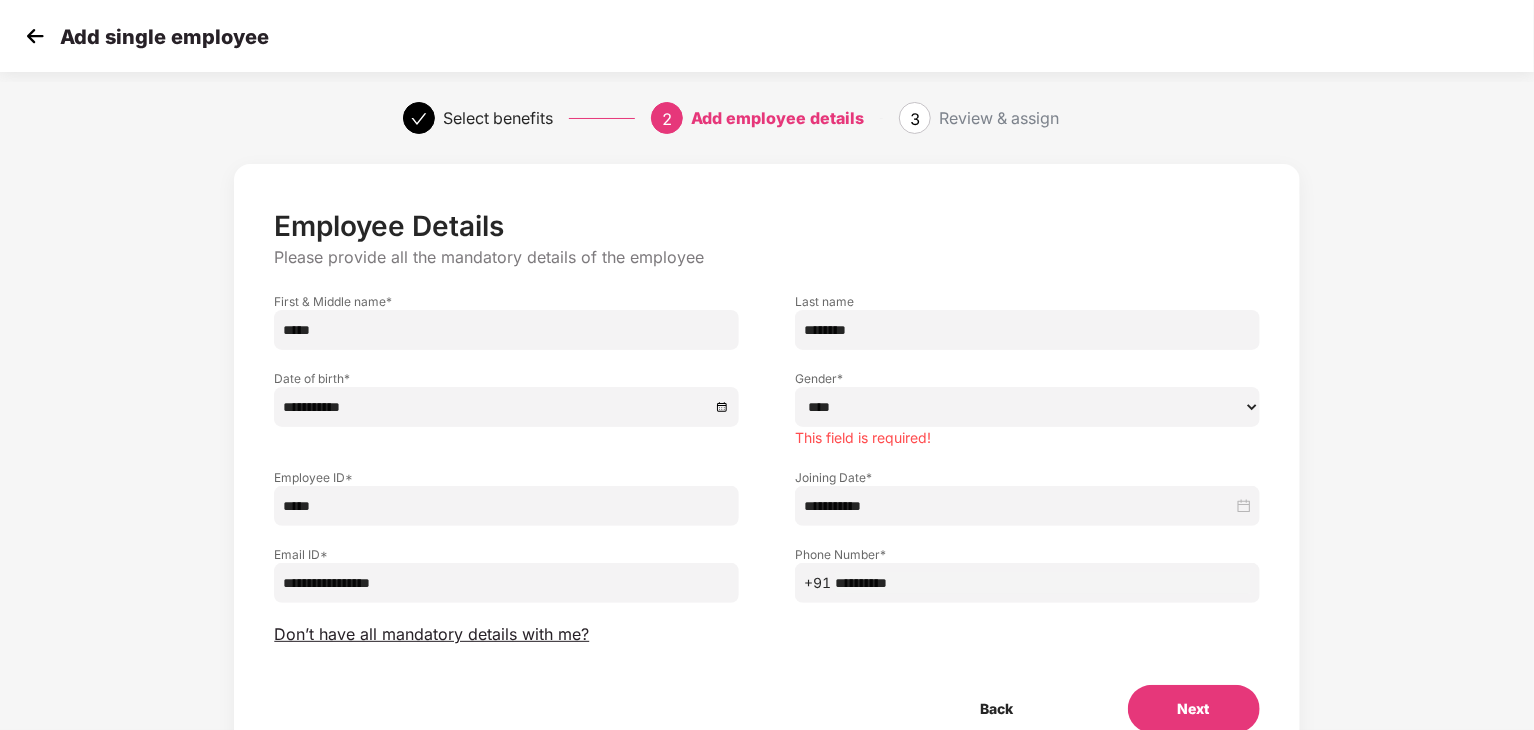 click on "****** **** ******" at bounding box center (1027, 407) 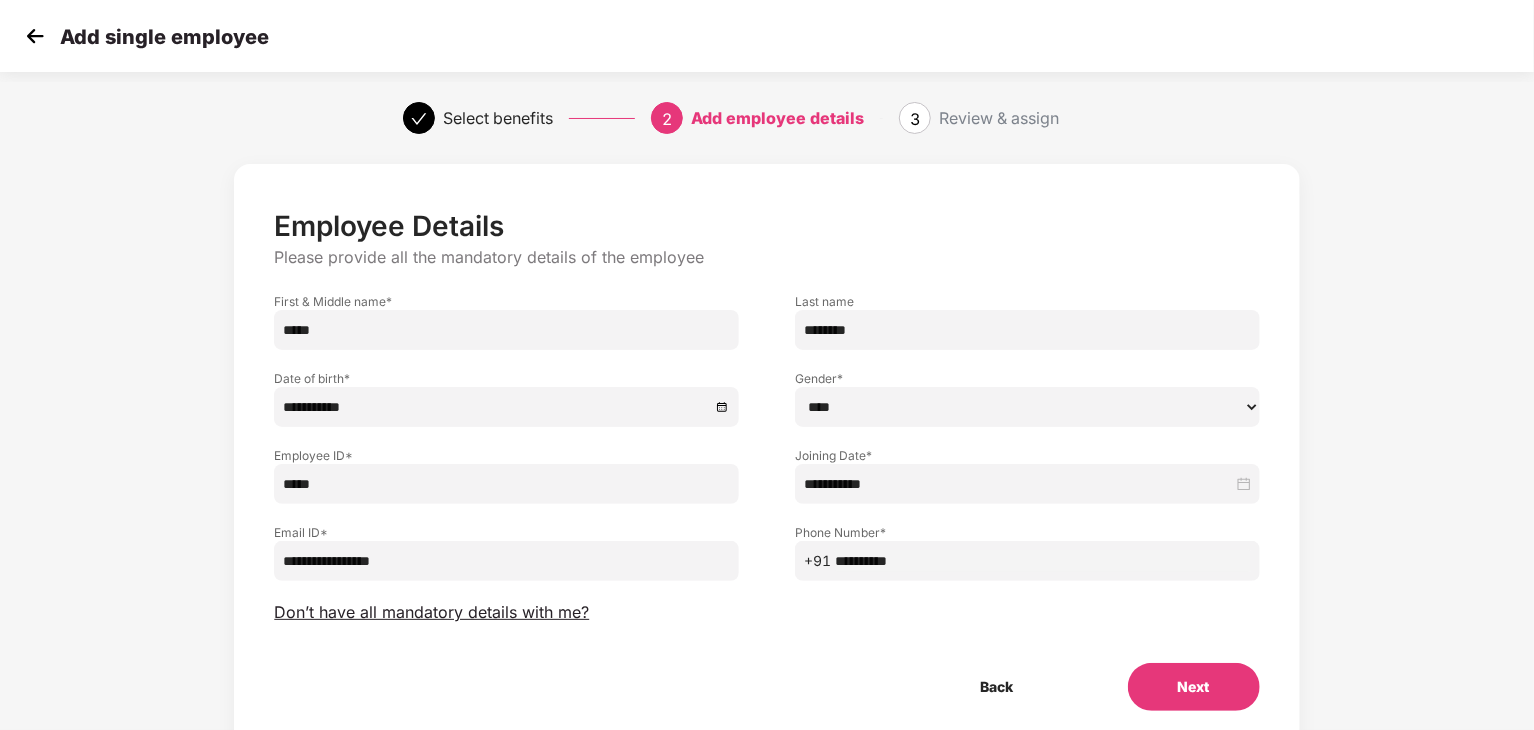 click on "Employee Details Please provide all the mandatory details of the employee First & Middle name  * [NAME] [NAME] Last name  * [NAME] Date of birth  * [DATE] Gender  * [NAME] [NAME] [NAME] Employee ID  * [ID] Joining Date  * [DATE] Email ID  * [EMAIL] Phone Number  * +91 [PHONE] Don’t have all mandatory details with me? Back Next" at bounding box center (766, 457) 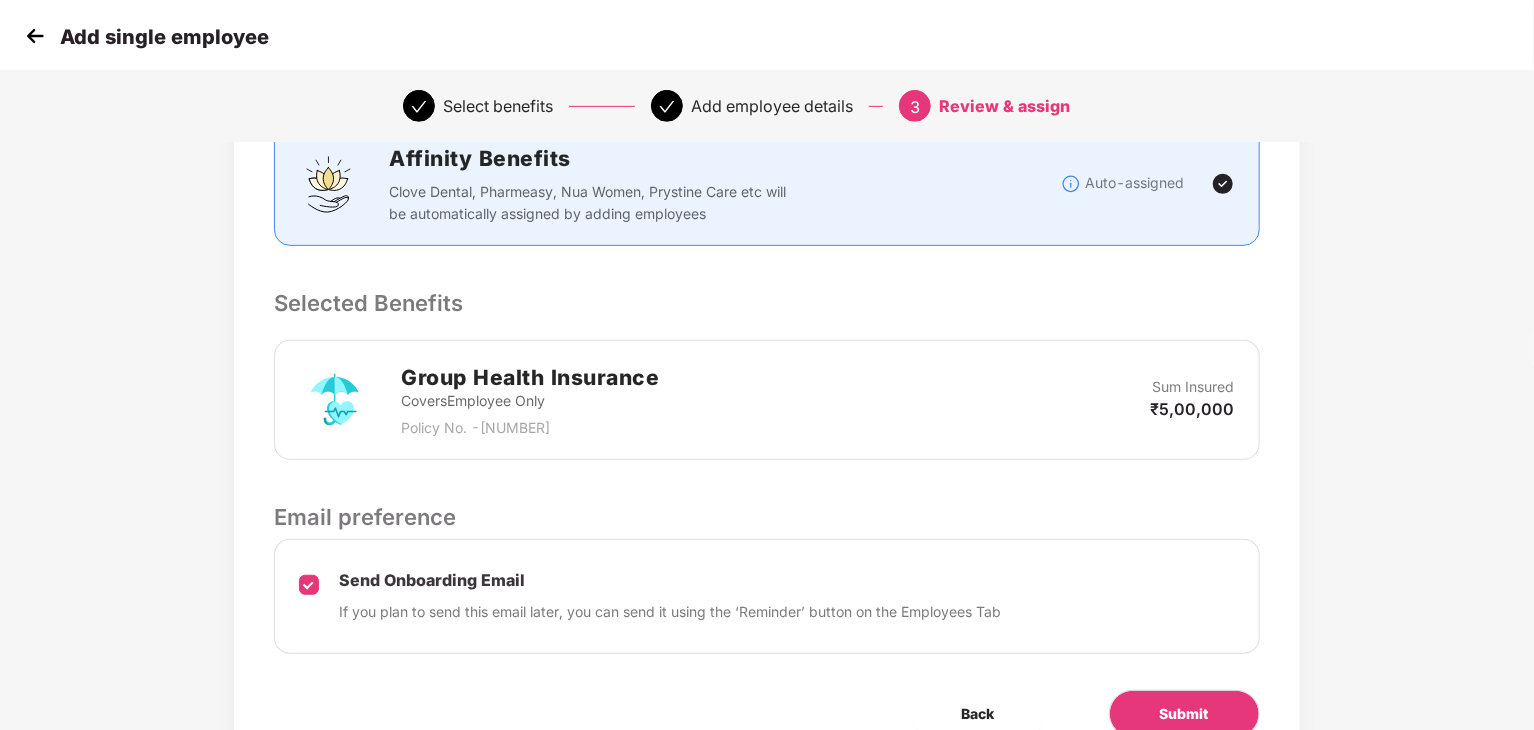 scroll, scrollTop: 400, scrollLeft: 0, axis: vertical 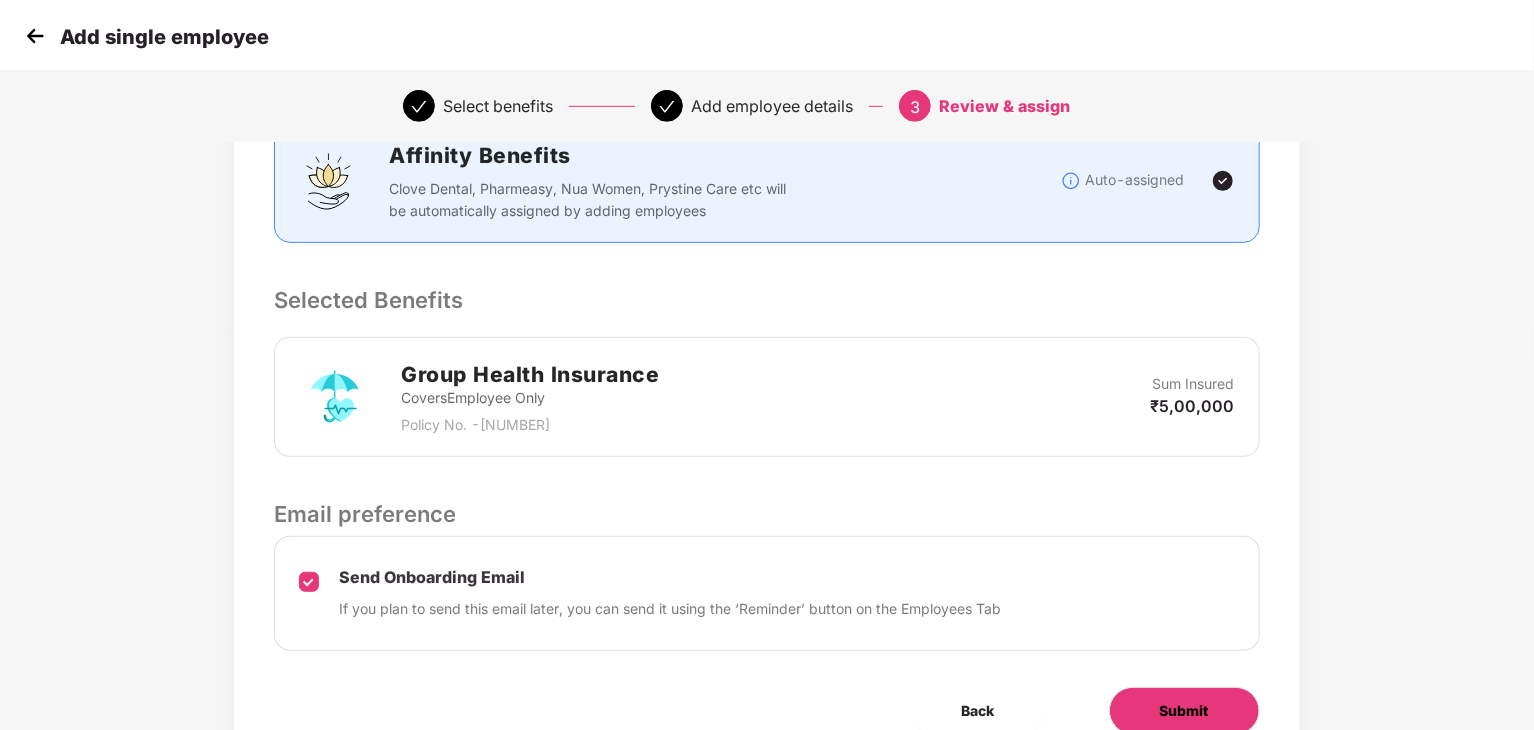 click on "Submit" at bounding box center (1184, 711) 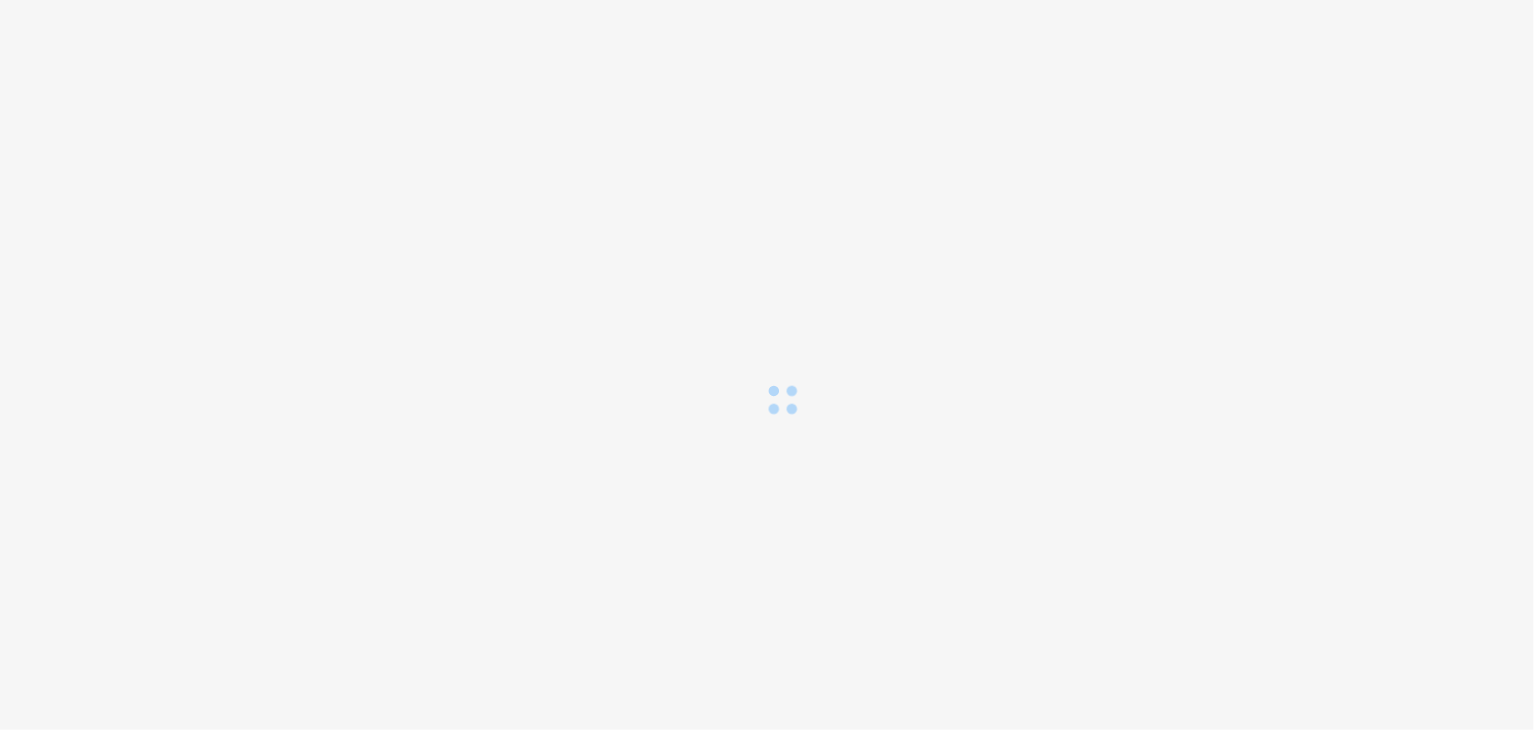 scroll, scrollTop: 0, scrollLeft: 0, axis: both 